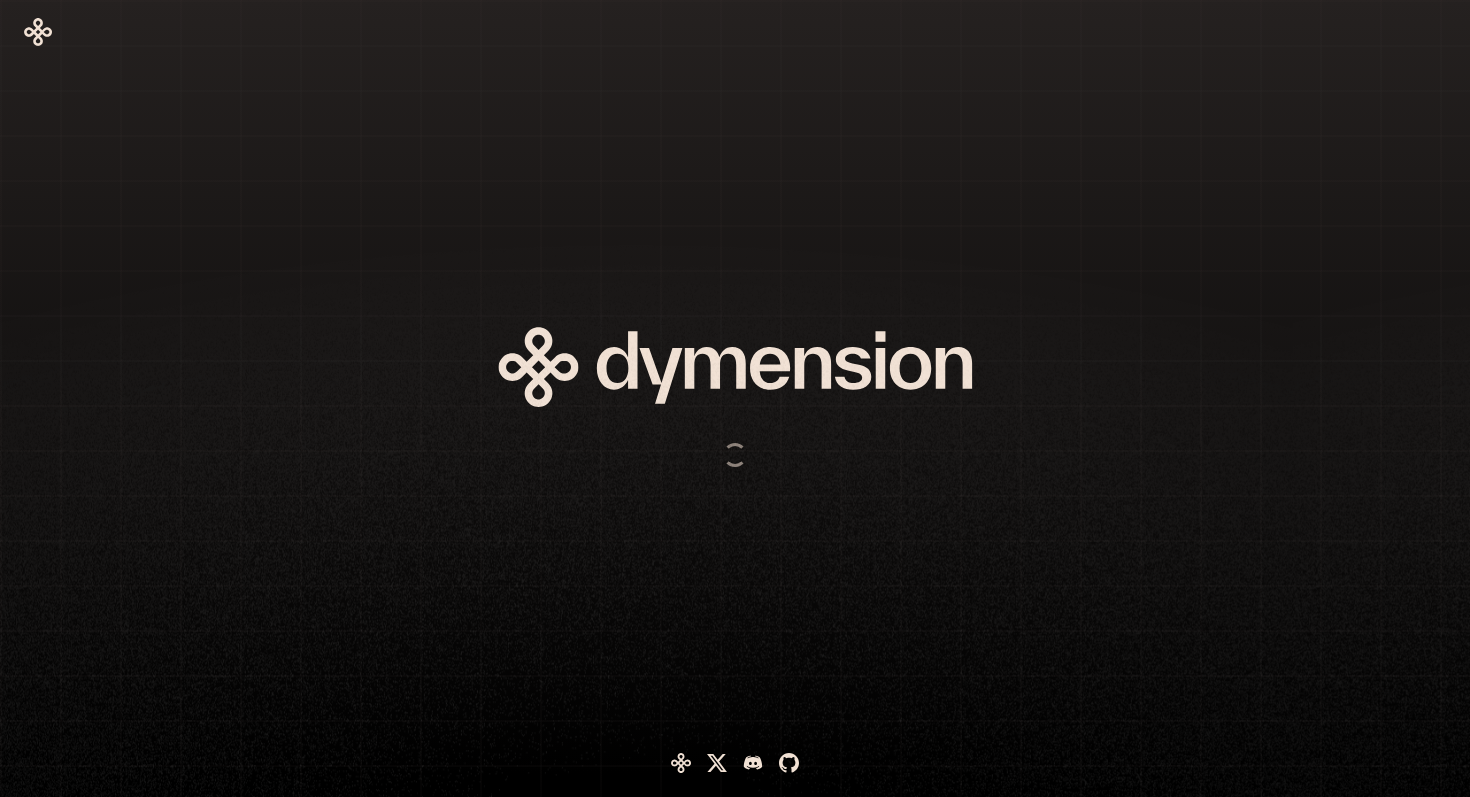 scroll, scrollTop: 0, scrollLeft: 0, axis: both 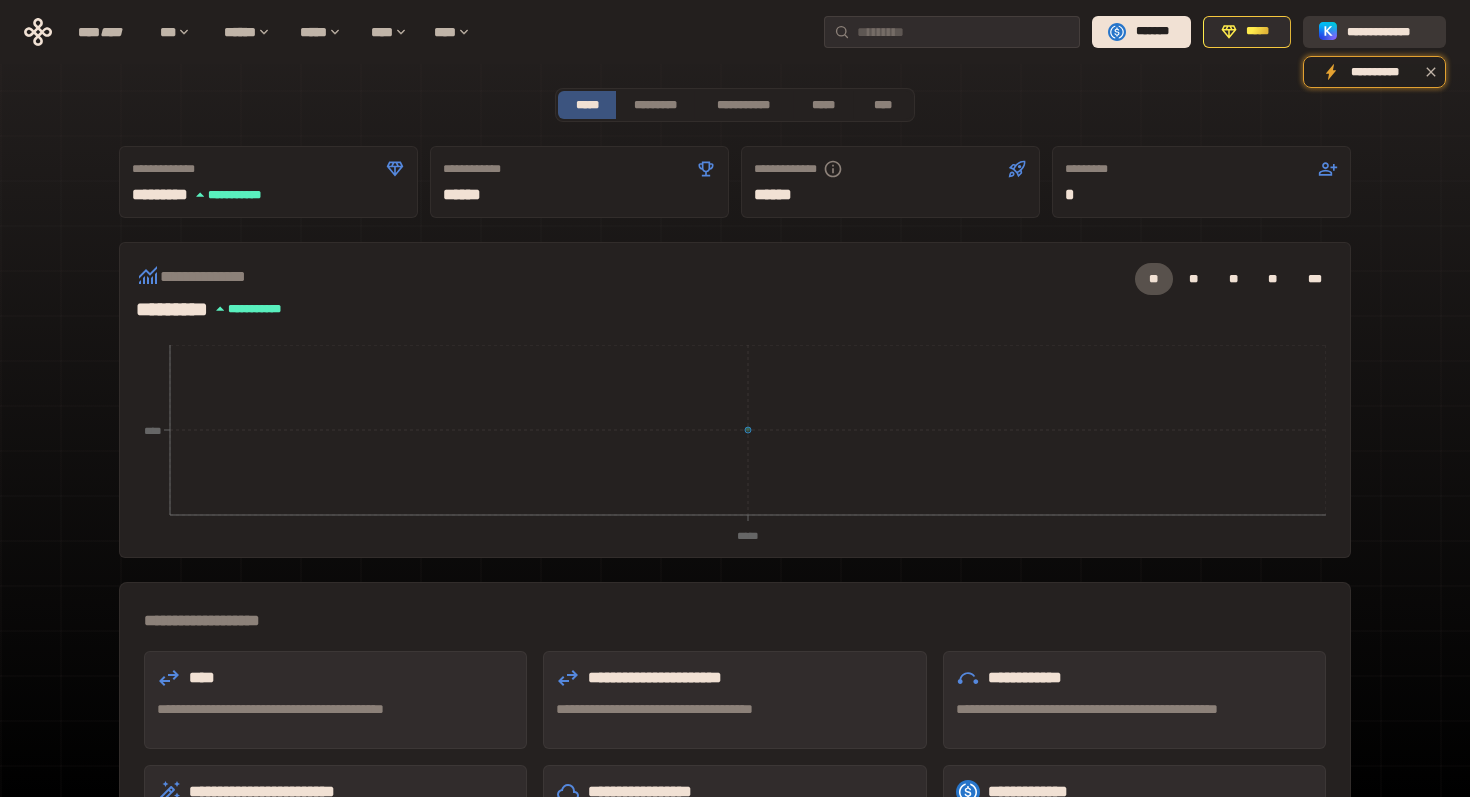 click on "**********" at bounding box center [1388, 32] 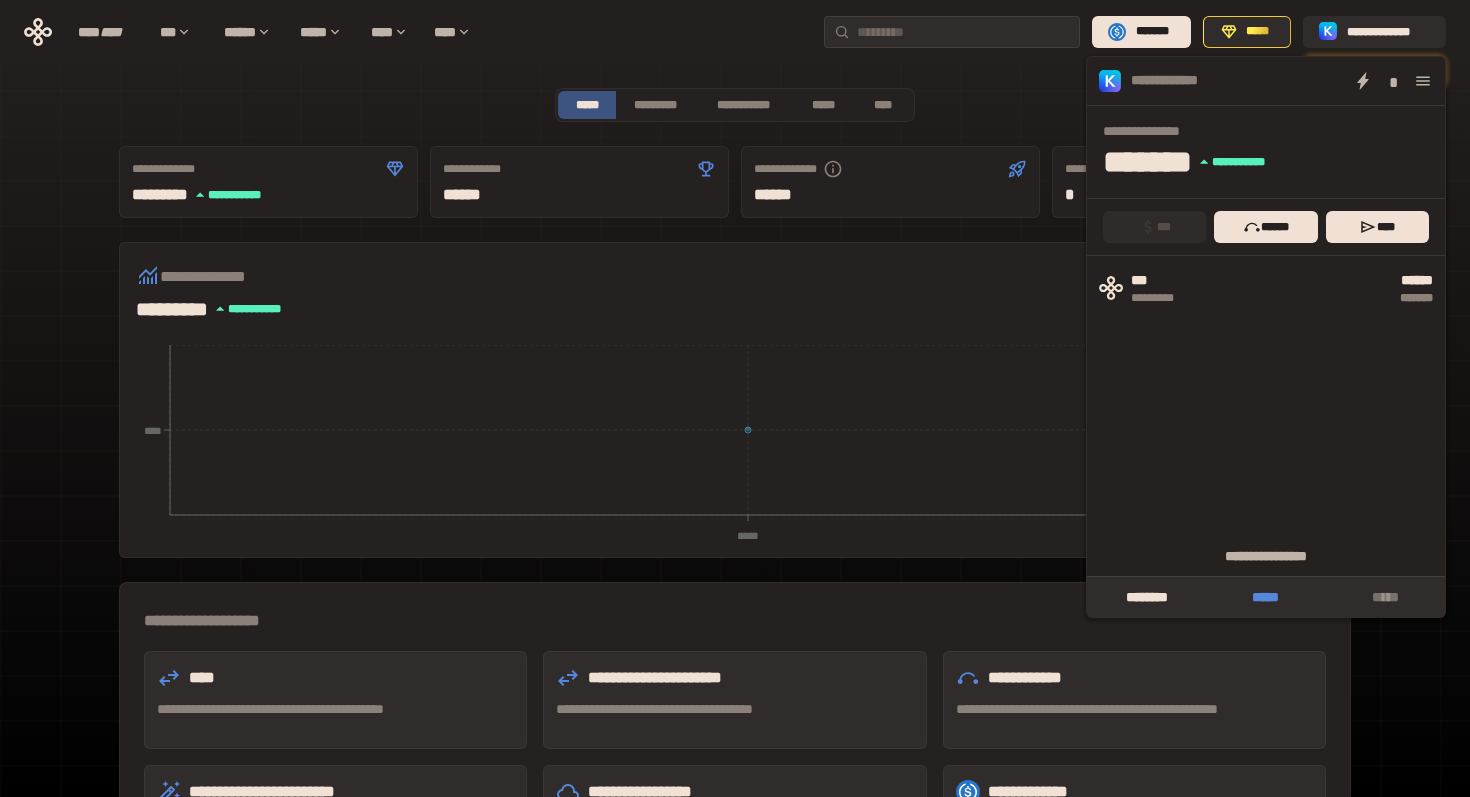 click on "*****" at bounding box center [1265, 597] 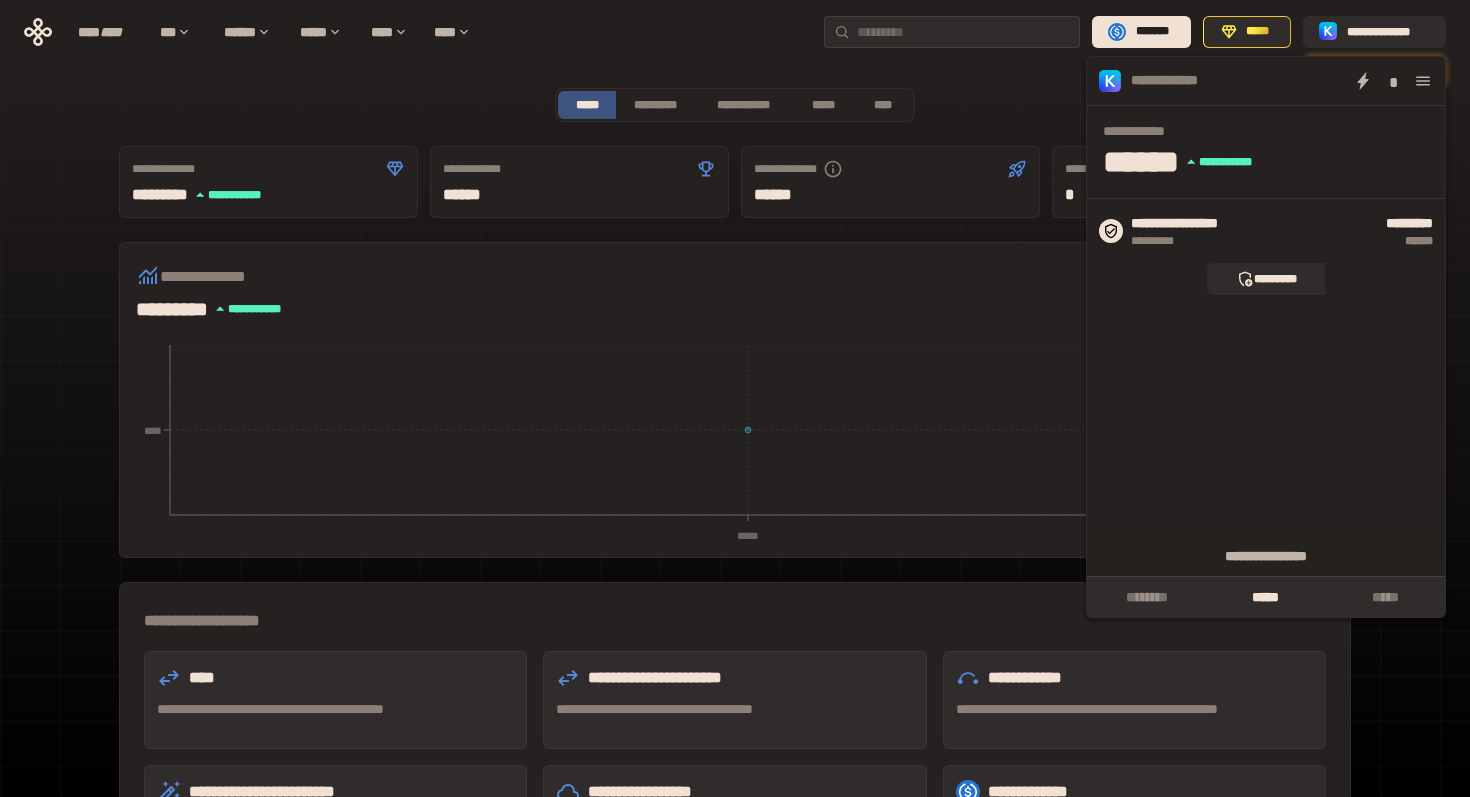 click on "**********" at bounding box center (735, 612) 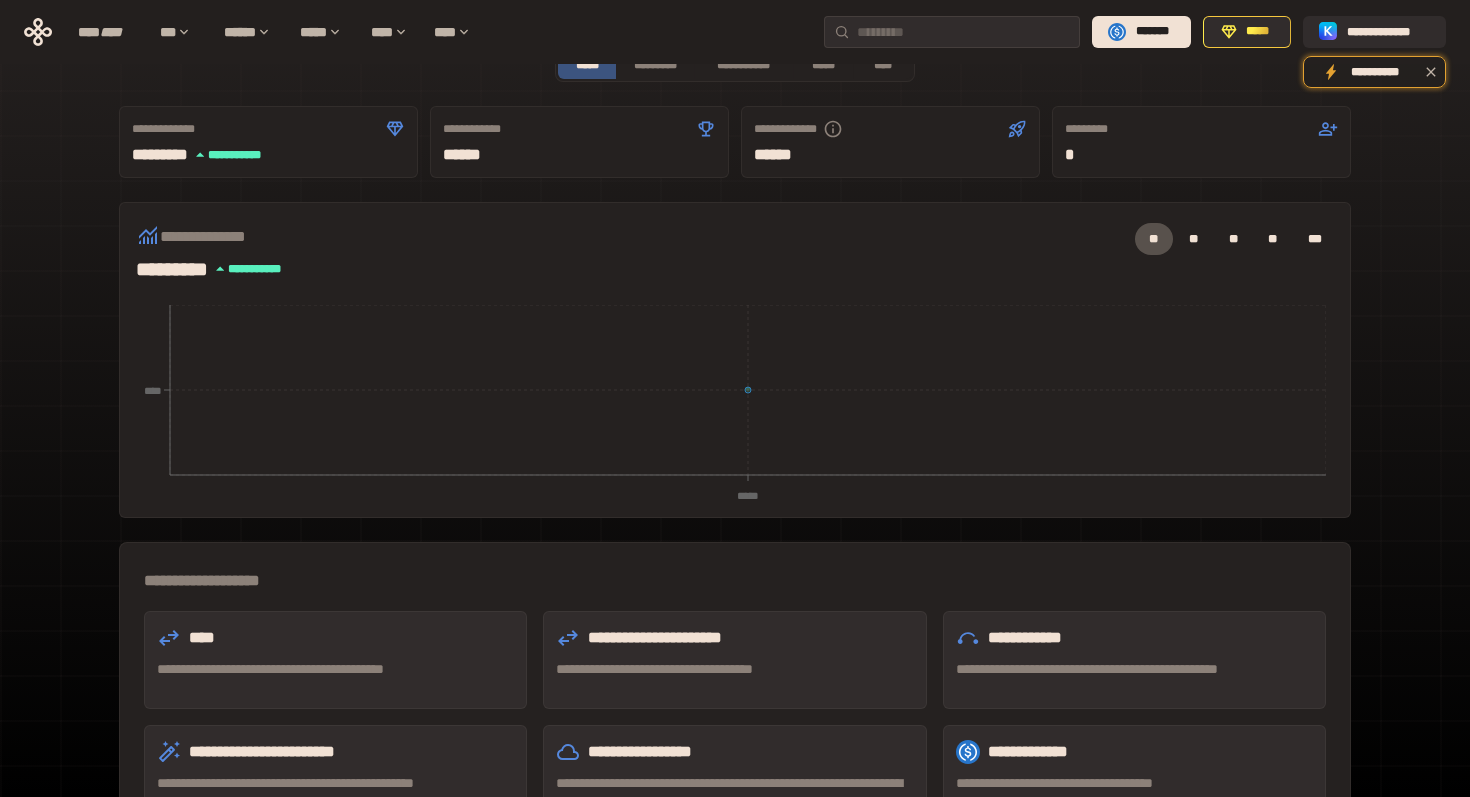 scroll, scrollTop: 0, scrollLeft: 0, axis: both 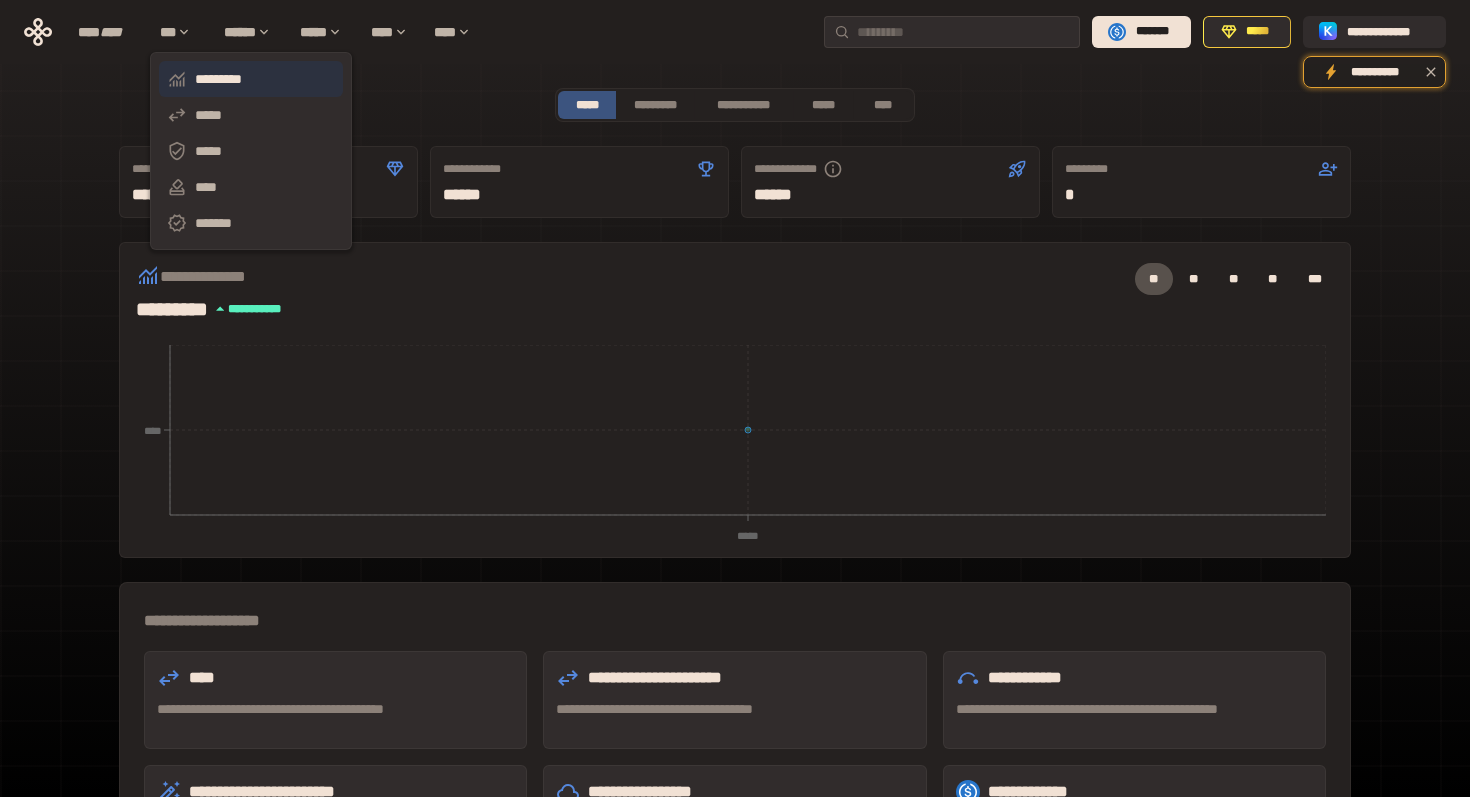 click on "*********" at bounding box center [251, 79] 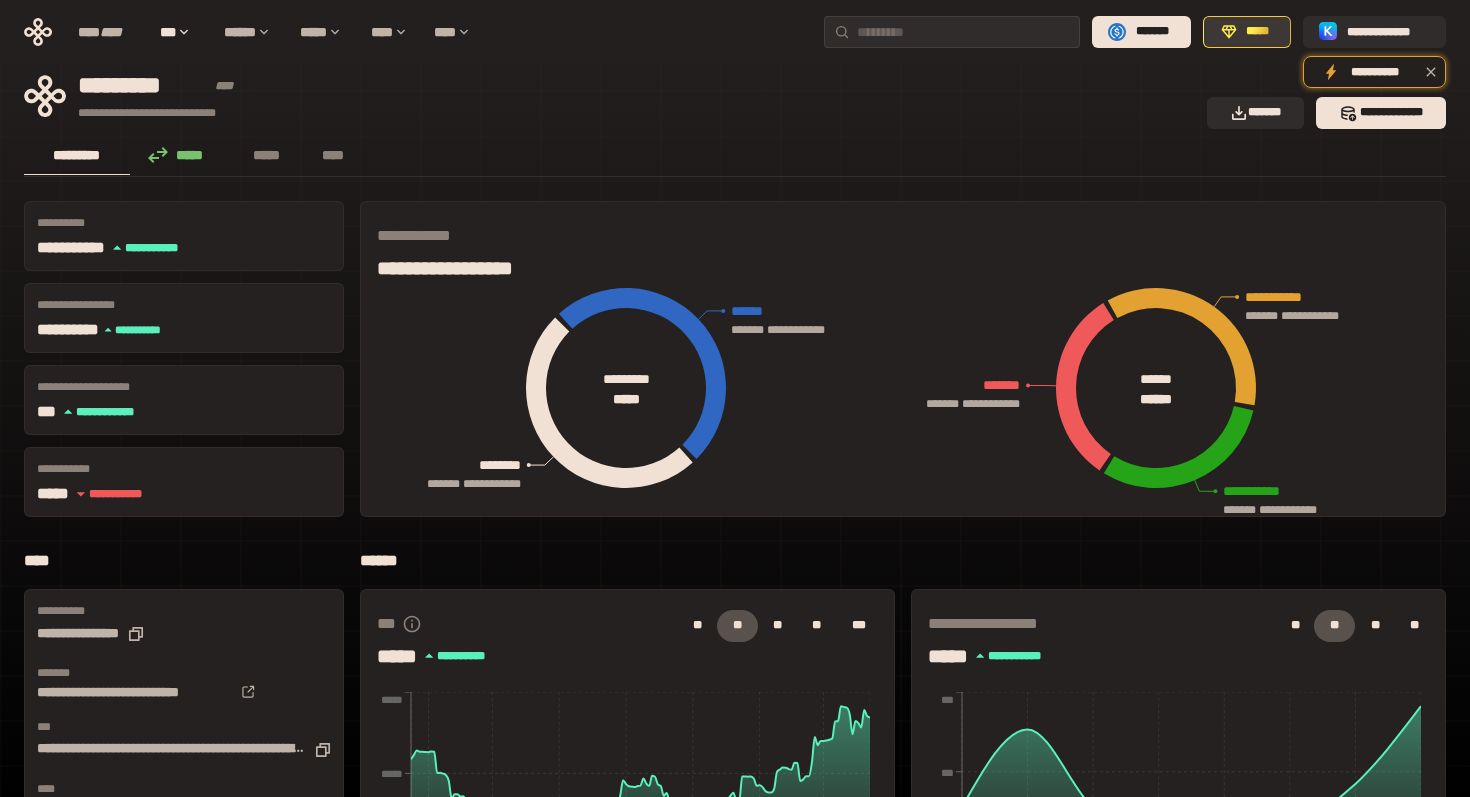 click on "*****" at bounding box center (1258, 32) 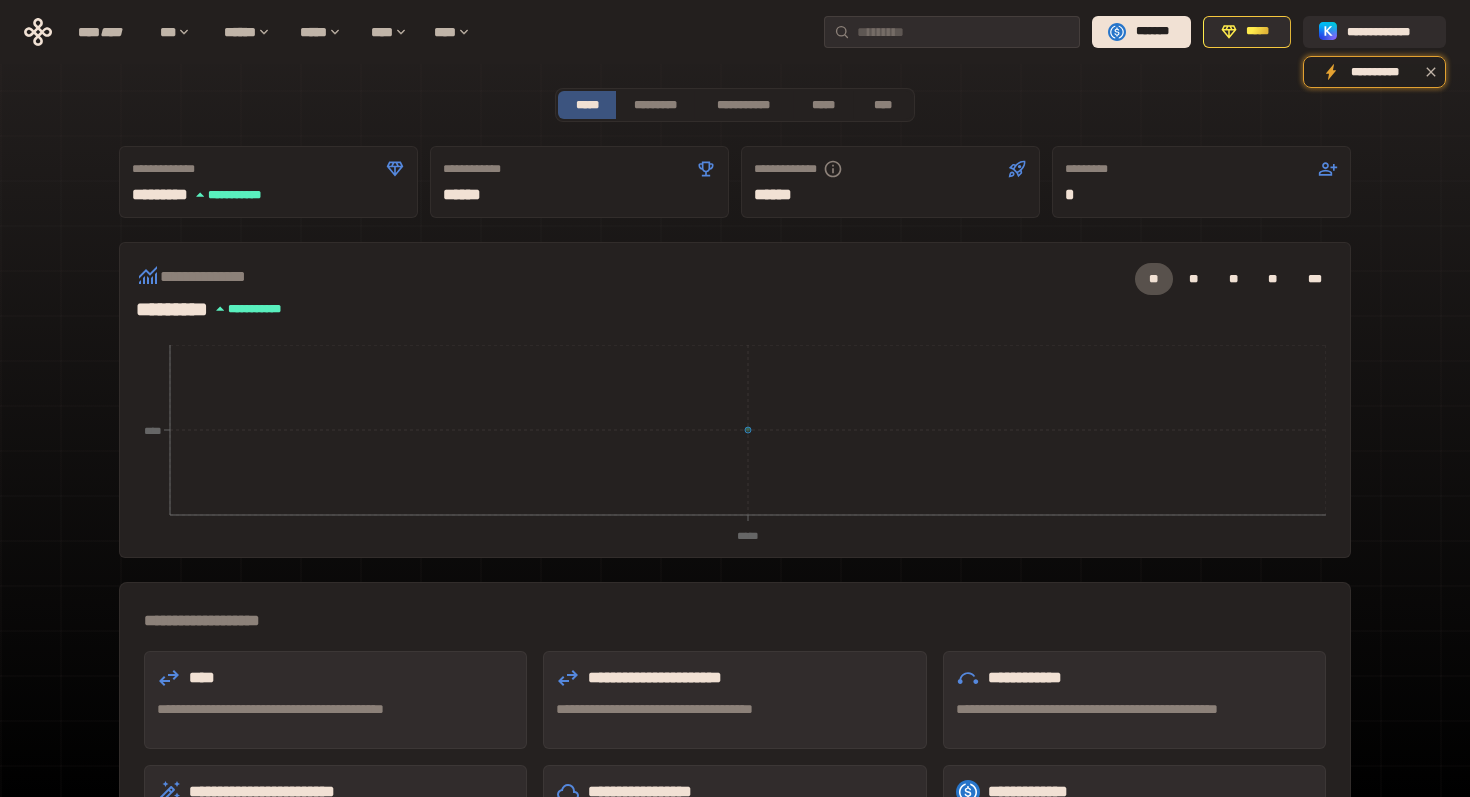 click on "**********" at bounding box center (579, 169) 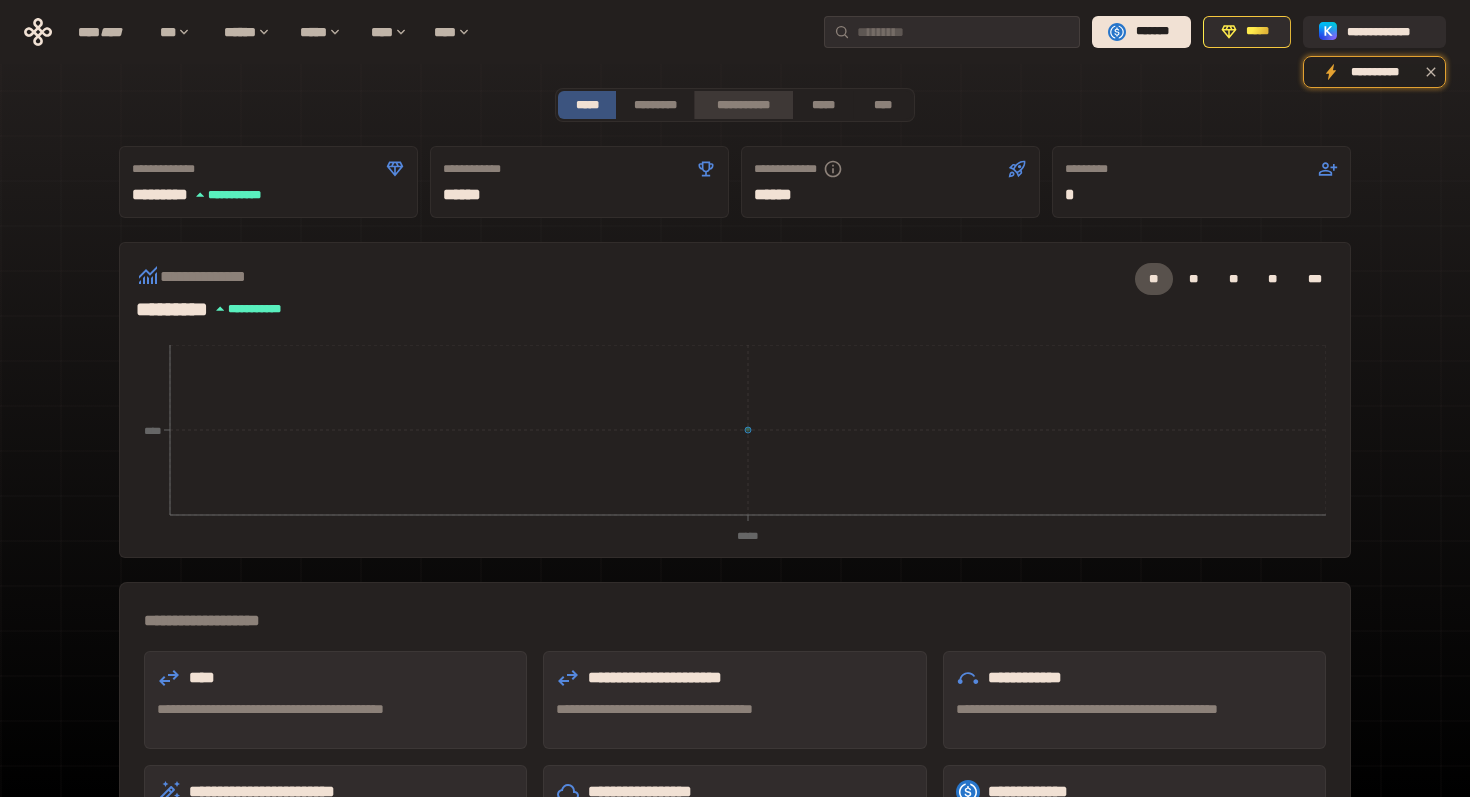 click on "**********" at bounding box center (743, 105) 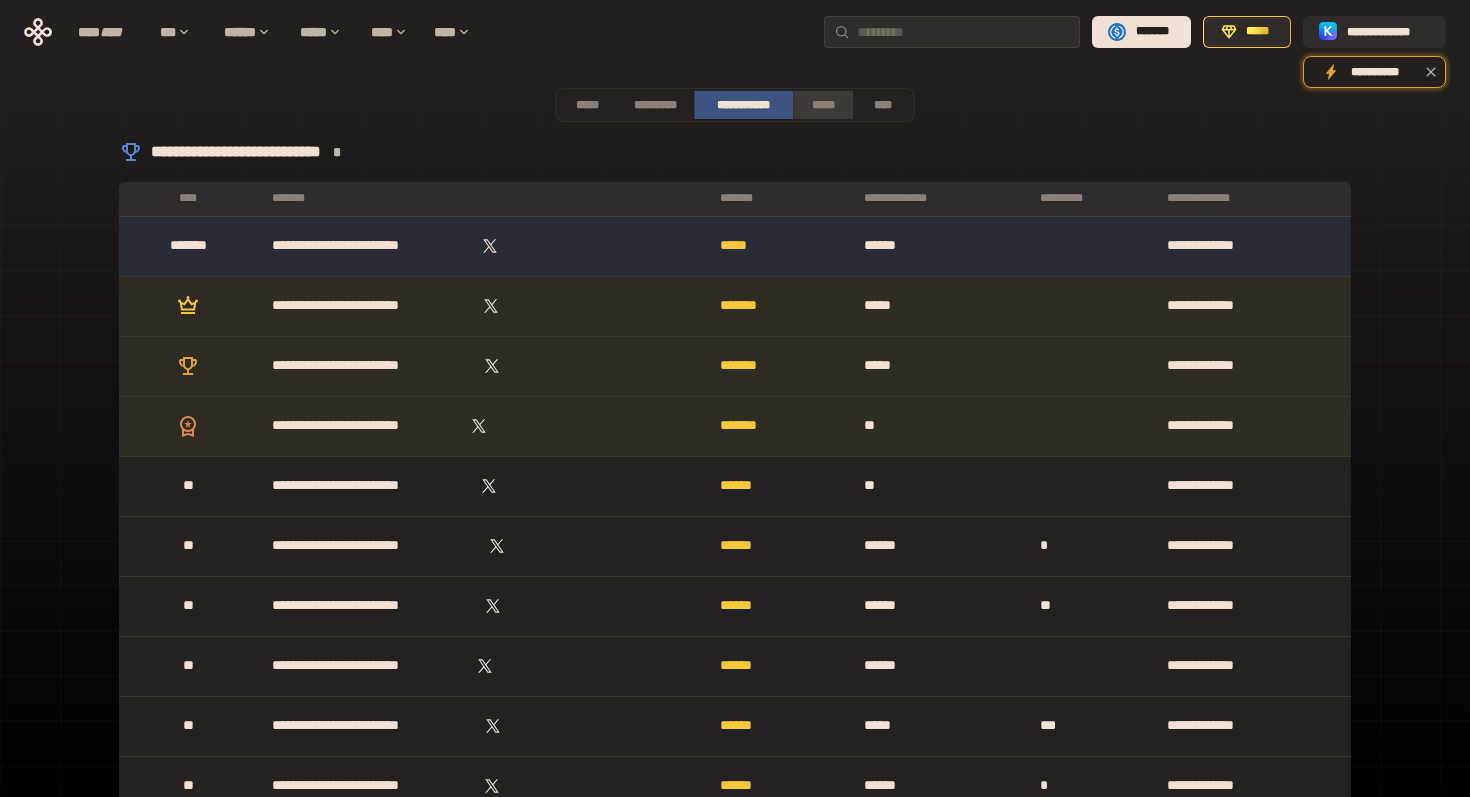 click on "*****" at bounding box center (822, 105) 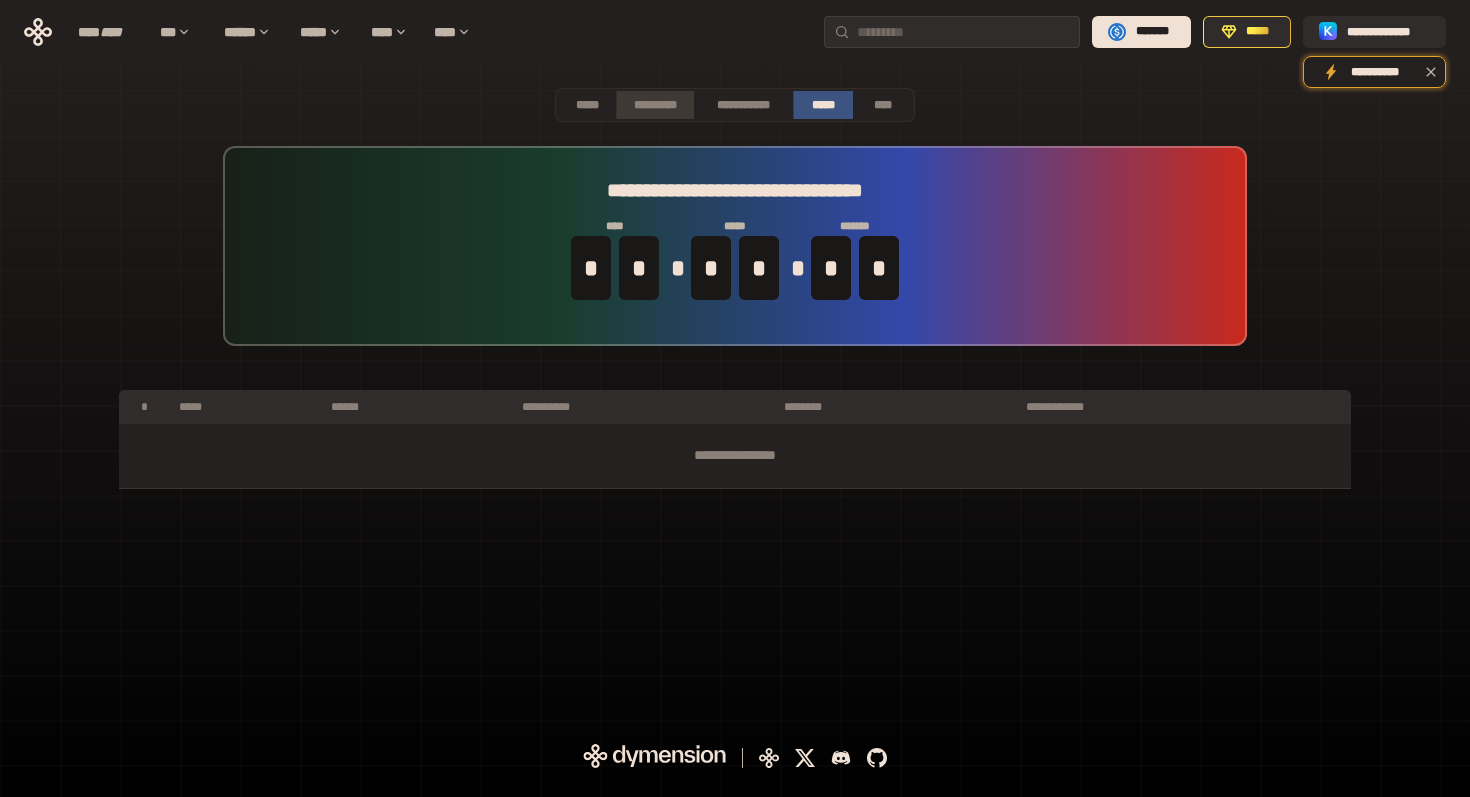 click on "*********" at bounding box center (654, 105) 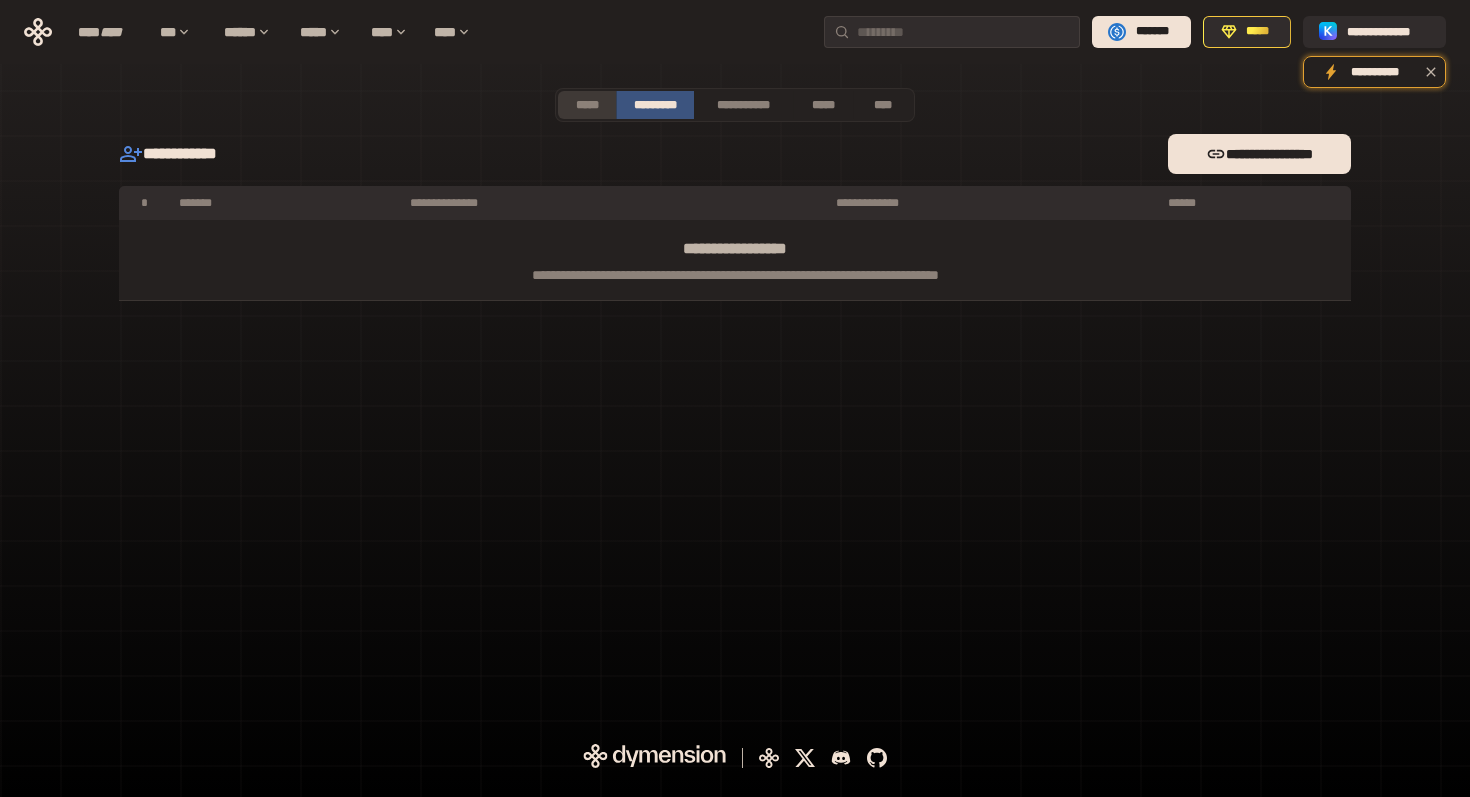 click on "*****" at bounding box center (587, 105) 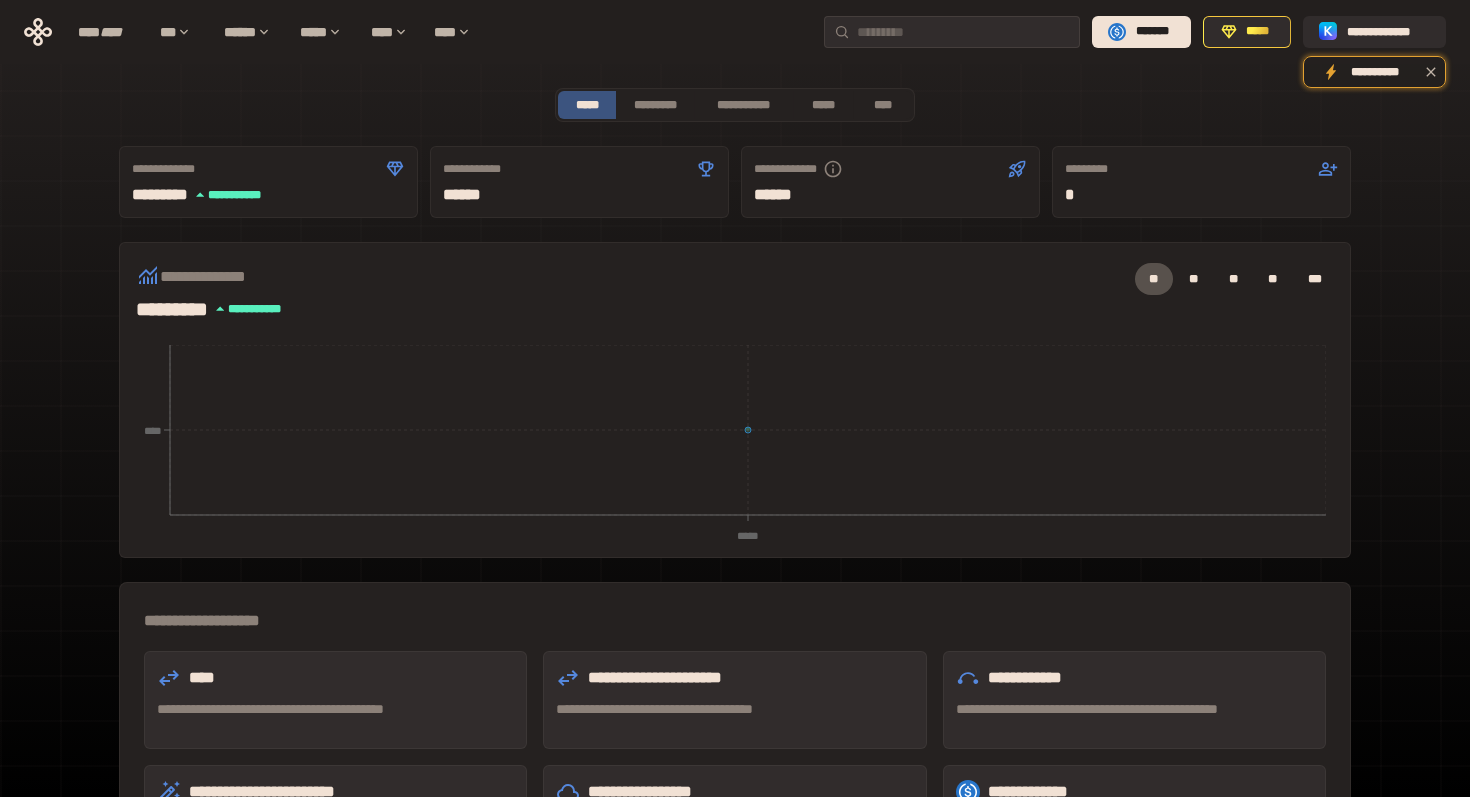 click on "**********" at bounding box center [335, 709] 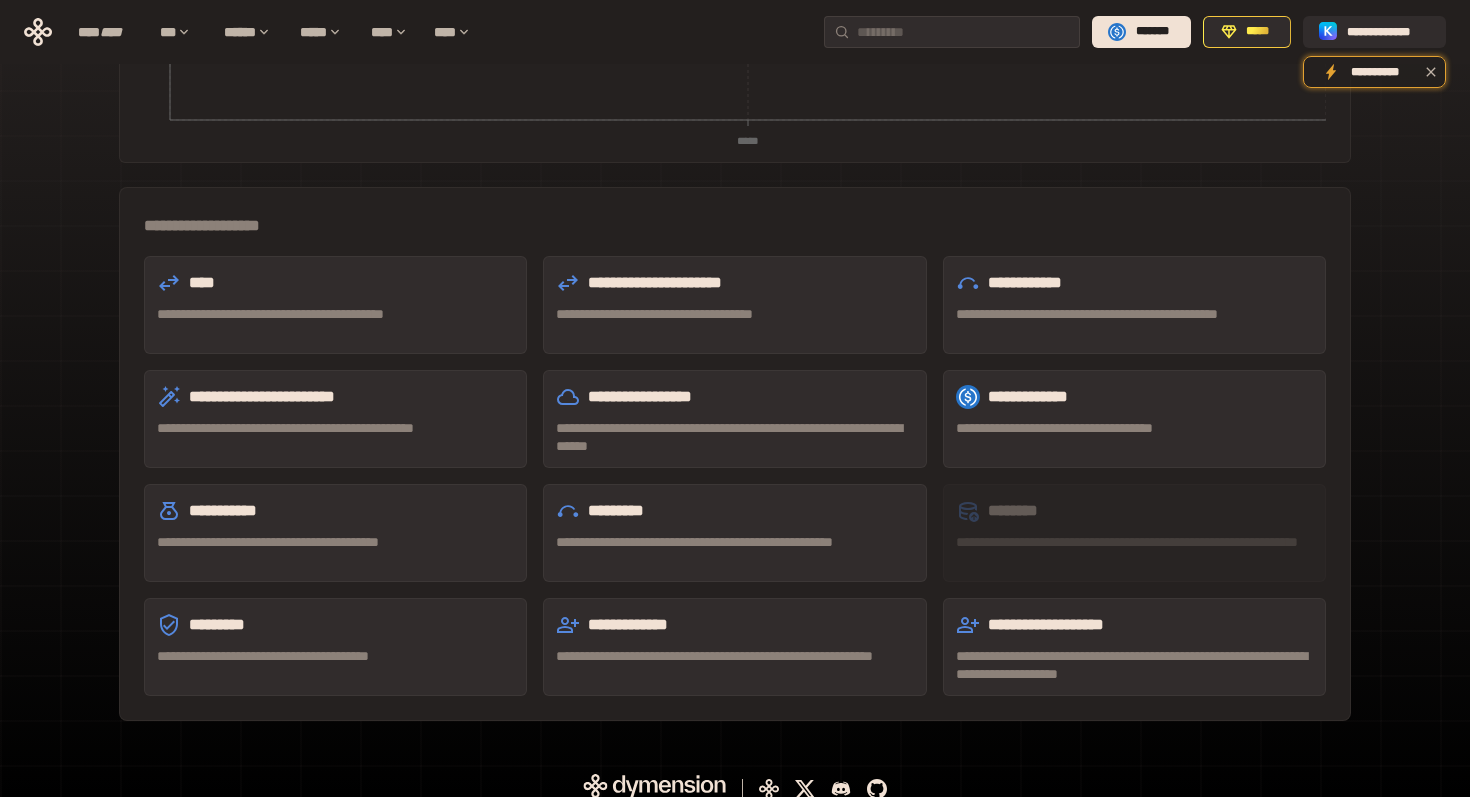 scroll, scrollTop: 397, scrollLeft: 0, axis: vertical 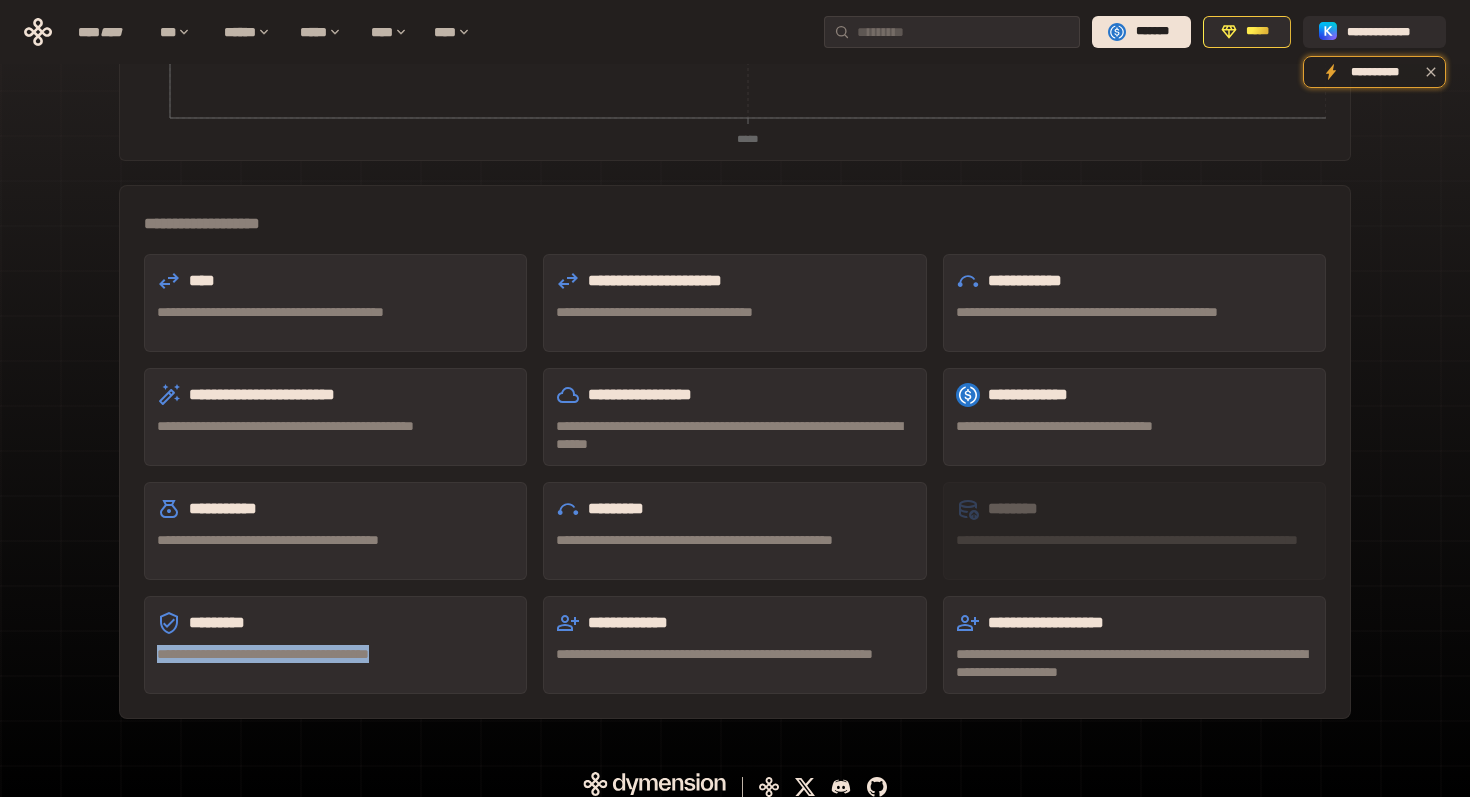 drag, startPoint x: 160, startPoint y: 651, endPoint x: 448, endPoint y: 667, distance: 288.4441 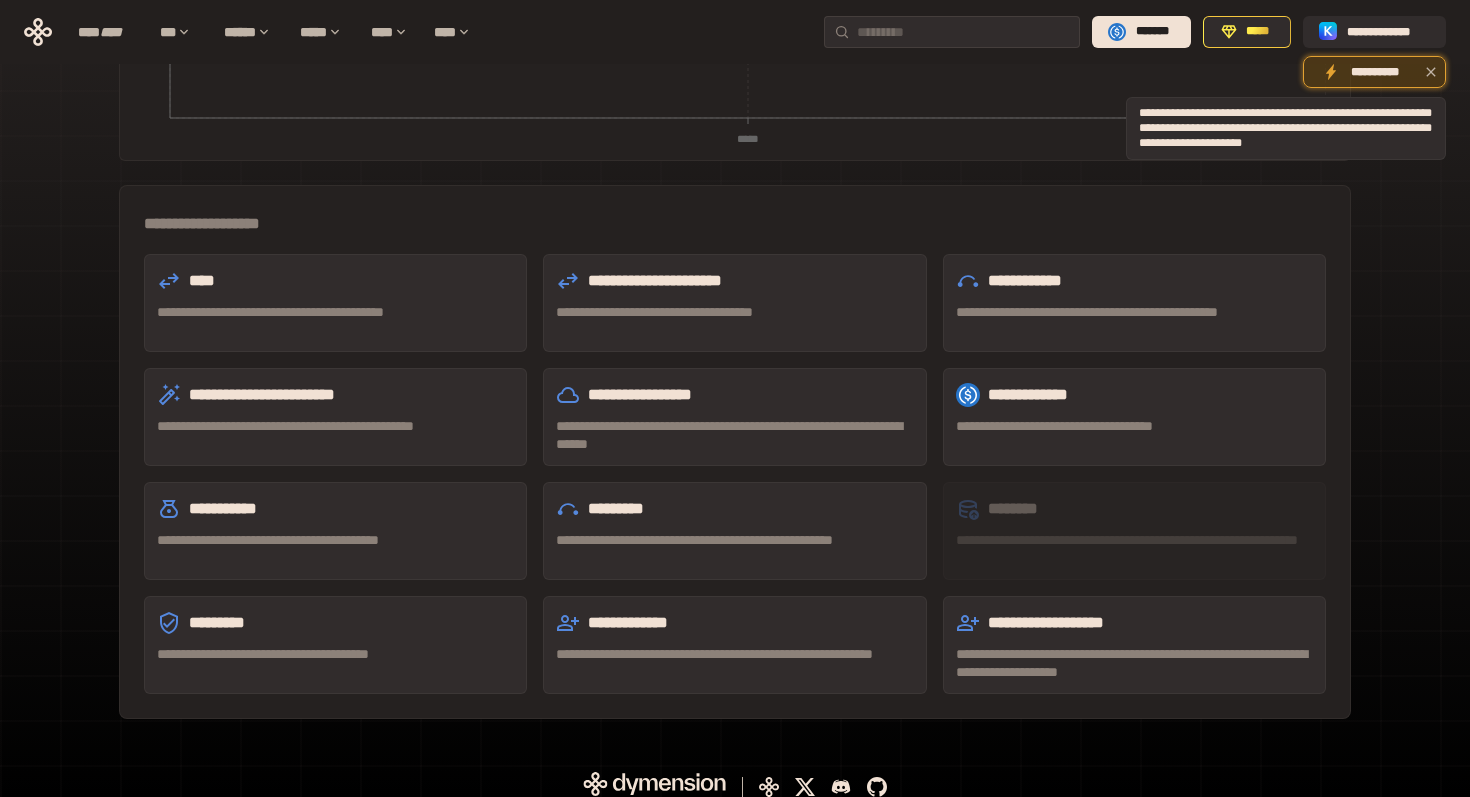 click on "**********" at bounding box center (1374, 72) 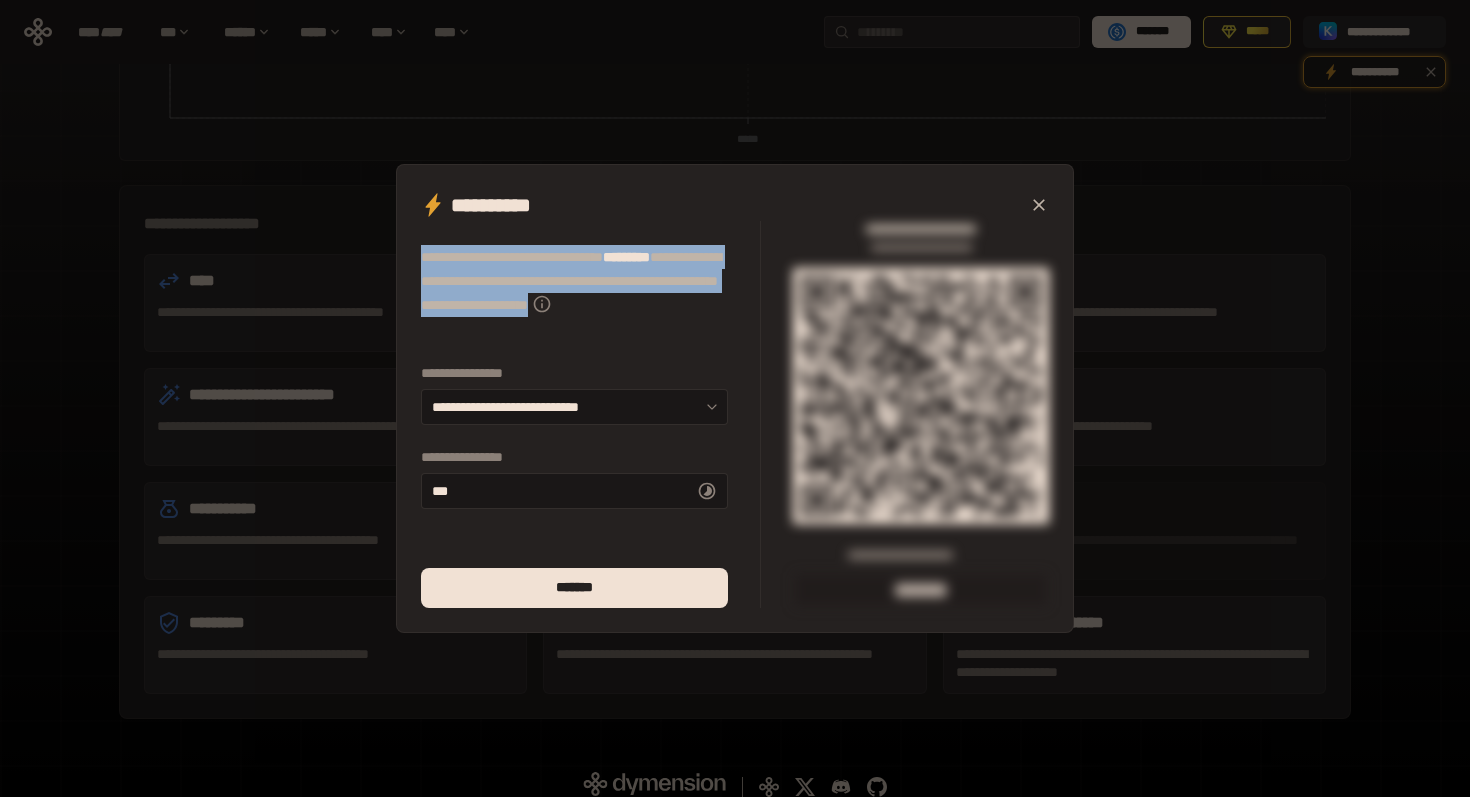 drag, startPoint x: 421, startPoint y: 254, endPoint x: 537, endPoint y: 353, distance: 152.50246 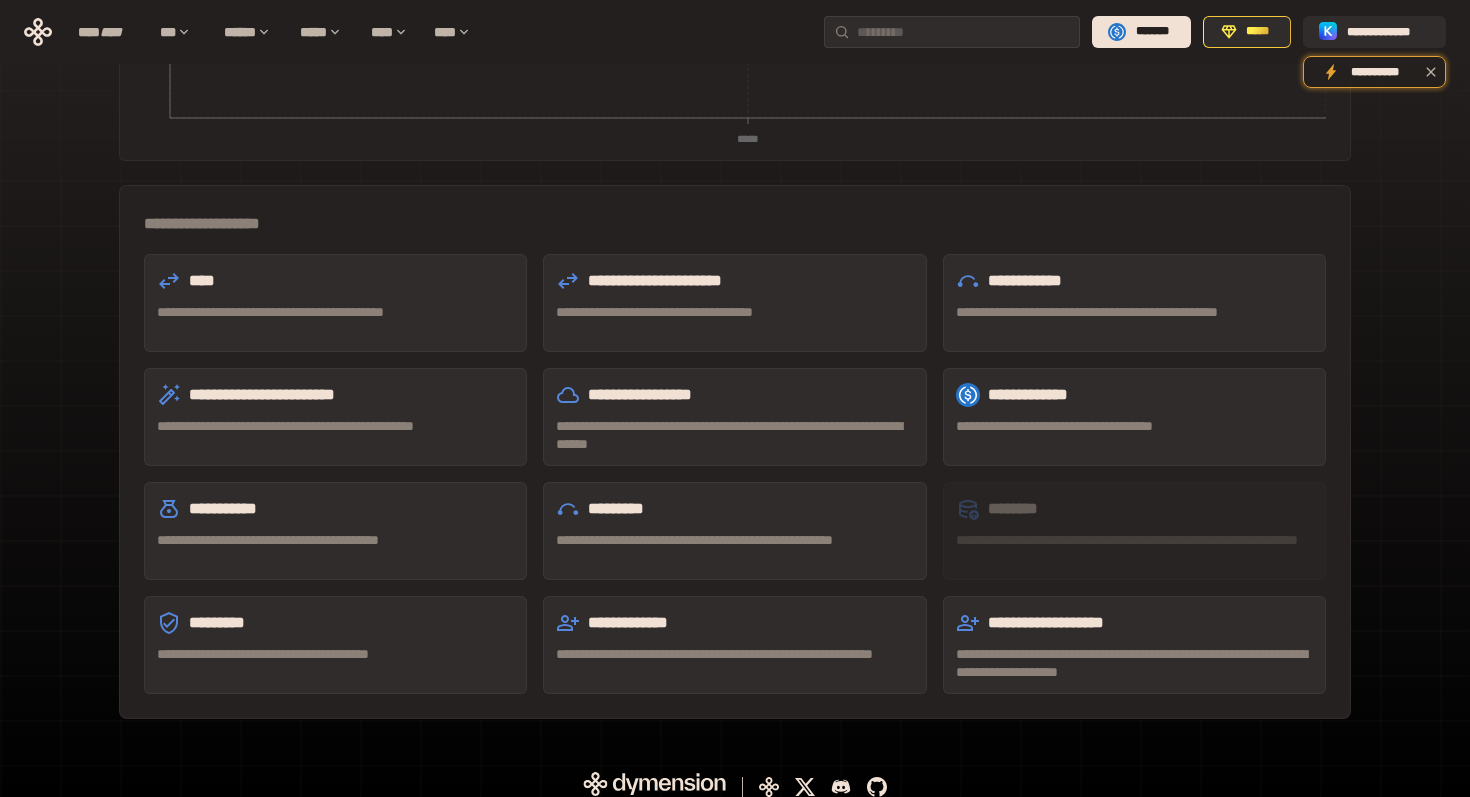 click on "**********" at bounding box center (735, 224) 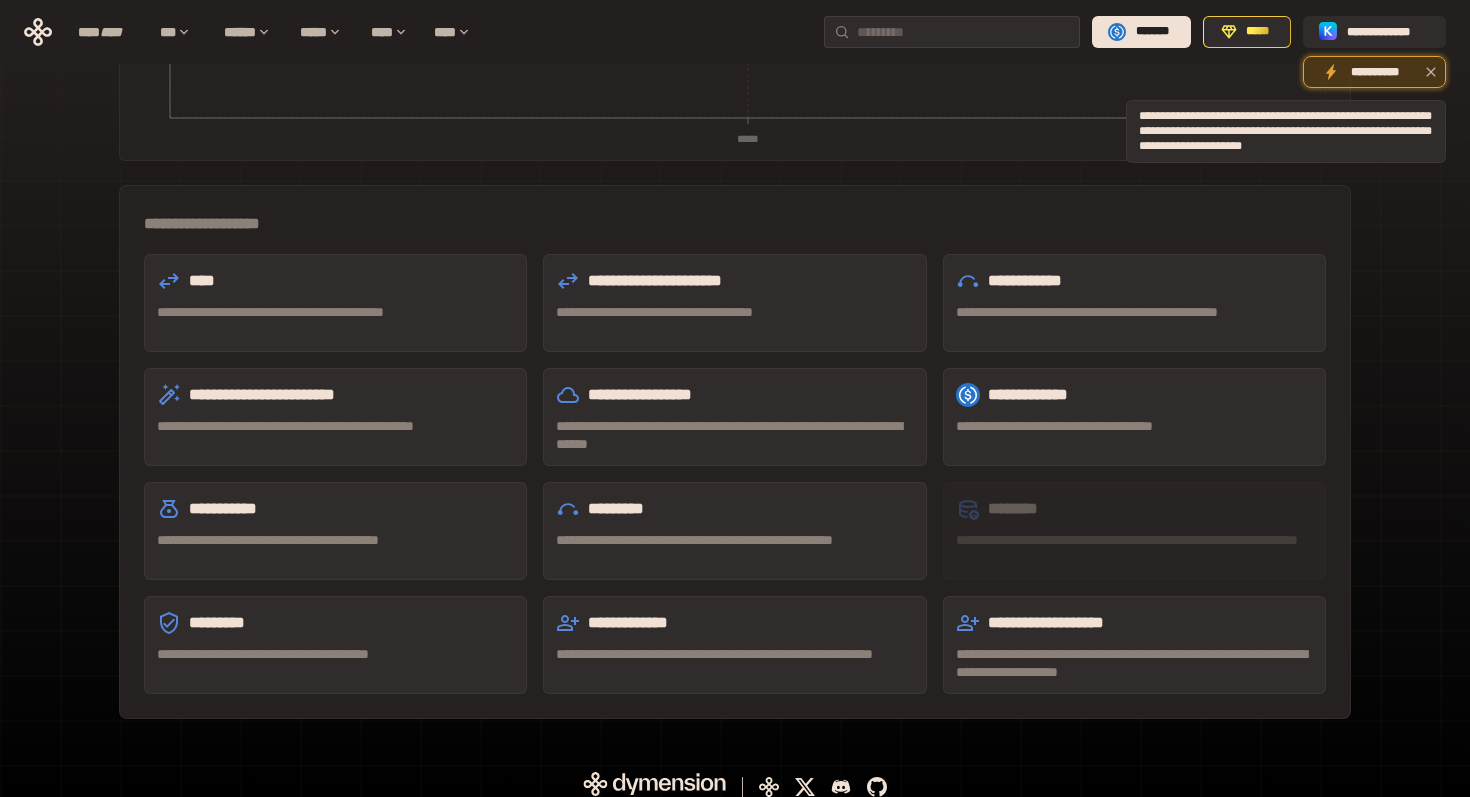 click 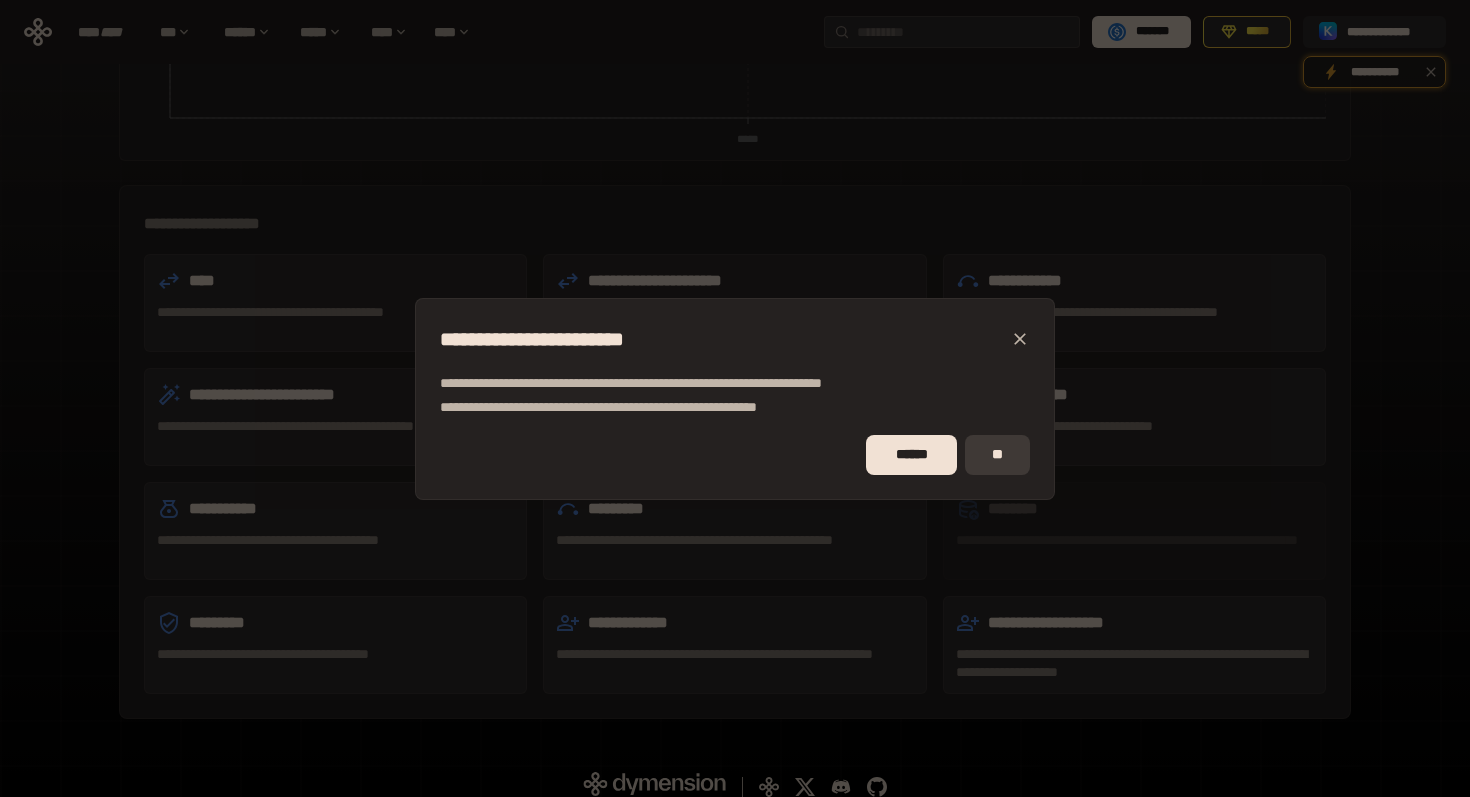 click on "**" at bounding box center (997, 455) 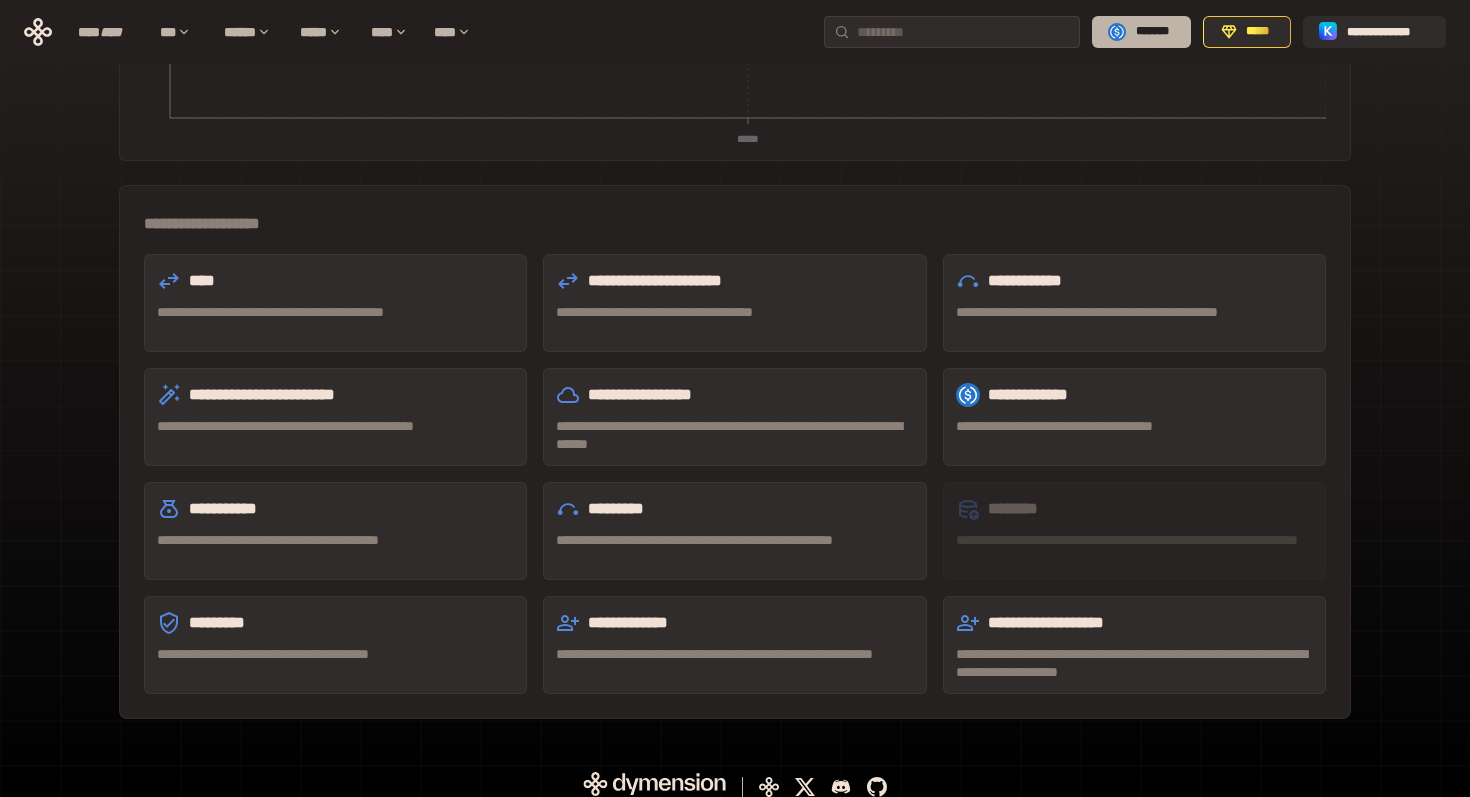 click on "*******" at bounding box center (1141, 32) 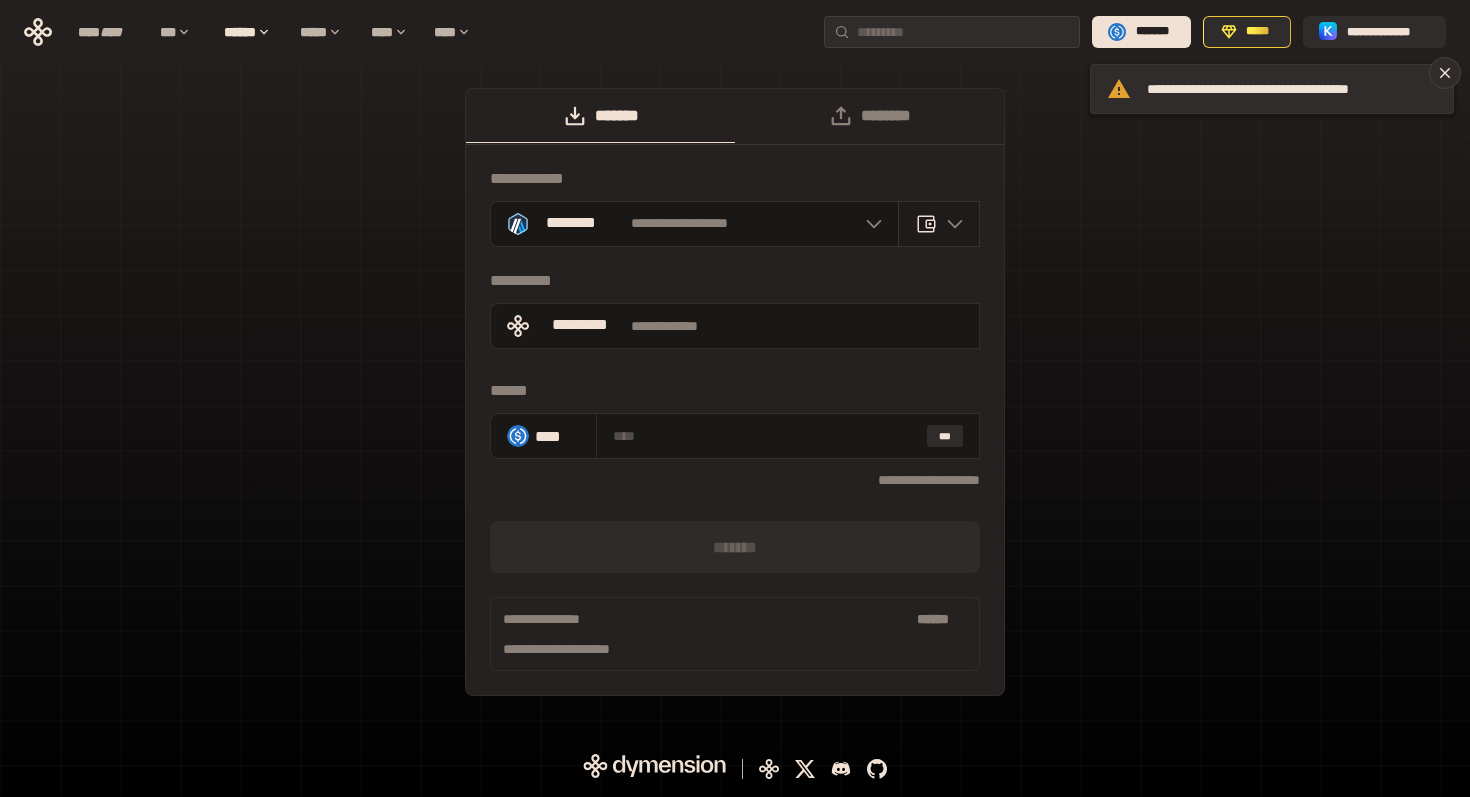 click 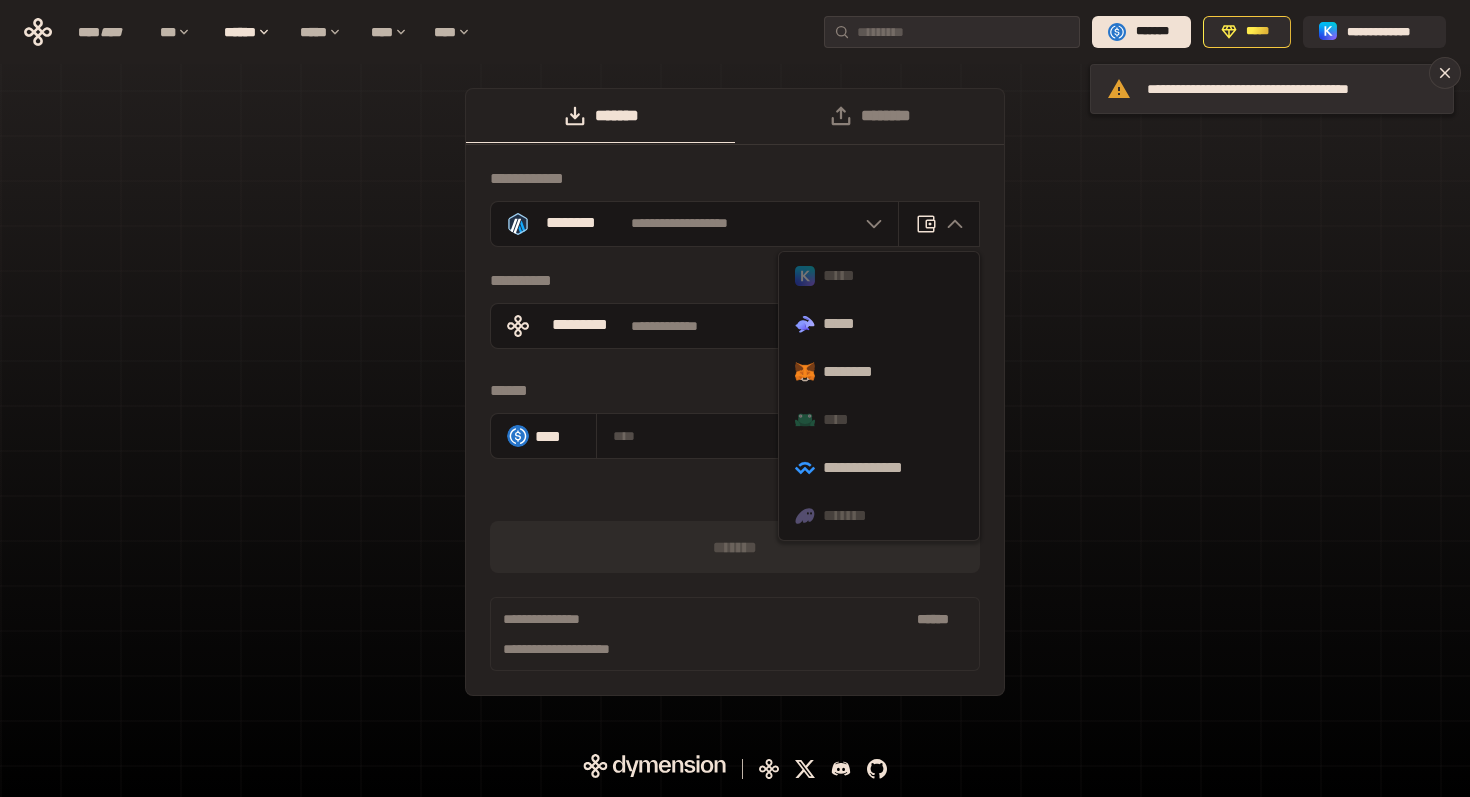 click on "*****" at bounding box center [879, 276] 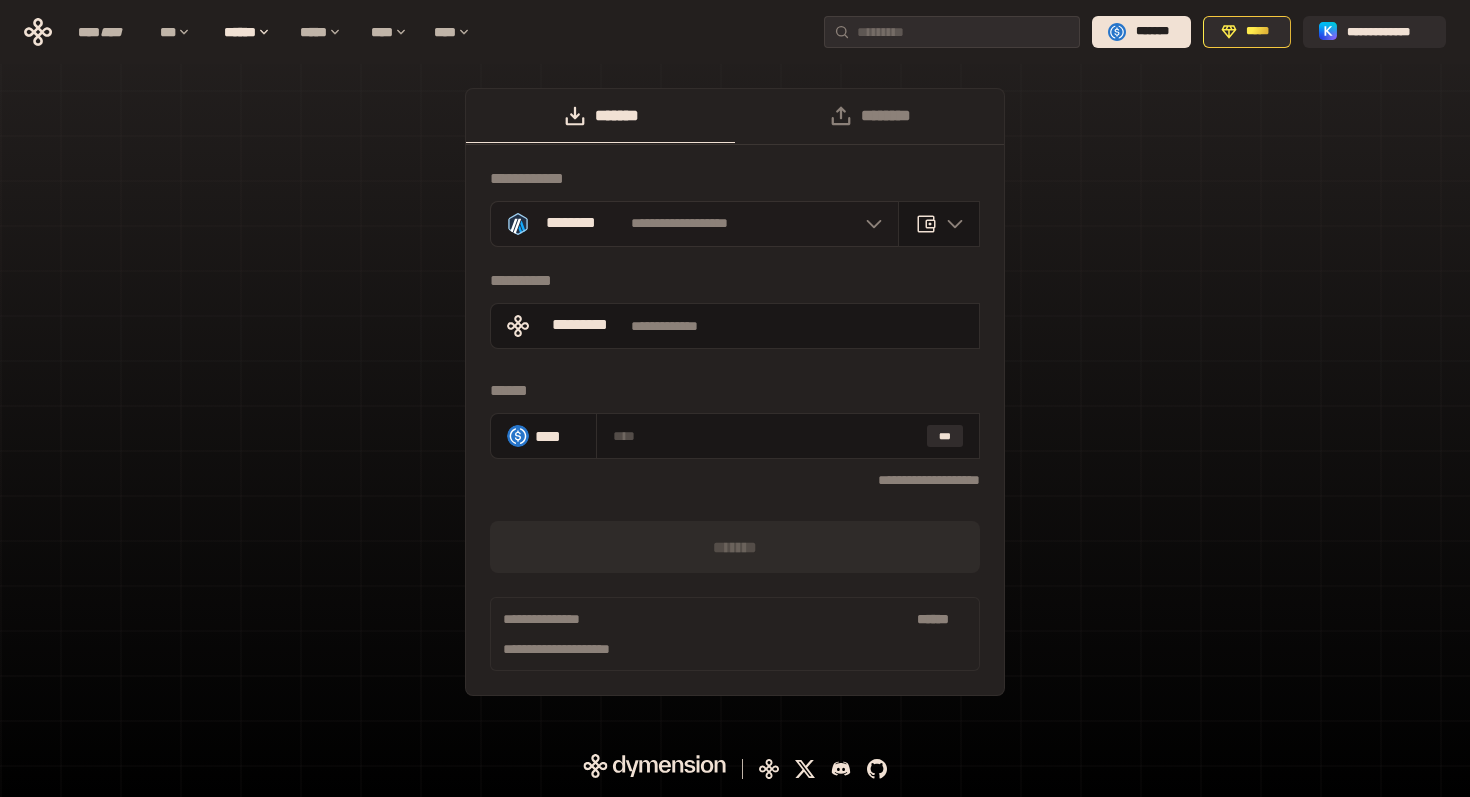 click on "**********" at bounding box center [694, 224] 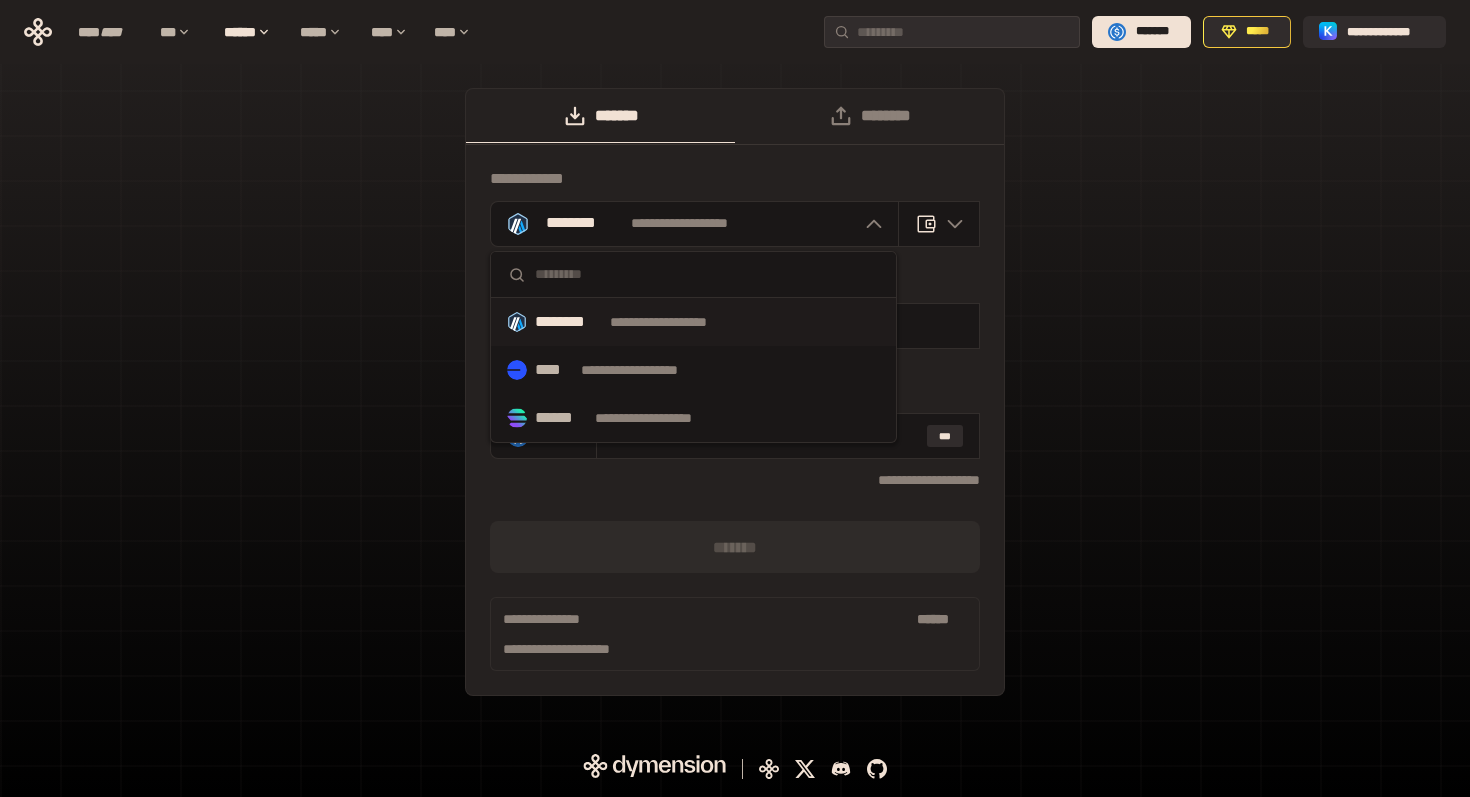 click on "**********" at bounding box center (735, 392) 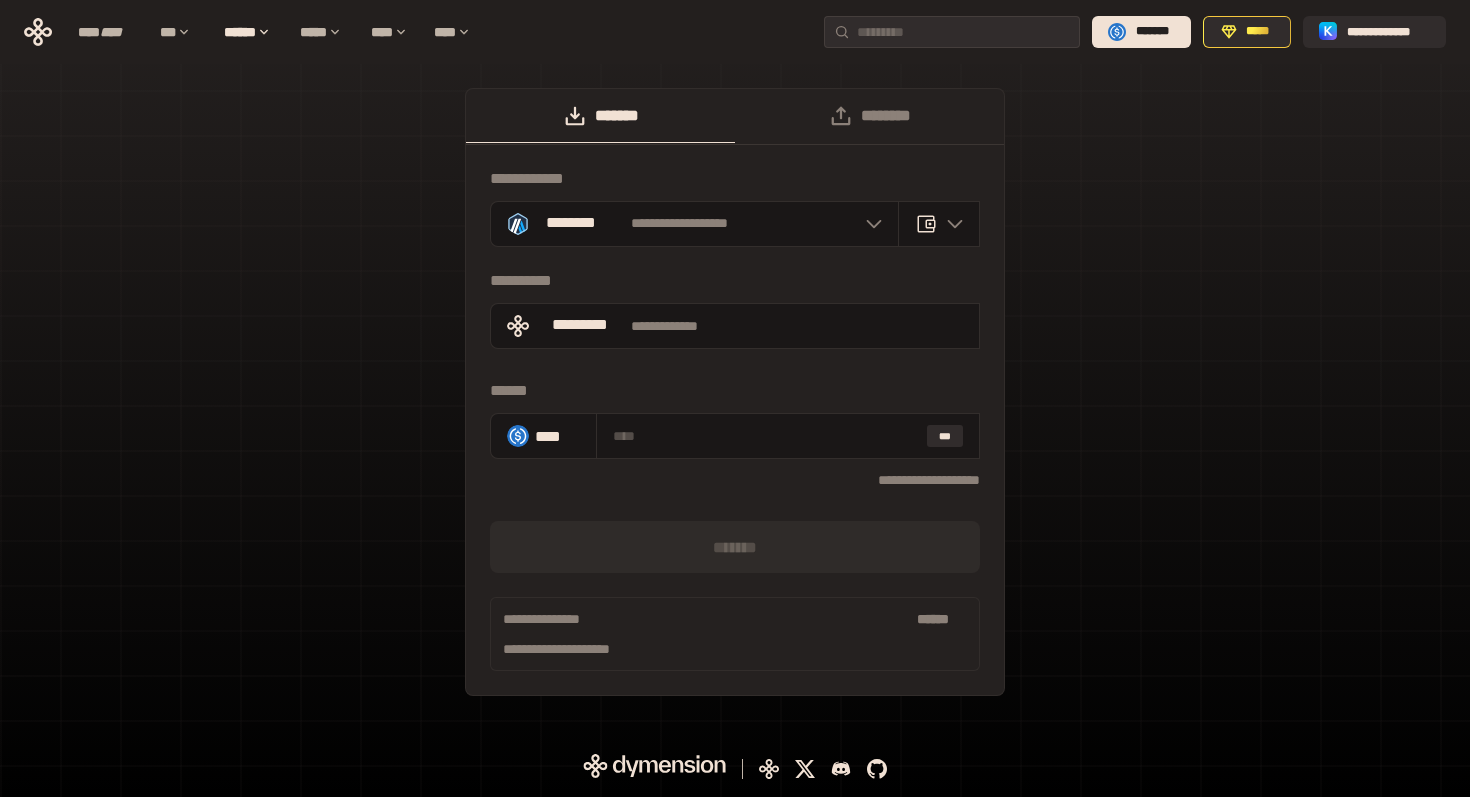 click on "**********" at bounding box center [735, 402] 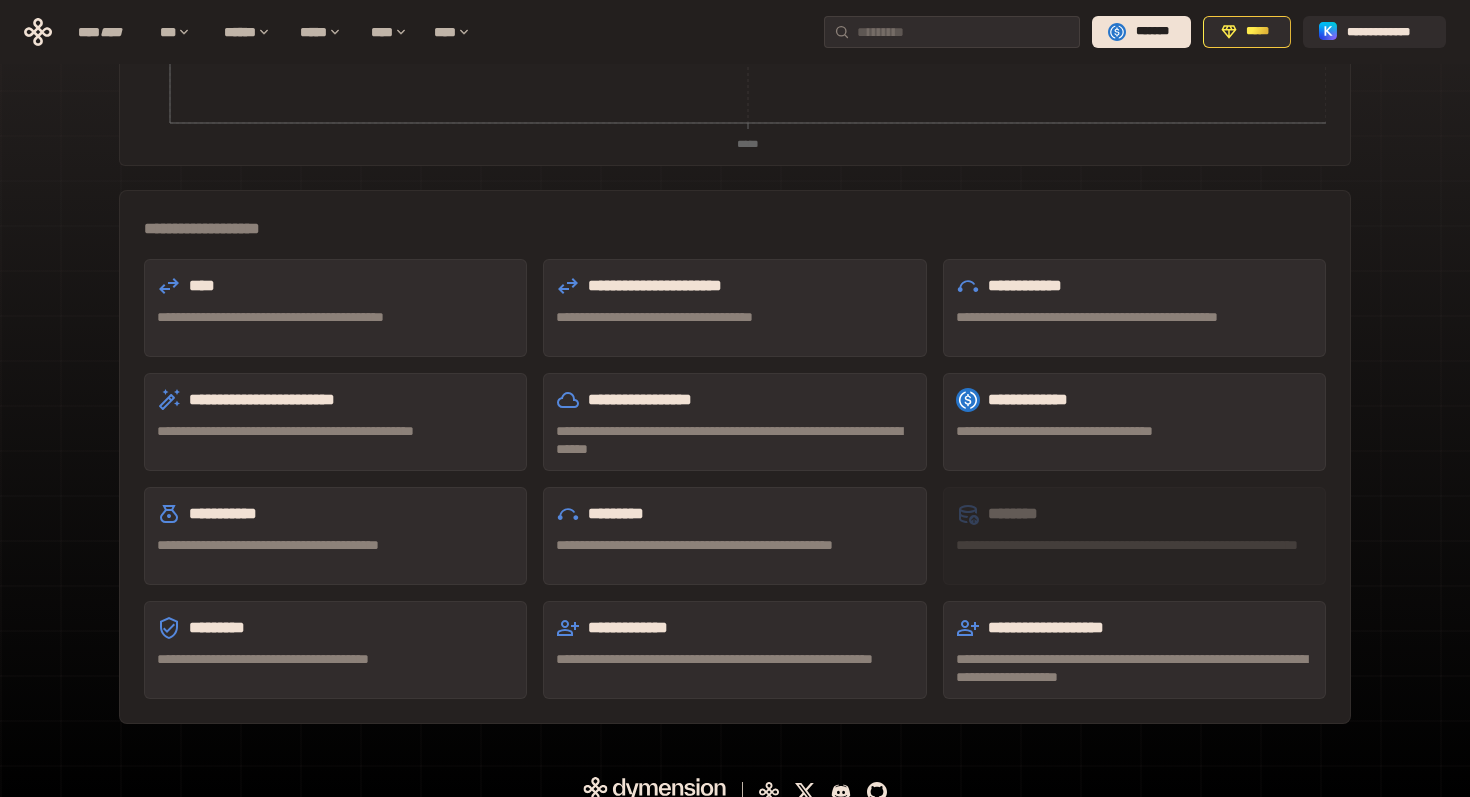 scroll, scrollTop: 397, scrollLeft: 0, axis: vertical 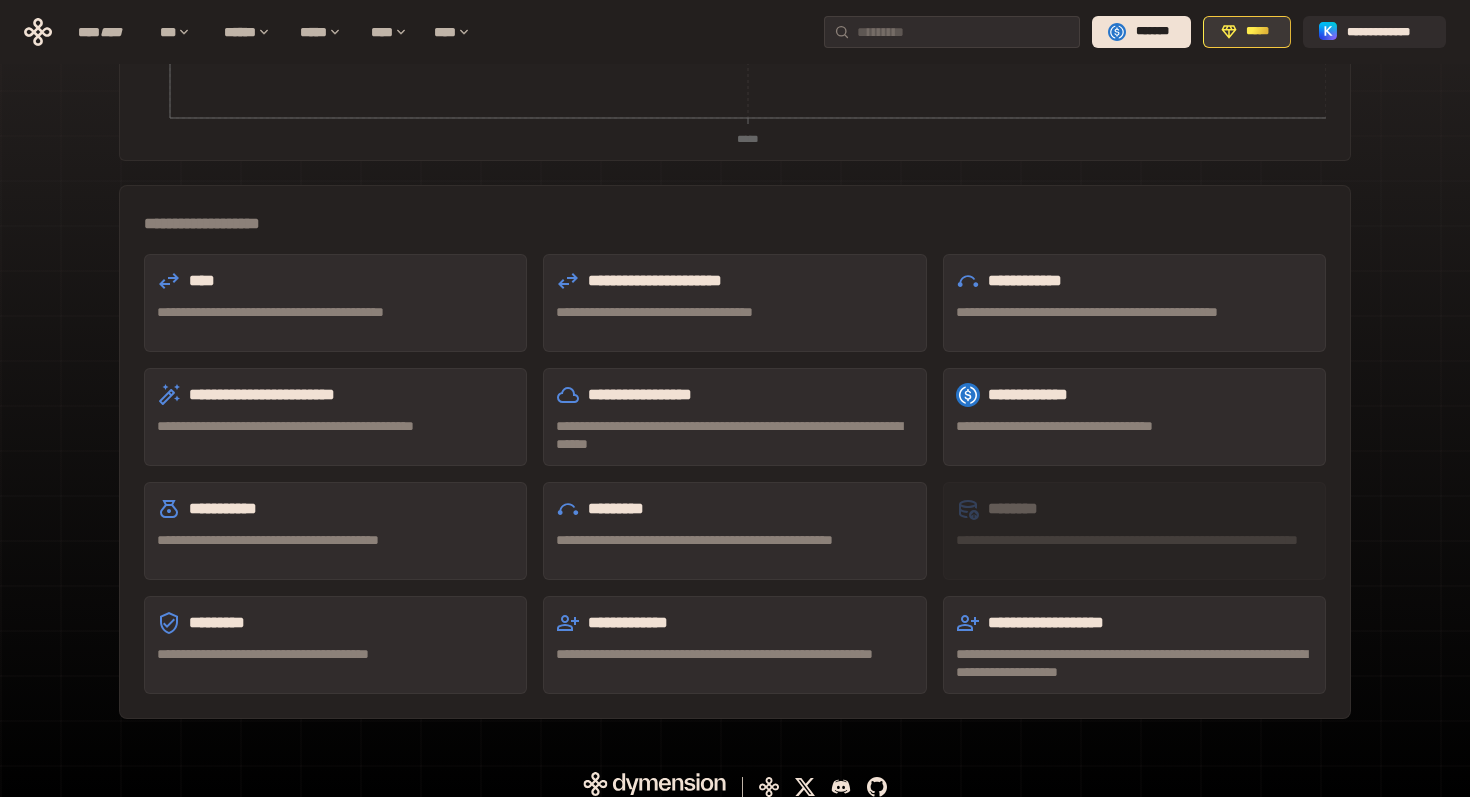 click on "*****" at bounding box center [1247, 32] 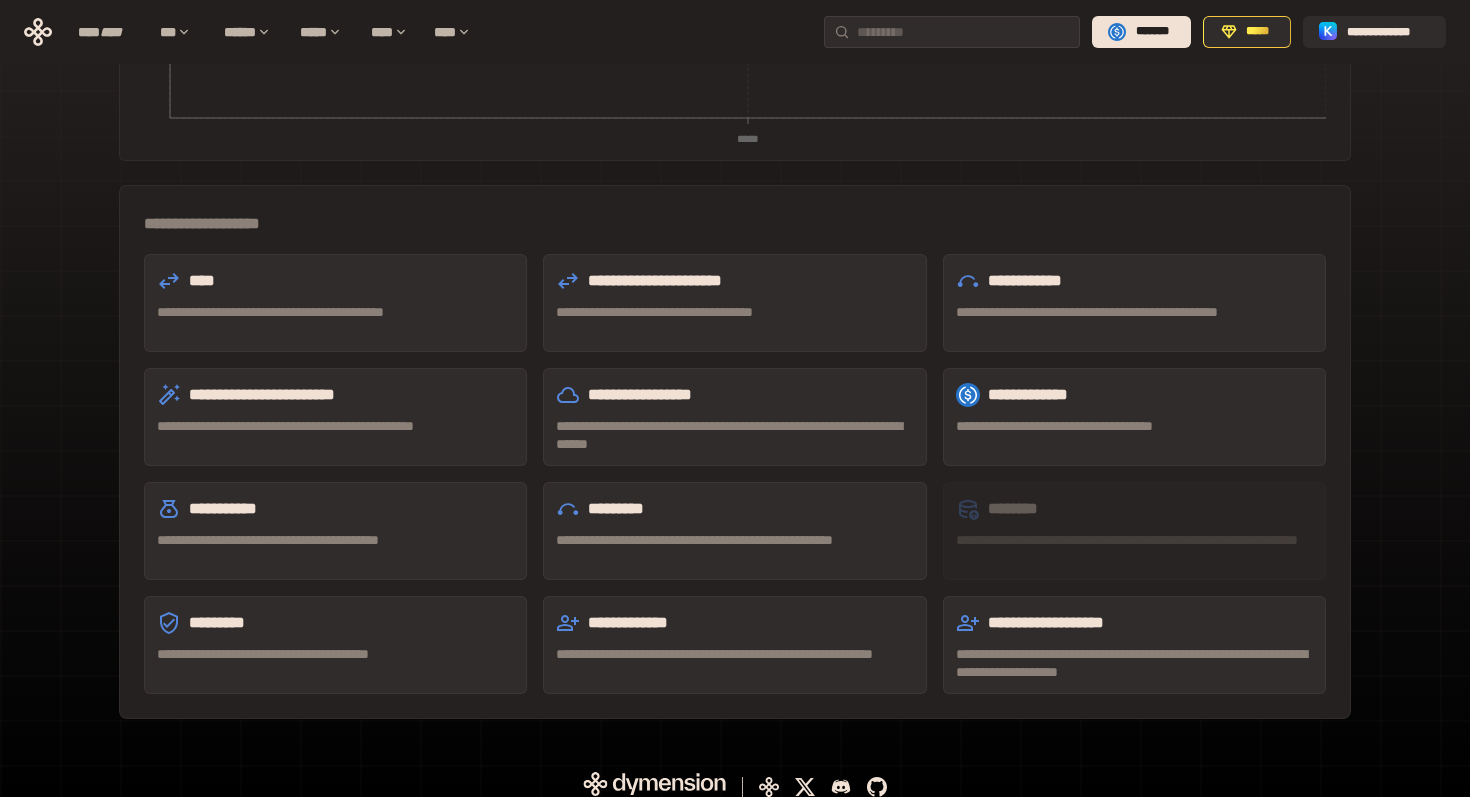 scroll, scrollTop: 411, scrollLeft: 0, axis: vertical 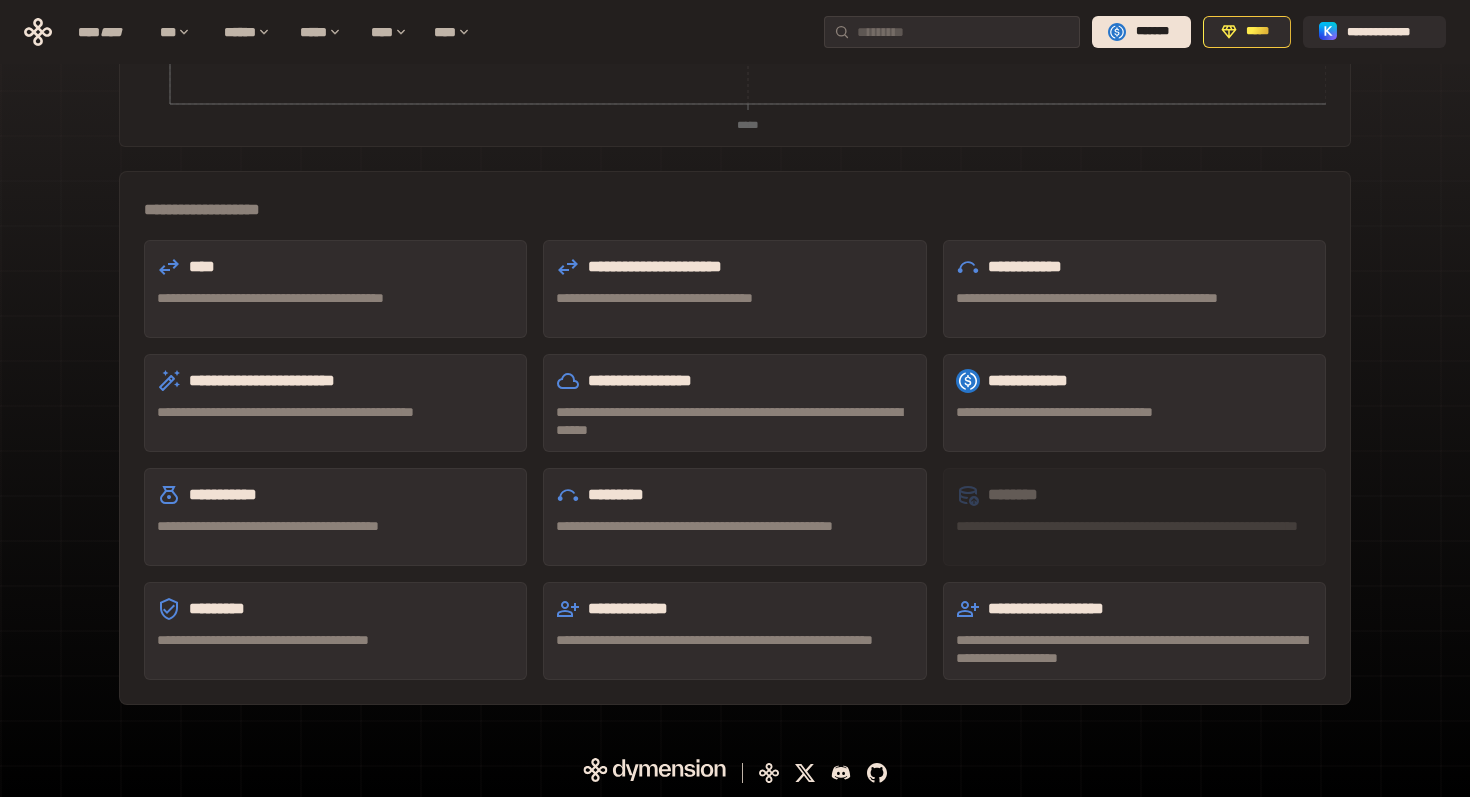 click on "**********" at bounding box center (734, 517) 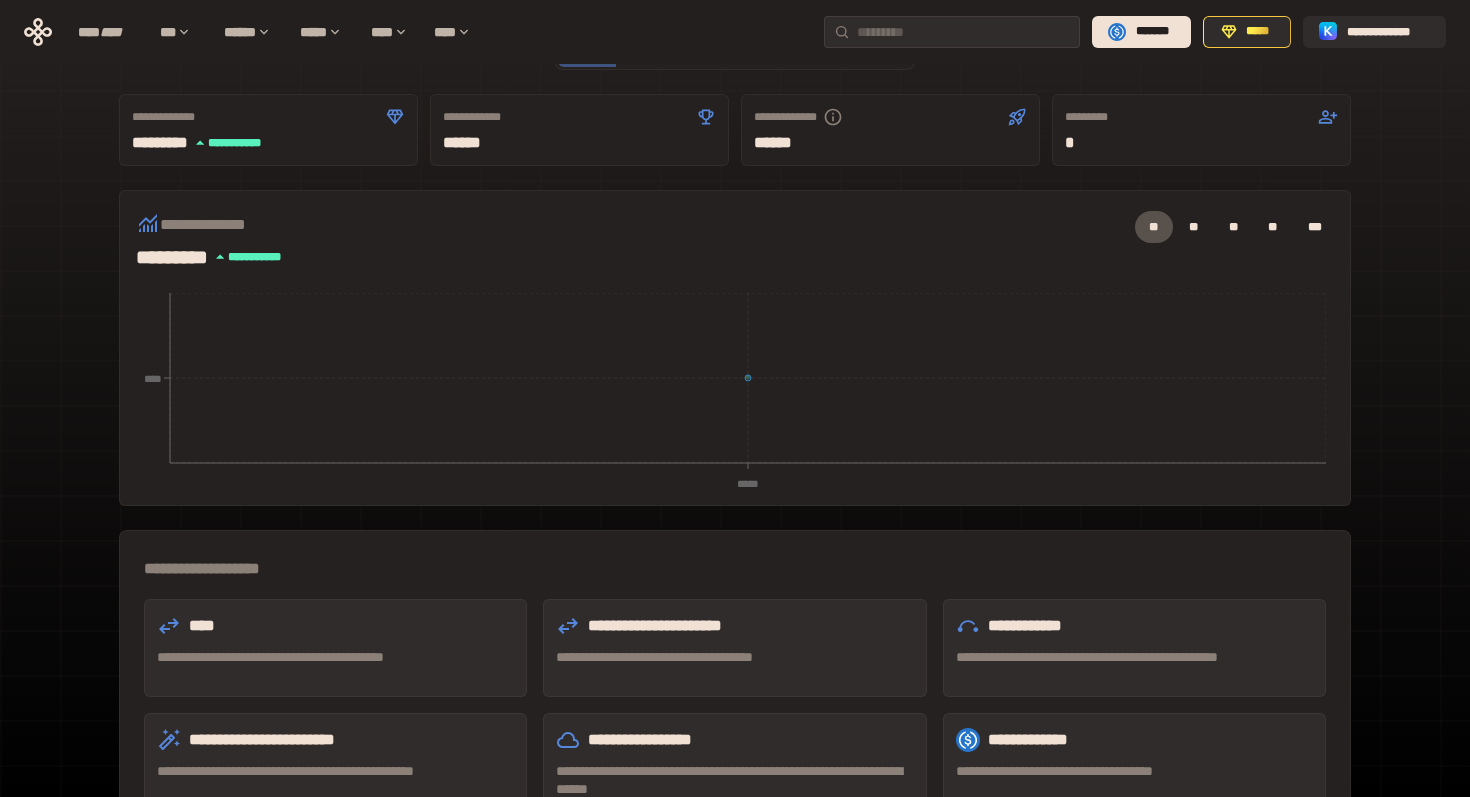 scroll, scrollTop: 0, scrollLeft: 0, axis: both 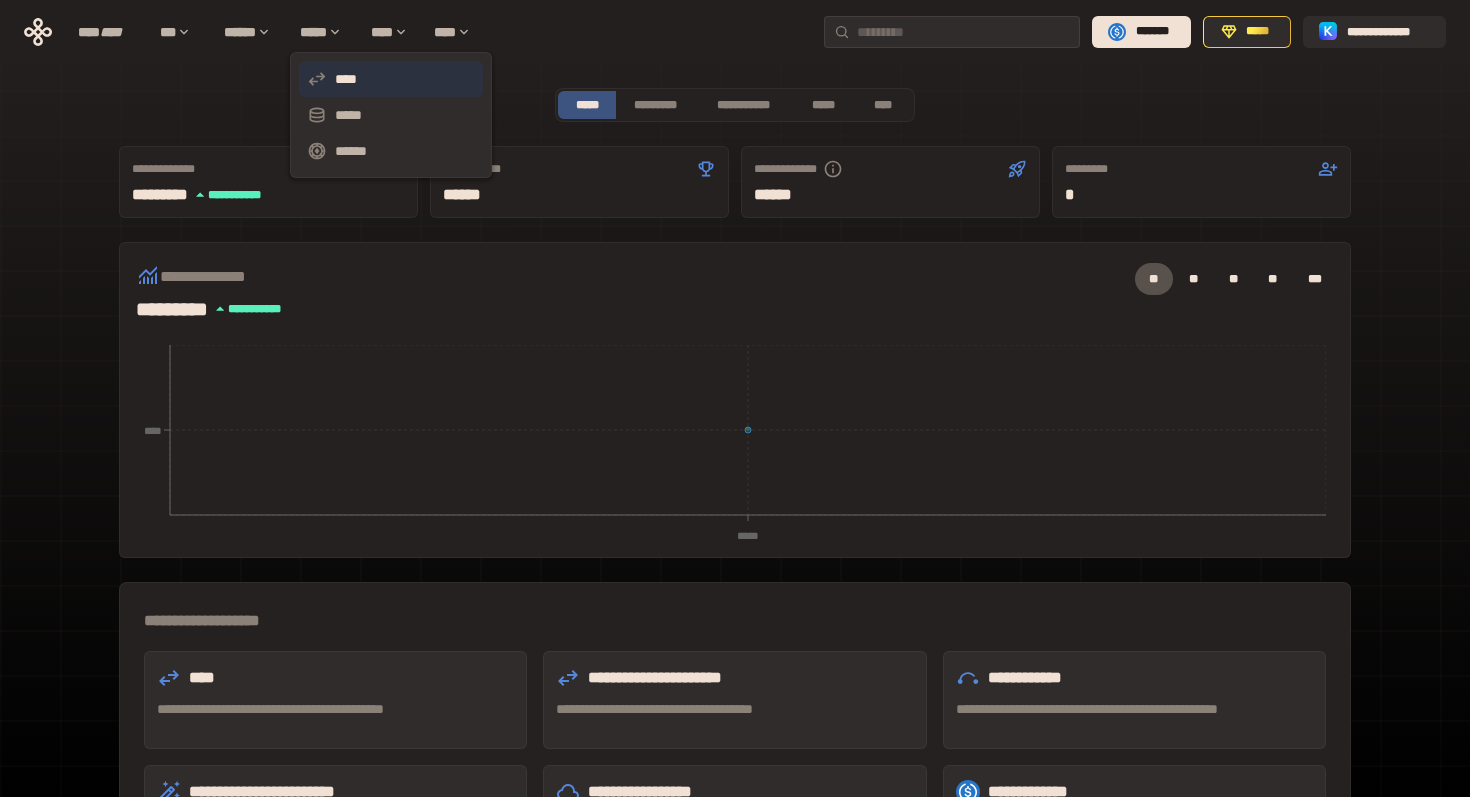 click on "****" at bounding box center (391, 79) 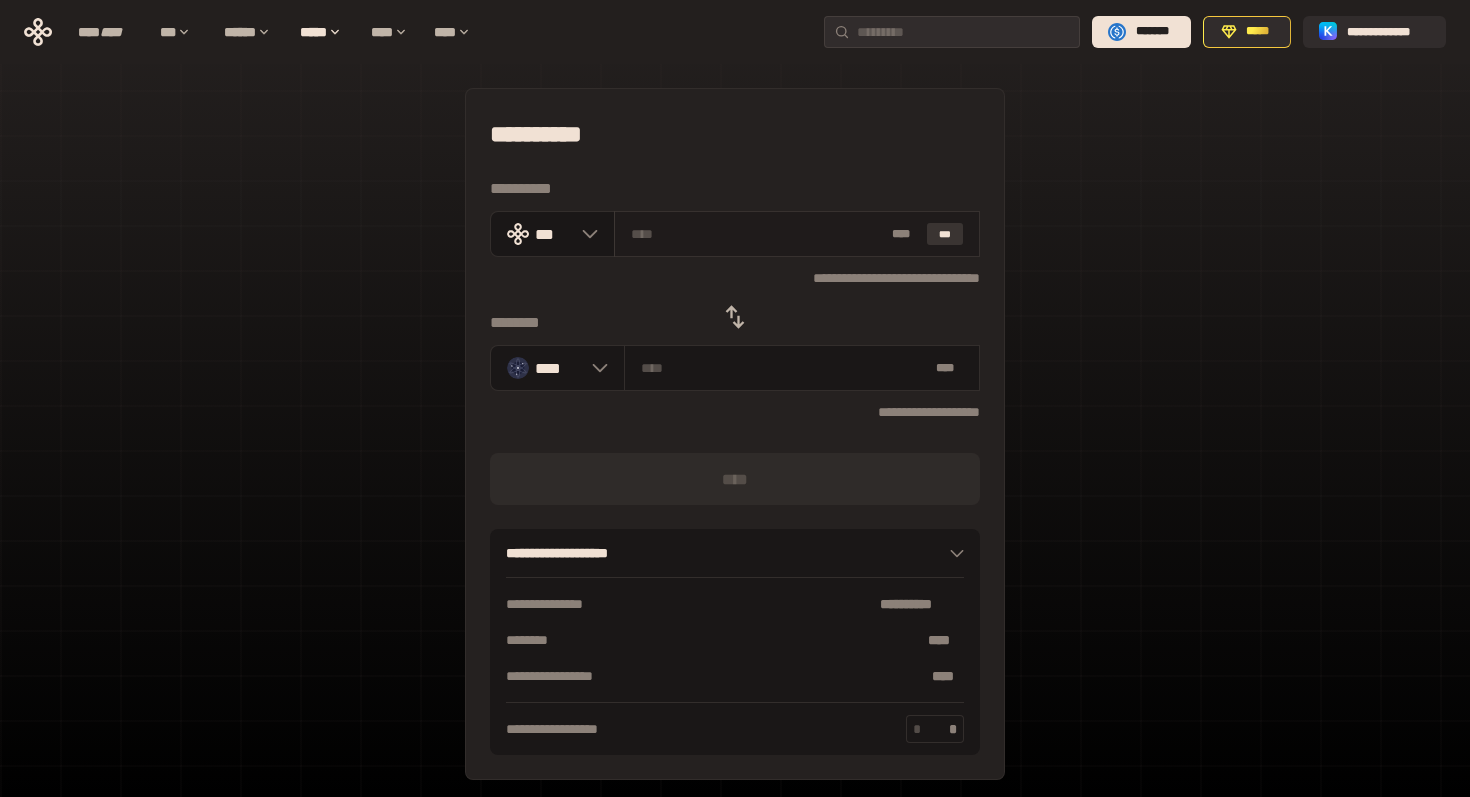 click on "***" at bounding box center (945, 234) 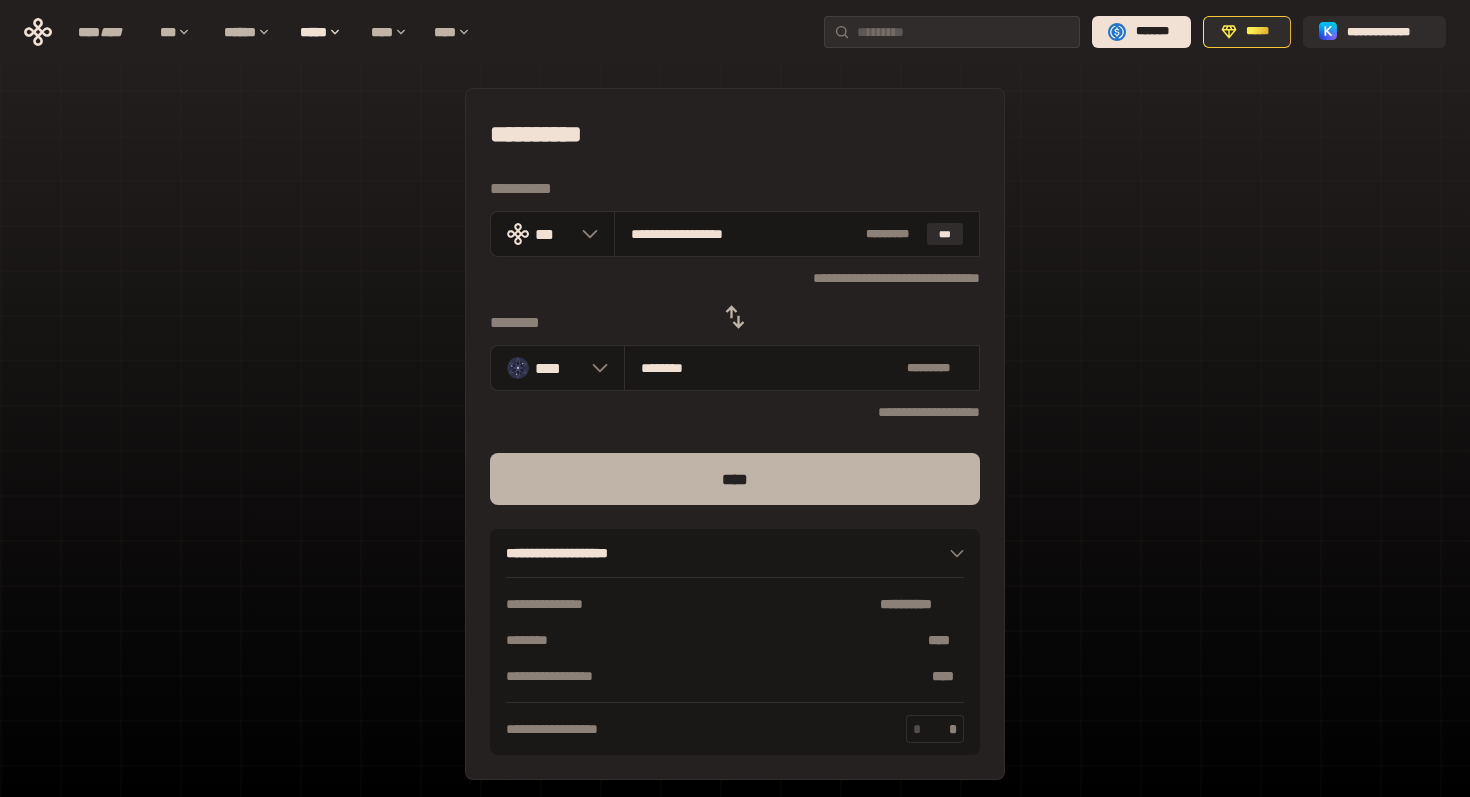 click on "****" at bounding box center [735, 479] 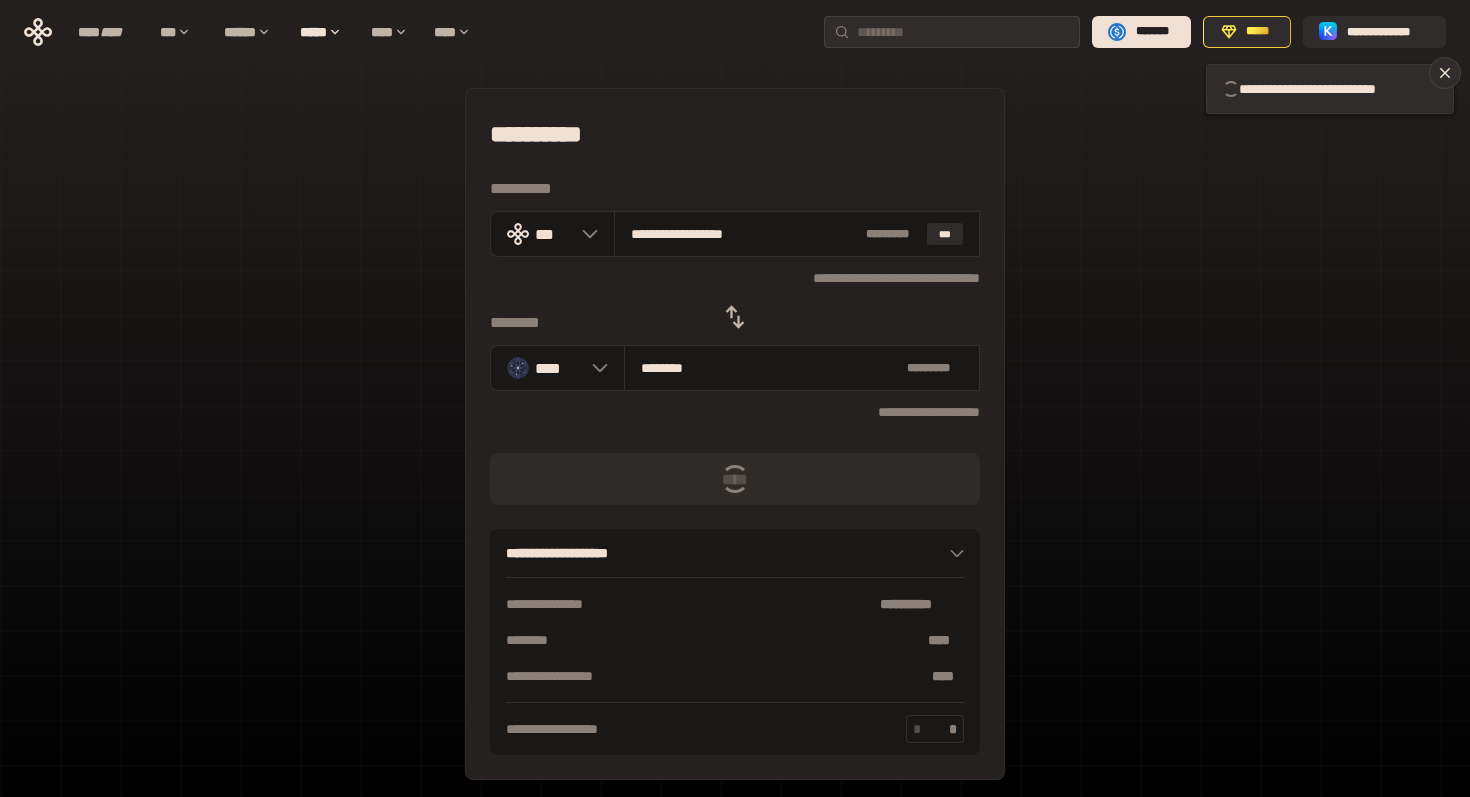 type 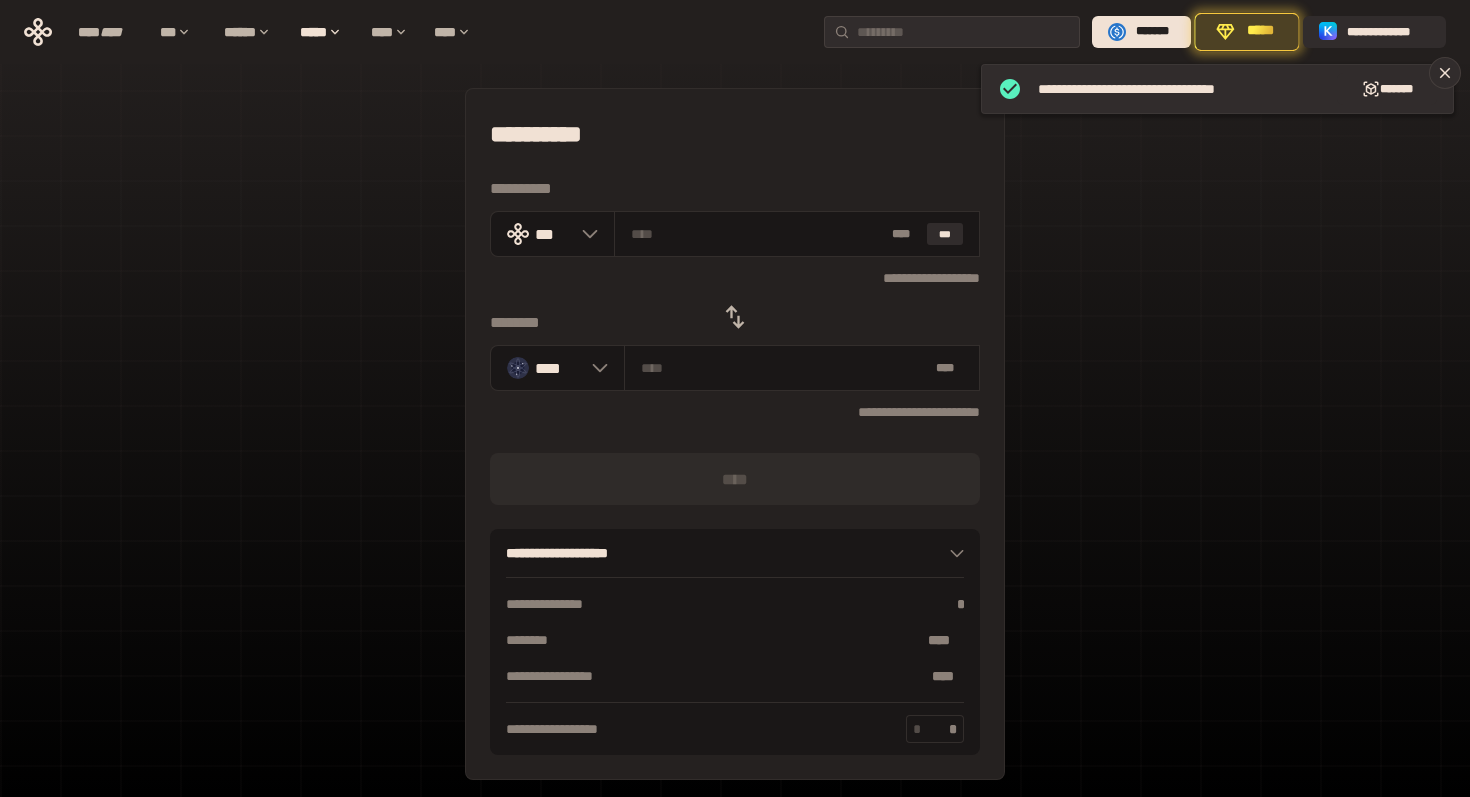 click 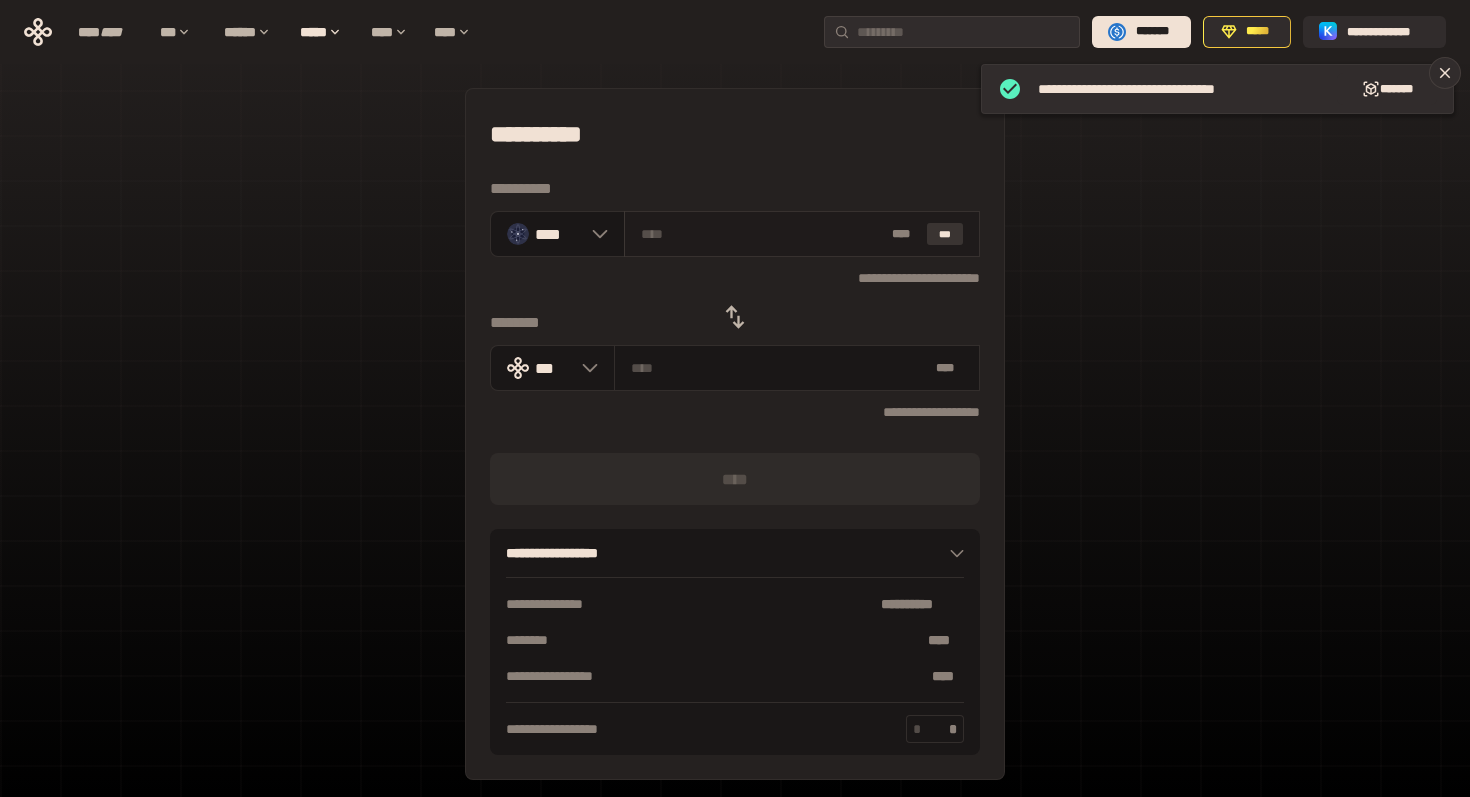 click on "***" at bounding box center [945, 234] 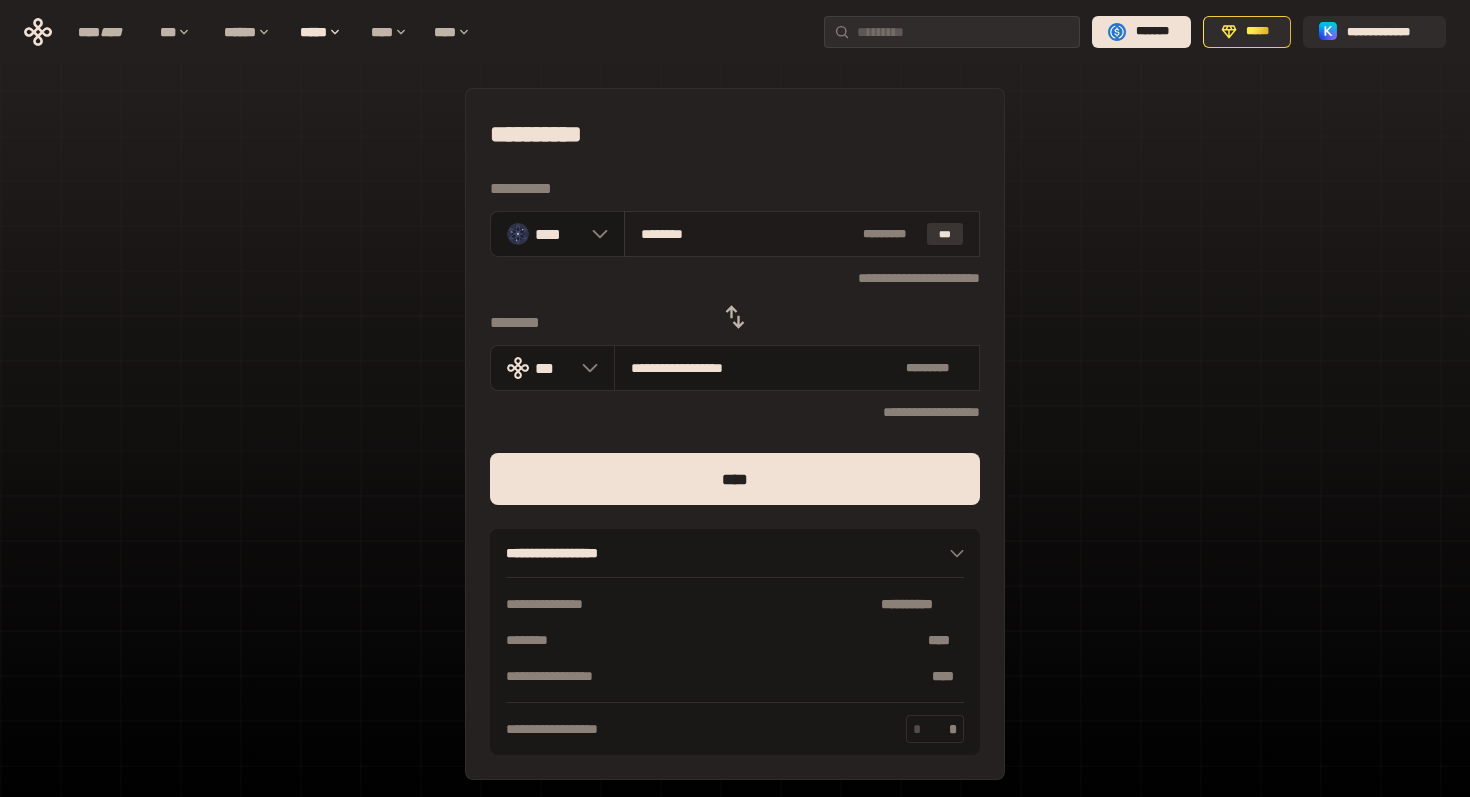 click on "***" at bounding box center [945, 234] 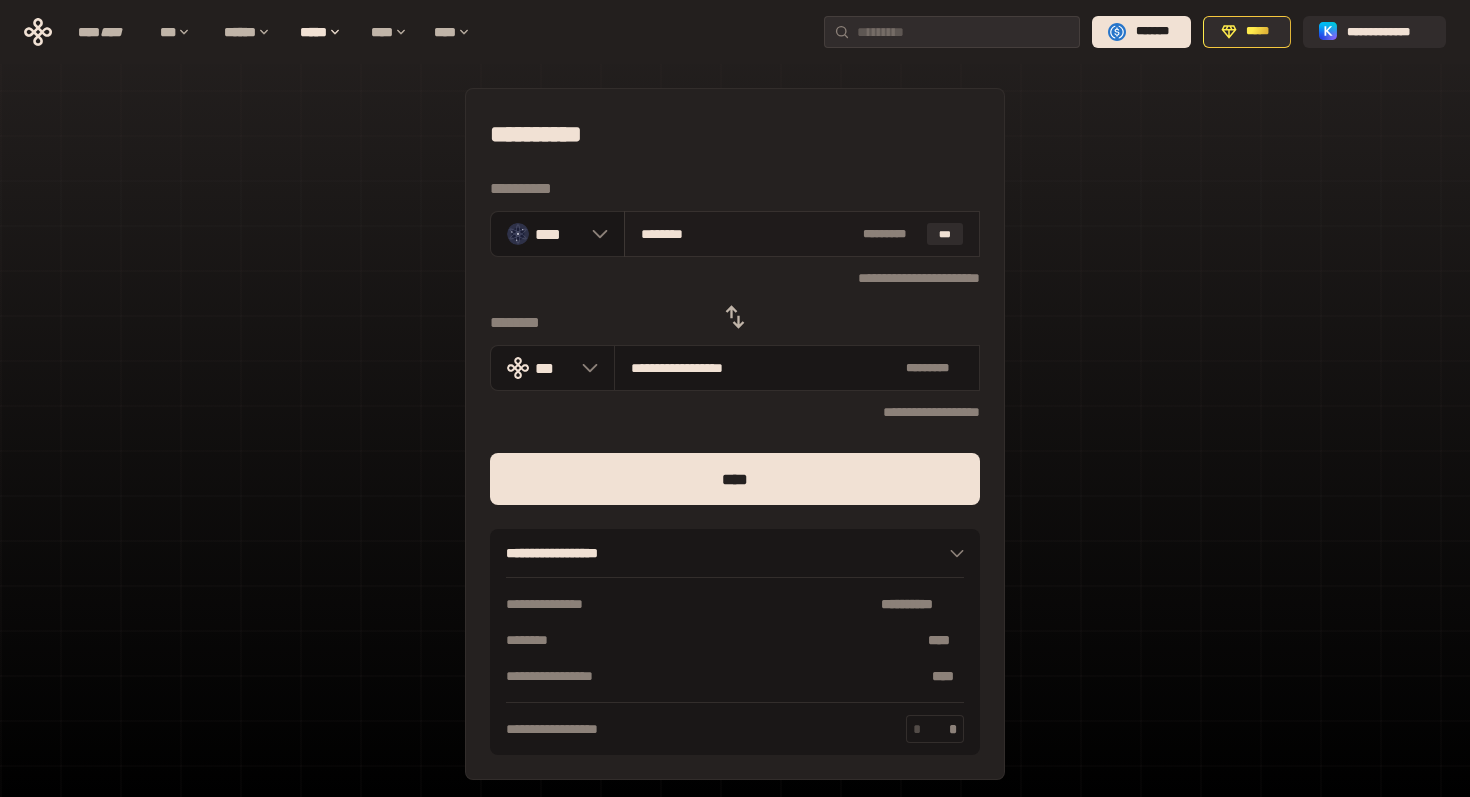 drag, startPoint x: 664, startPoint y: 237, endPoint x: 833, endPoint y: 247, distance: 169.2956 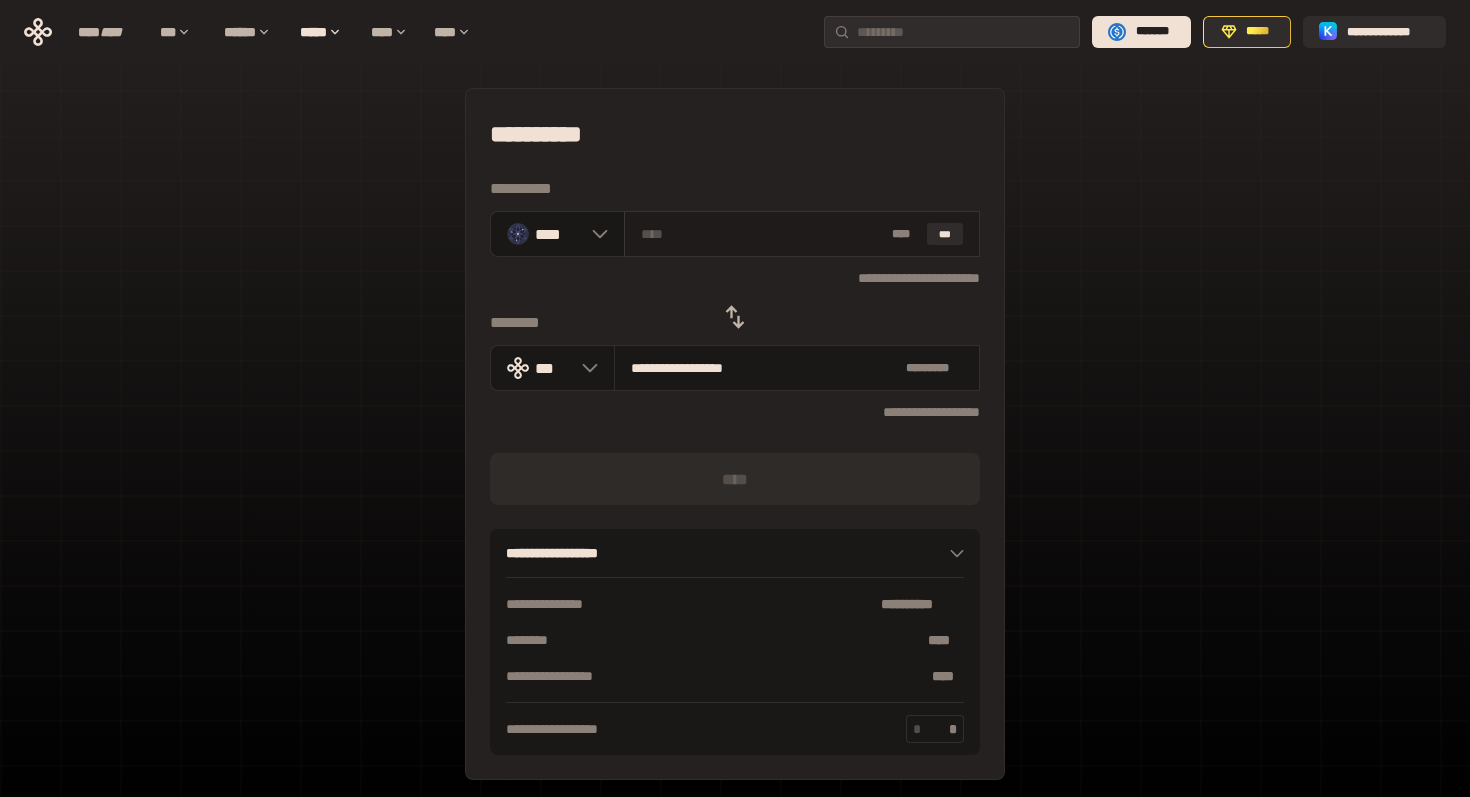 click on "* ** ***" at bounding box center [802, 234] 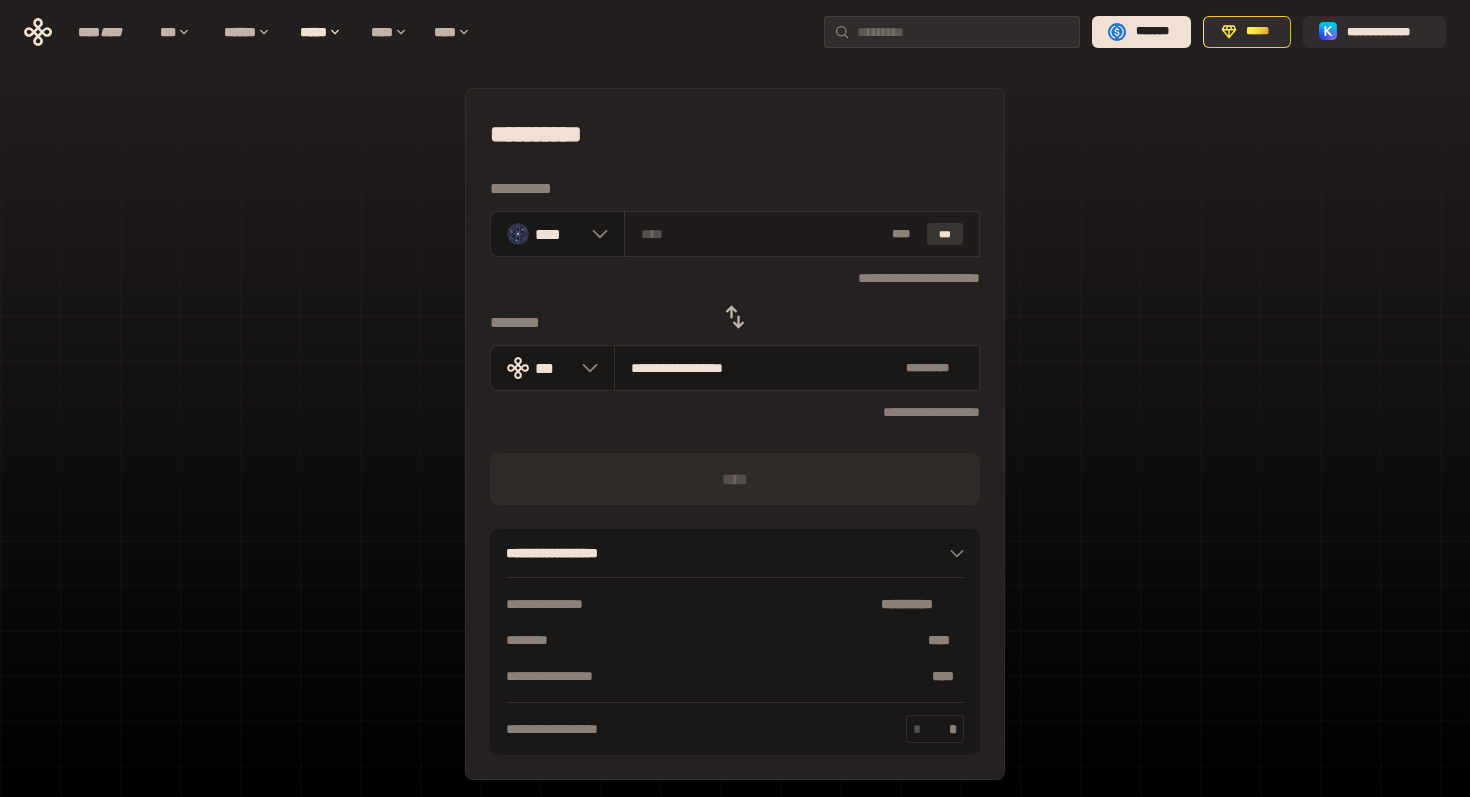 click on "***" at bounding box center (945, 234) 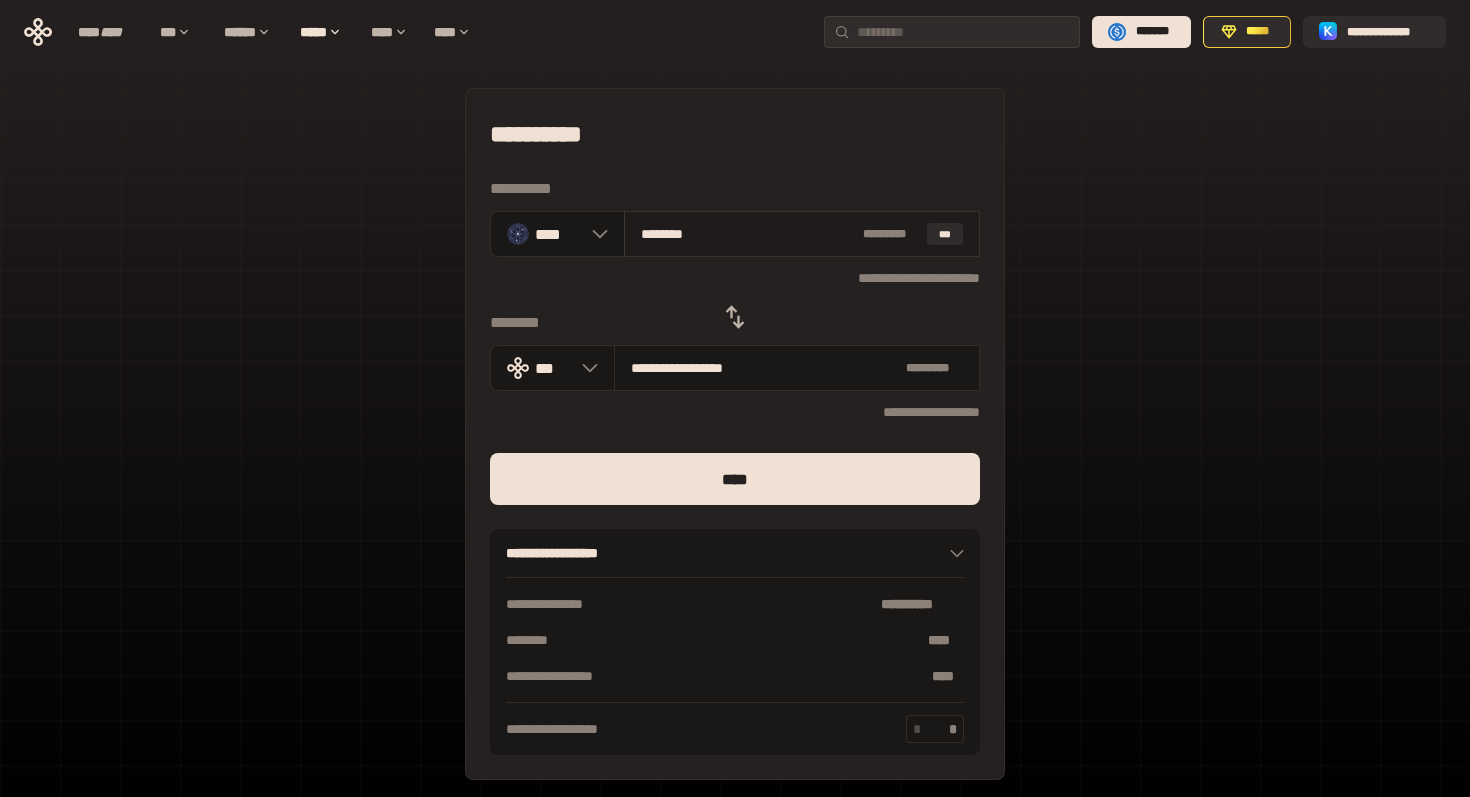 drag, startPoint x: 748, startPoint y: 229, endPoint x: 663, endPoint y: 229, distance: 85 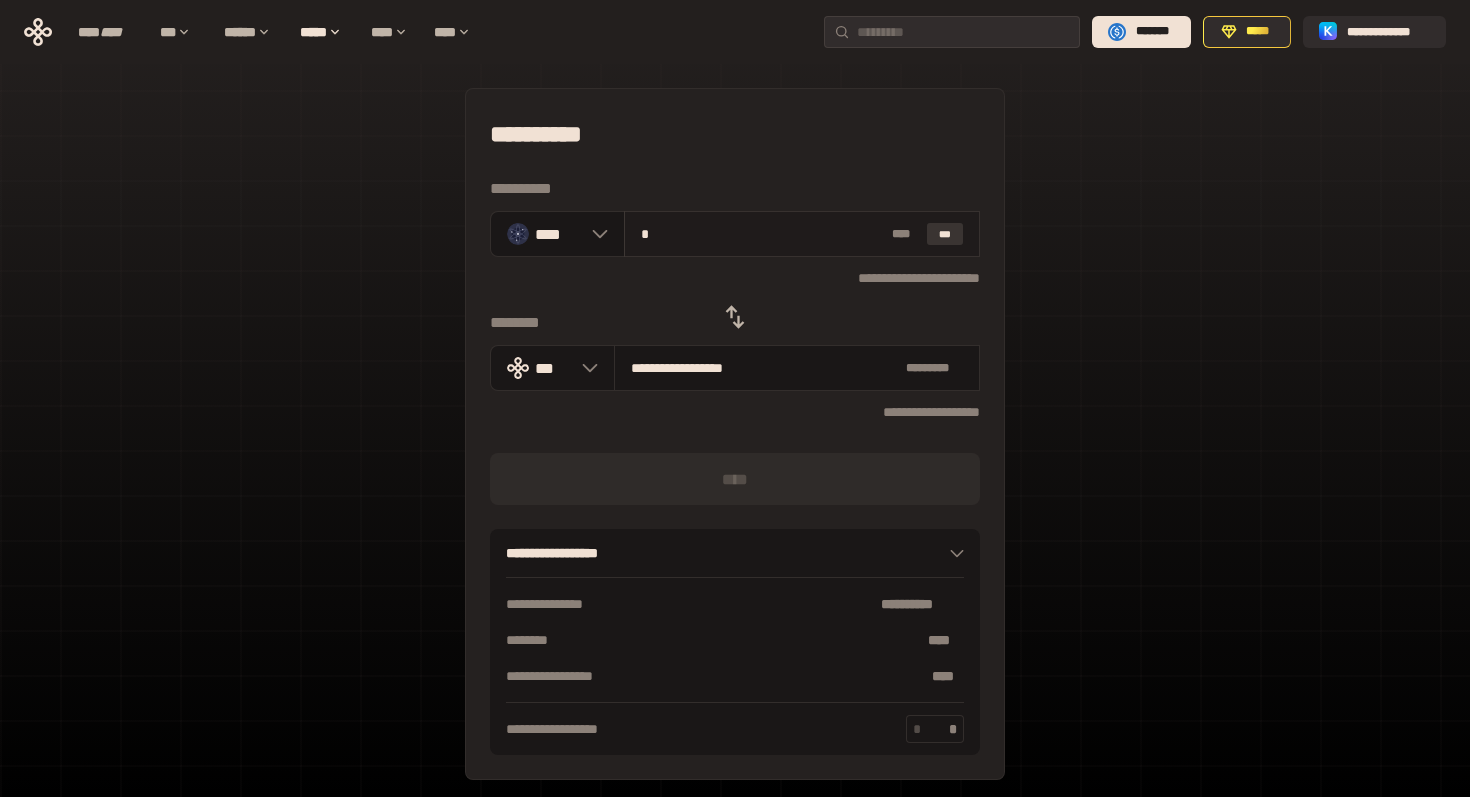 click on "***" at bounding box center (945, 234) 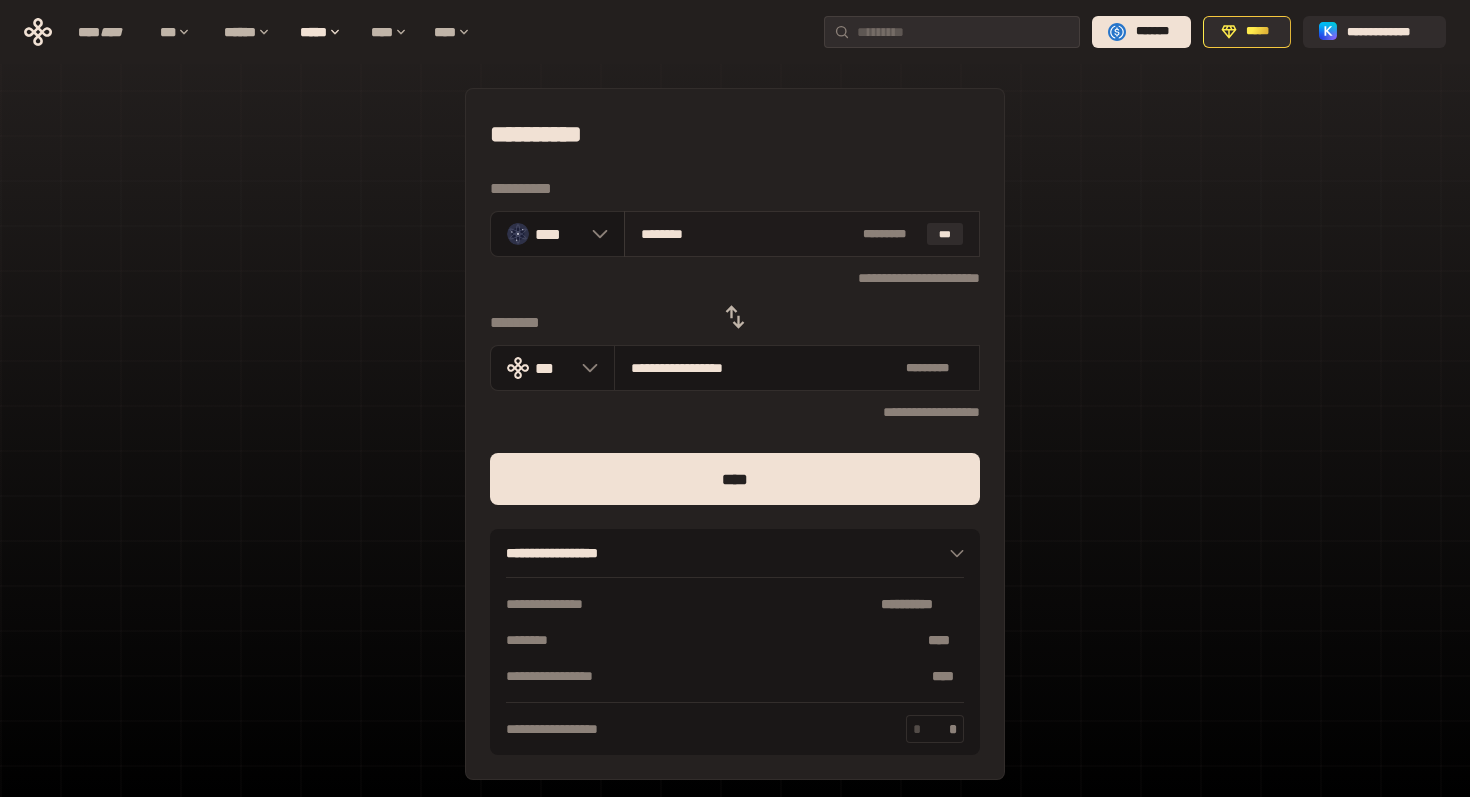 type on "*******" 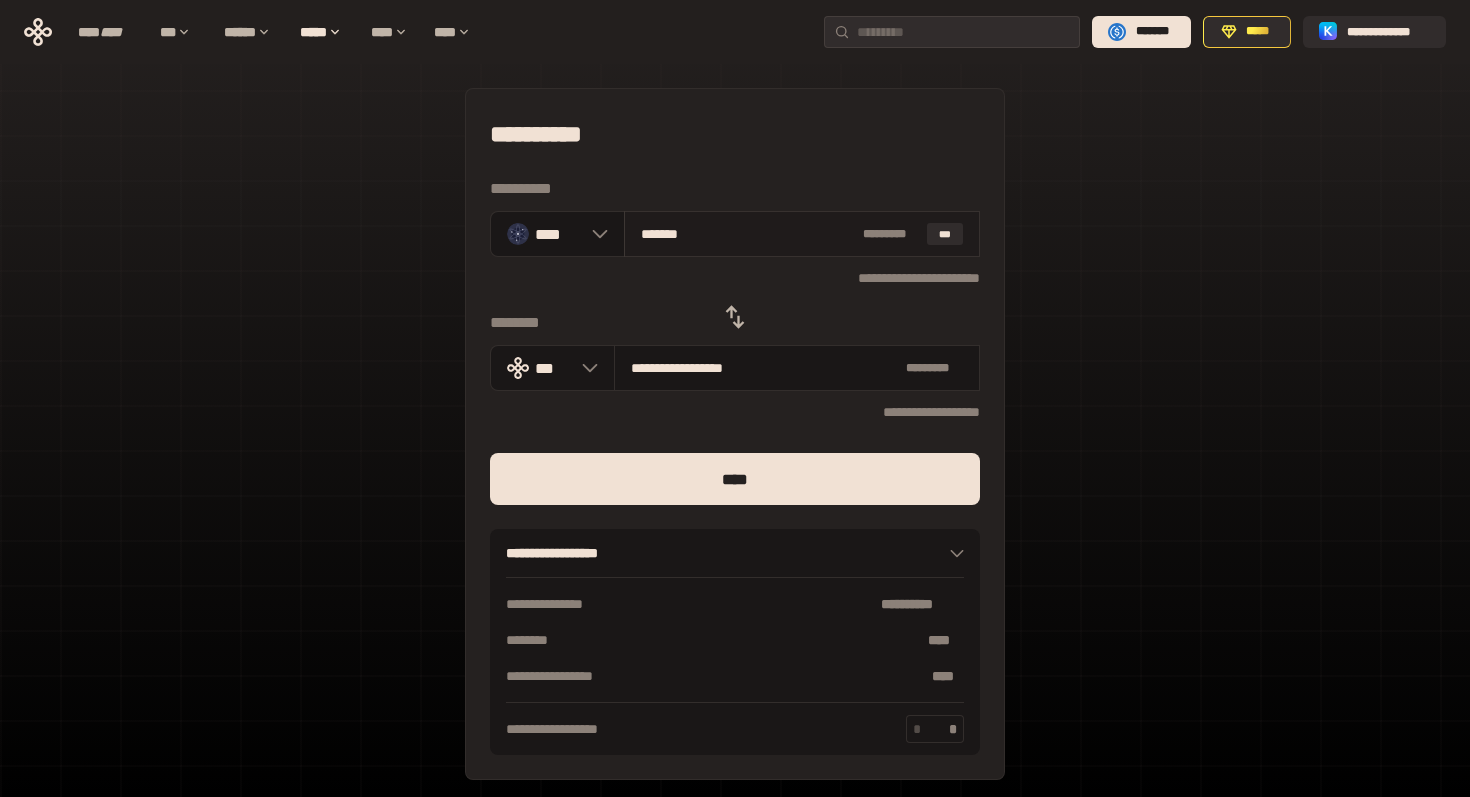 type on "**********" 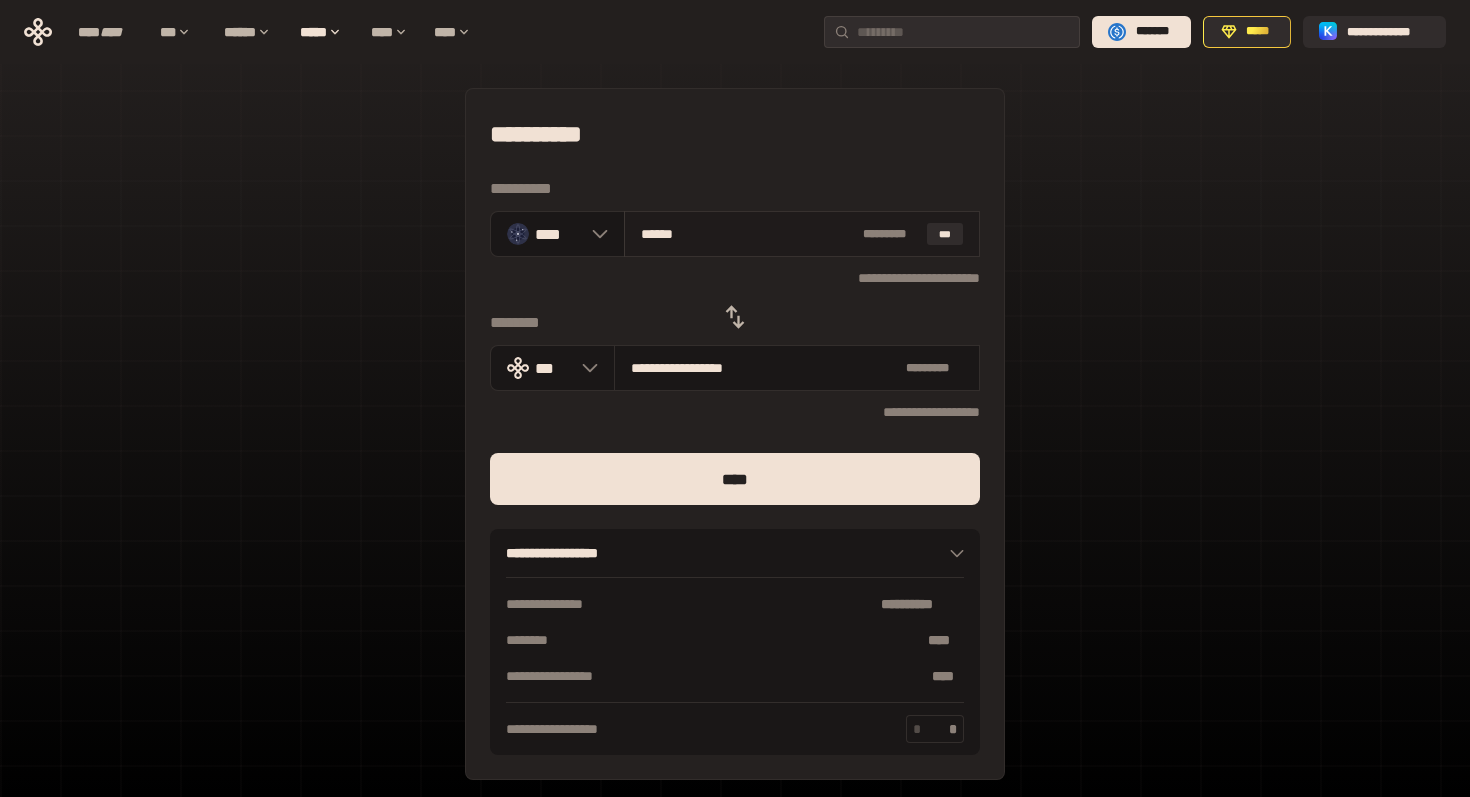 type on "**********" 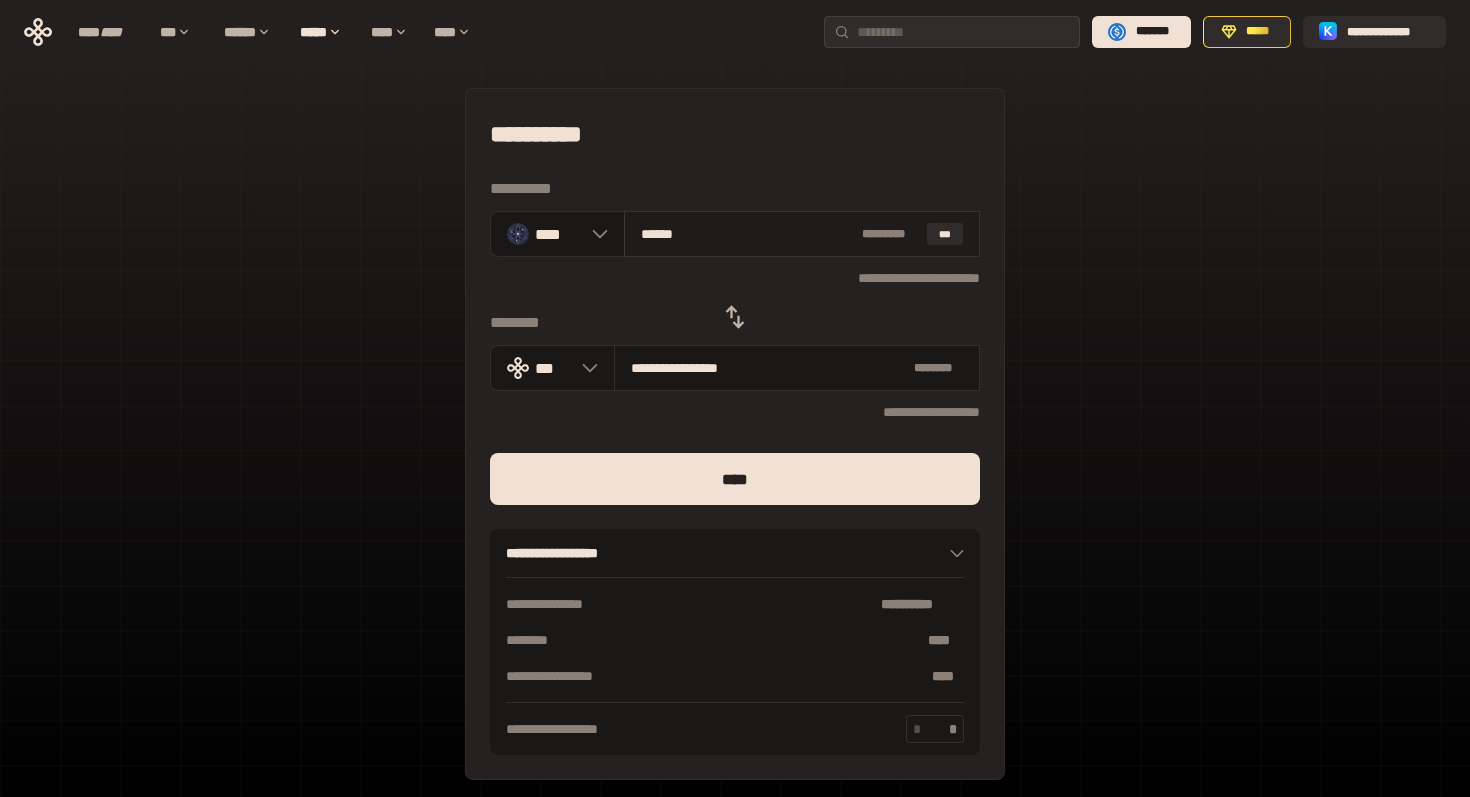 type on "*****" 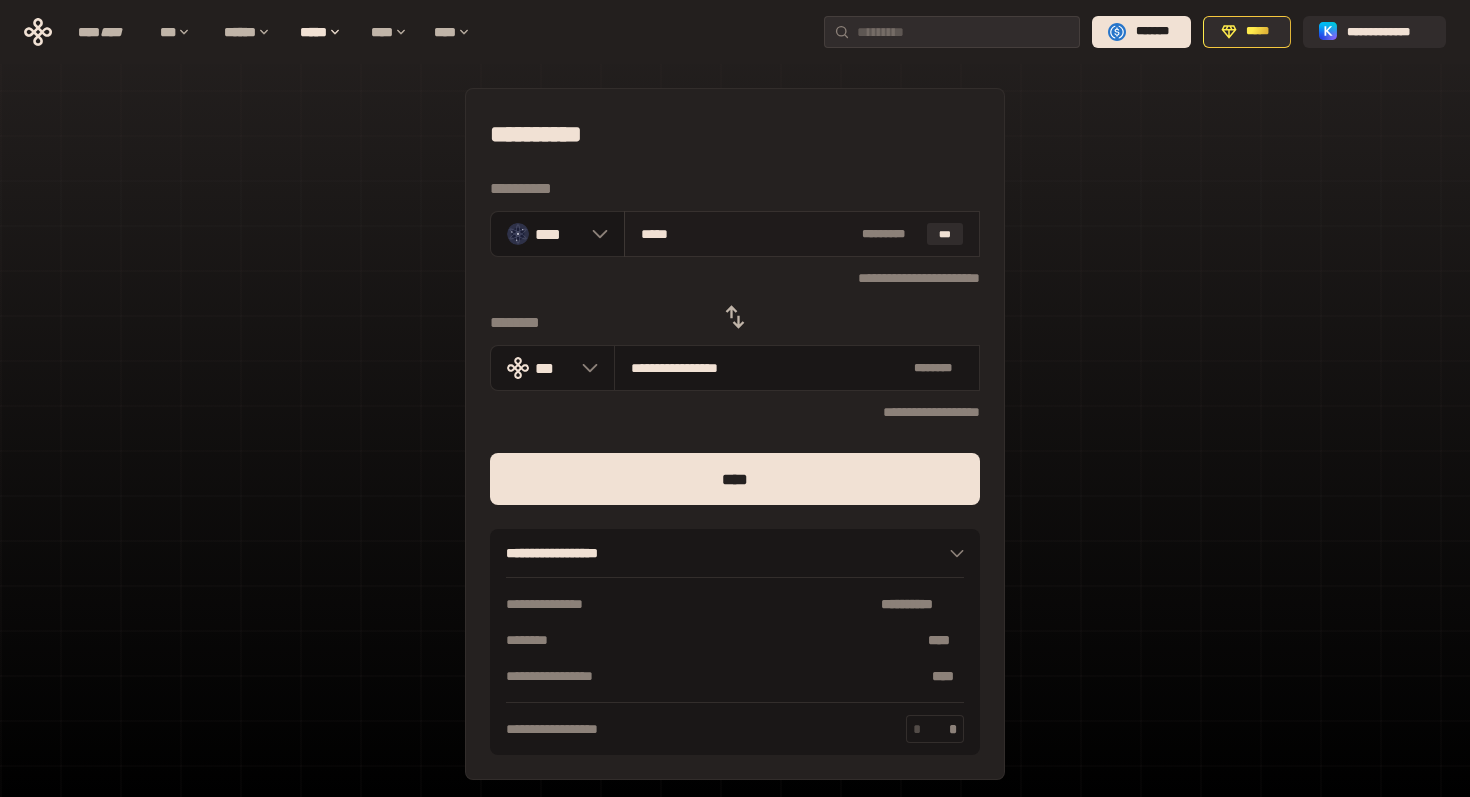 type on "**********" 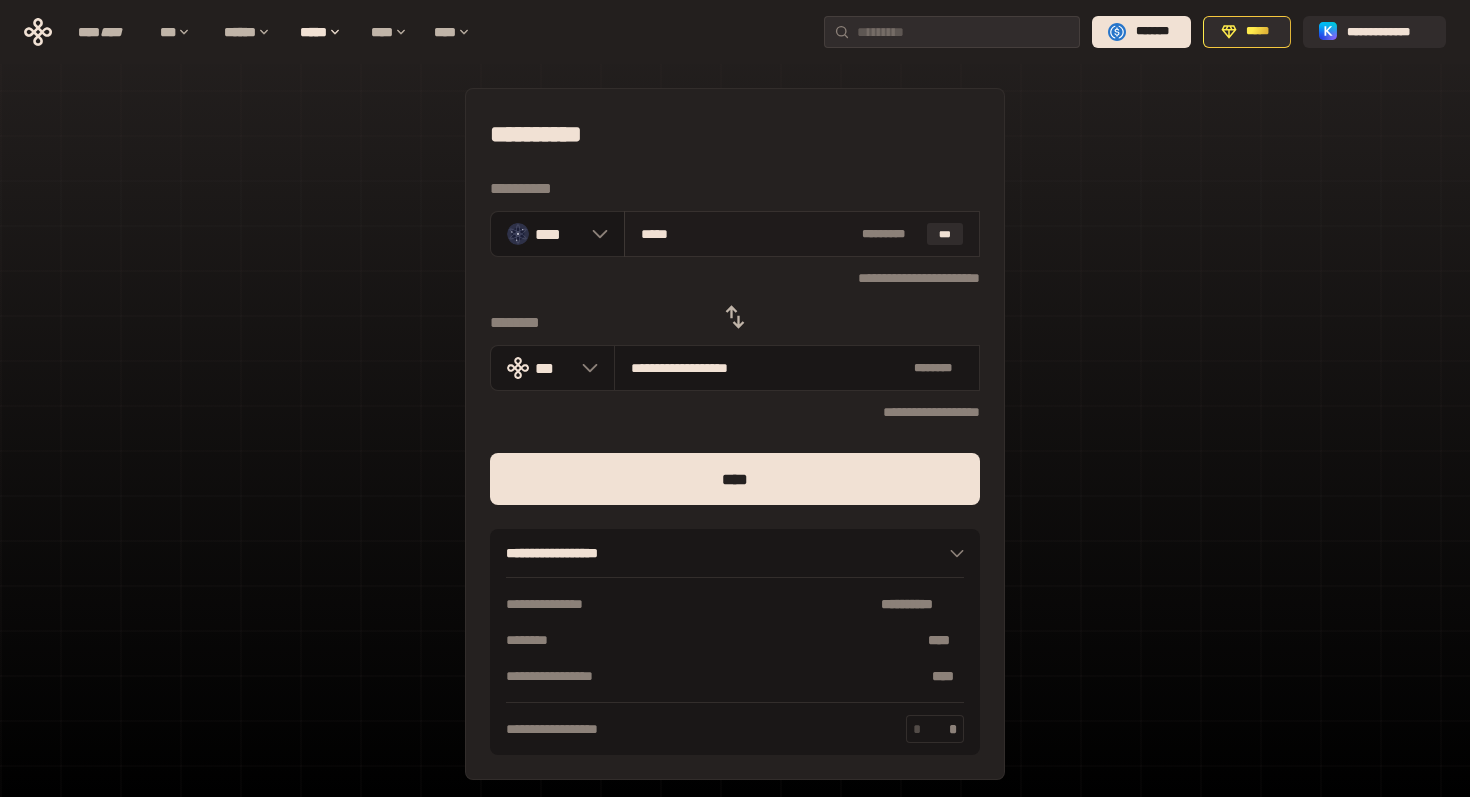 type on "****" 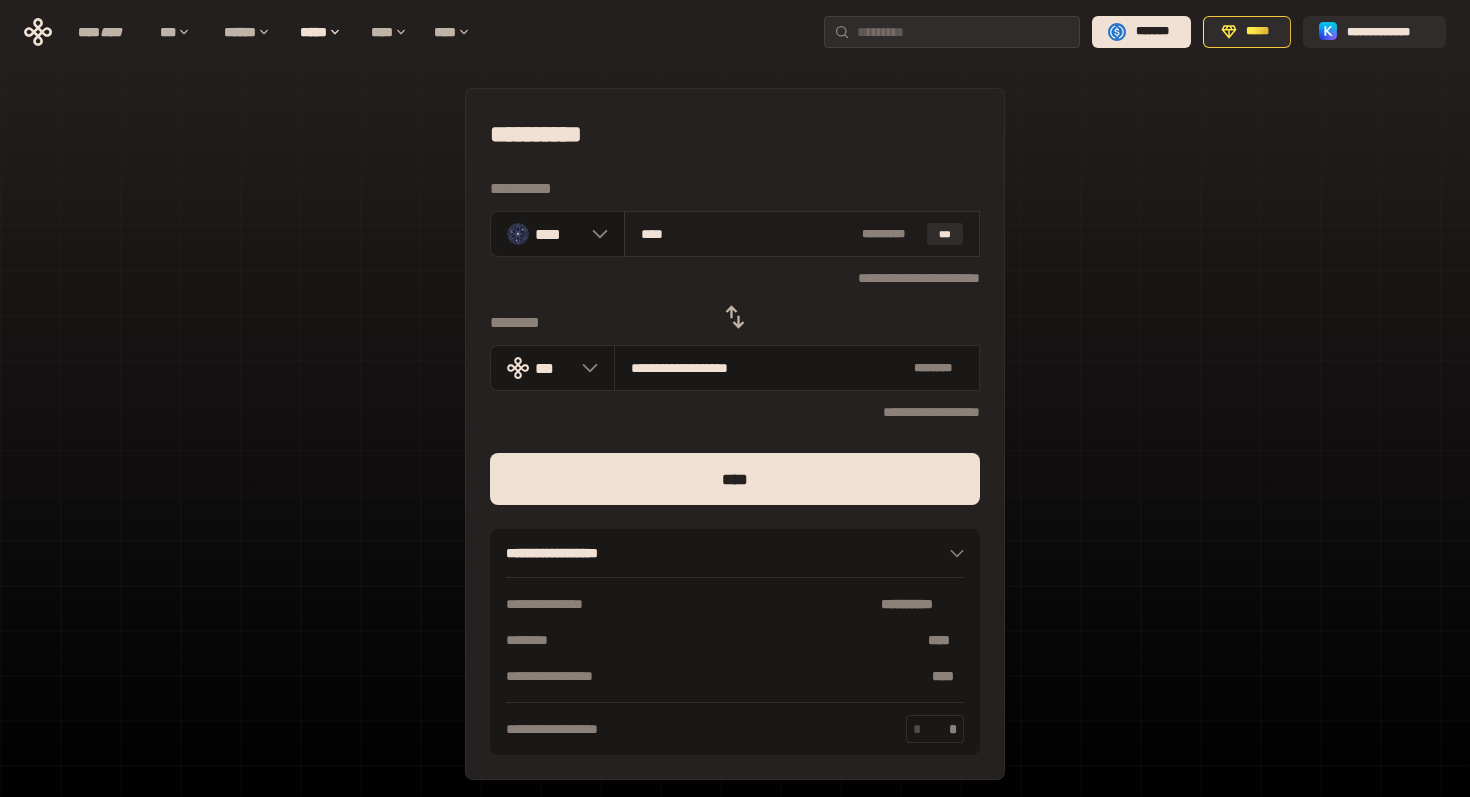 type on "**********" 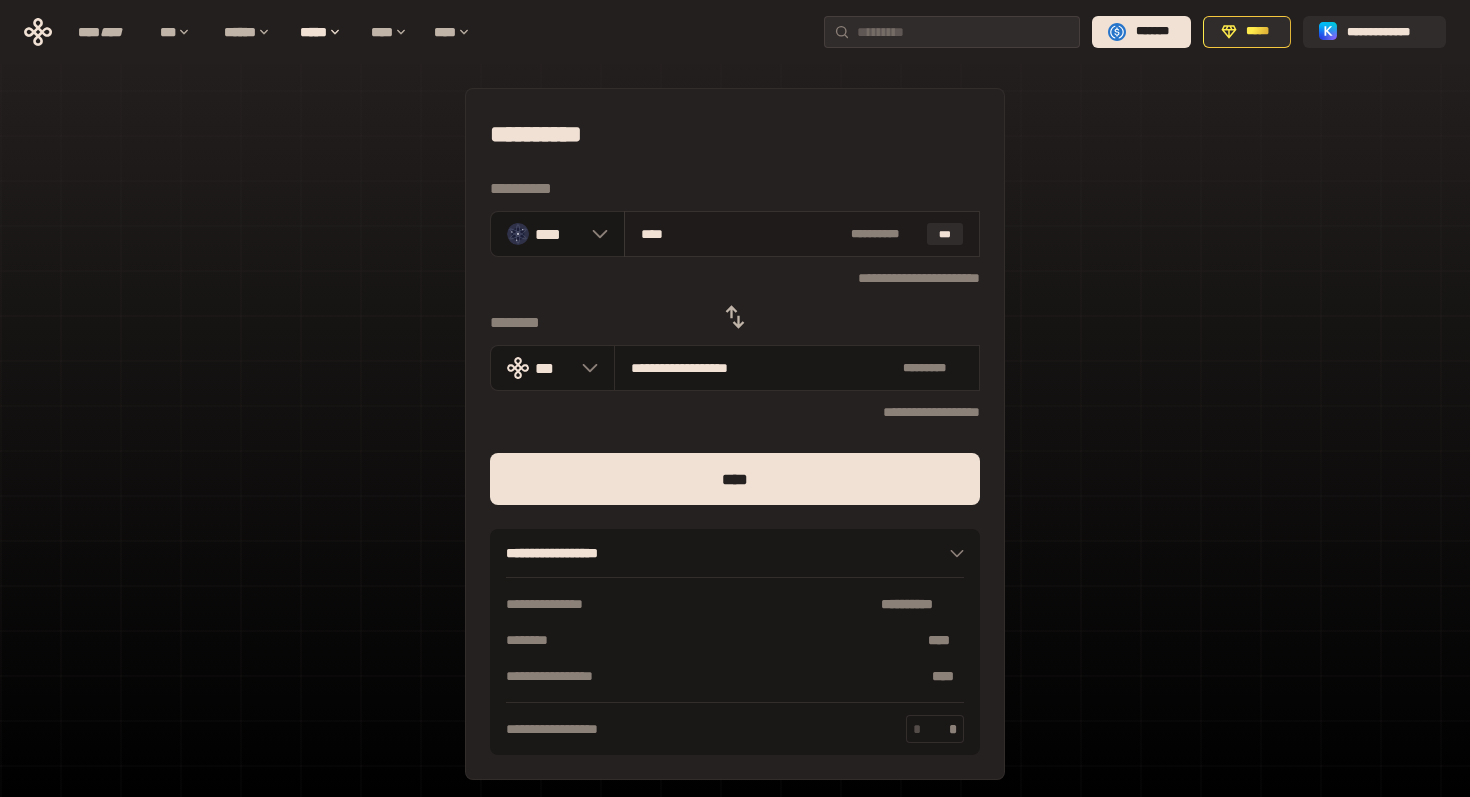 type on "***" 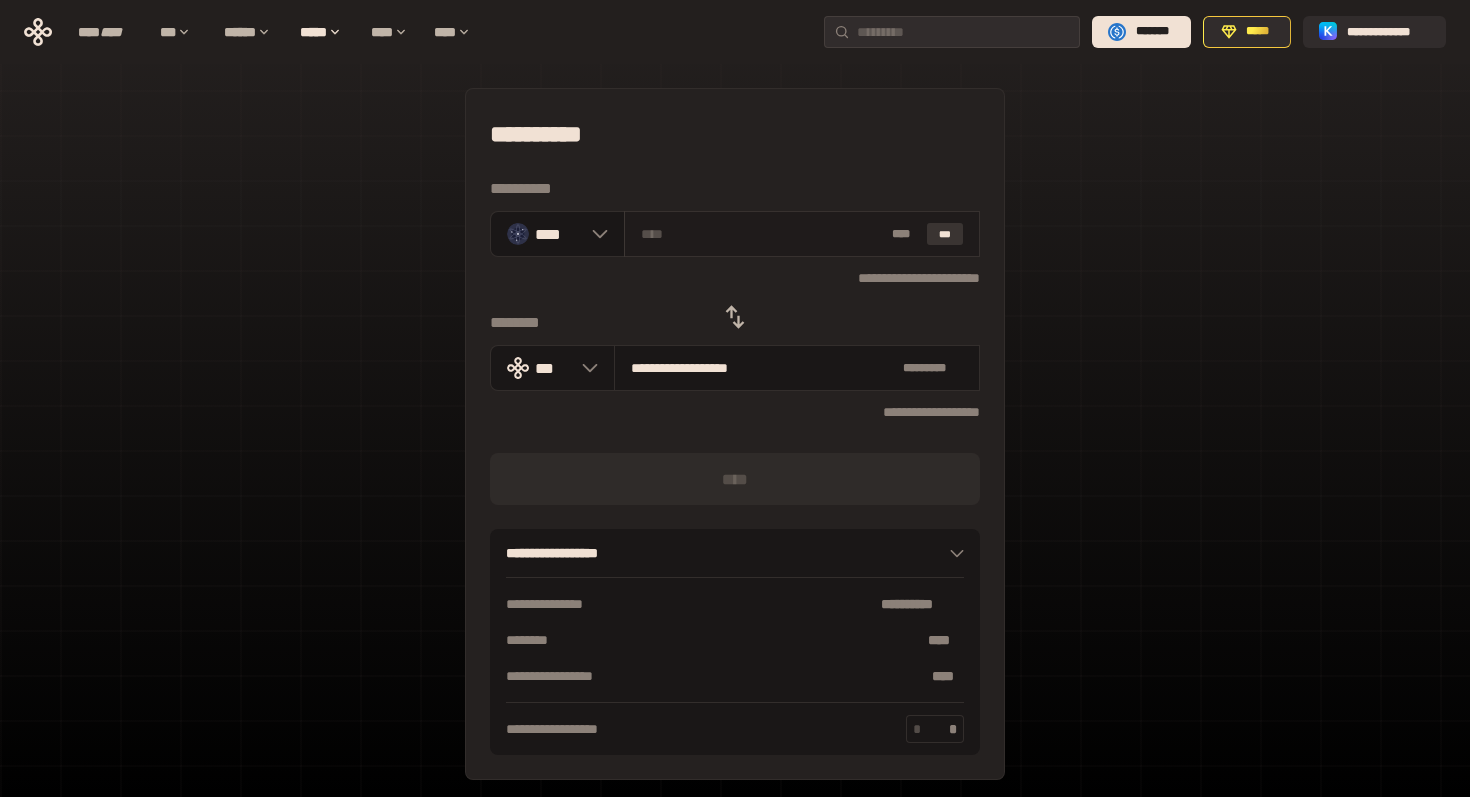 click on "***" at bounding box center [945, 234] 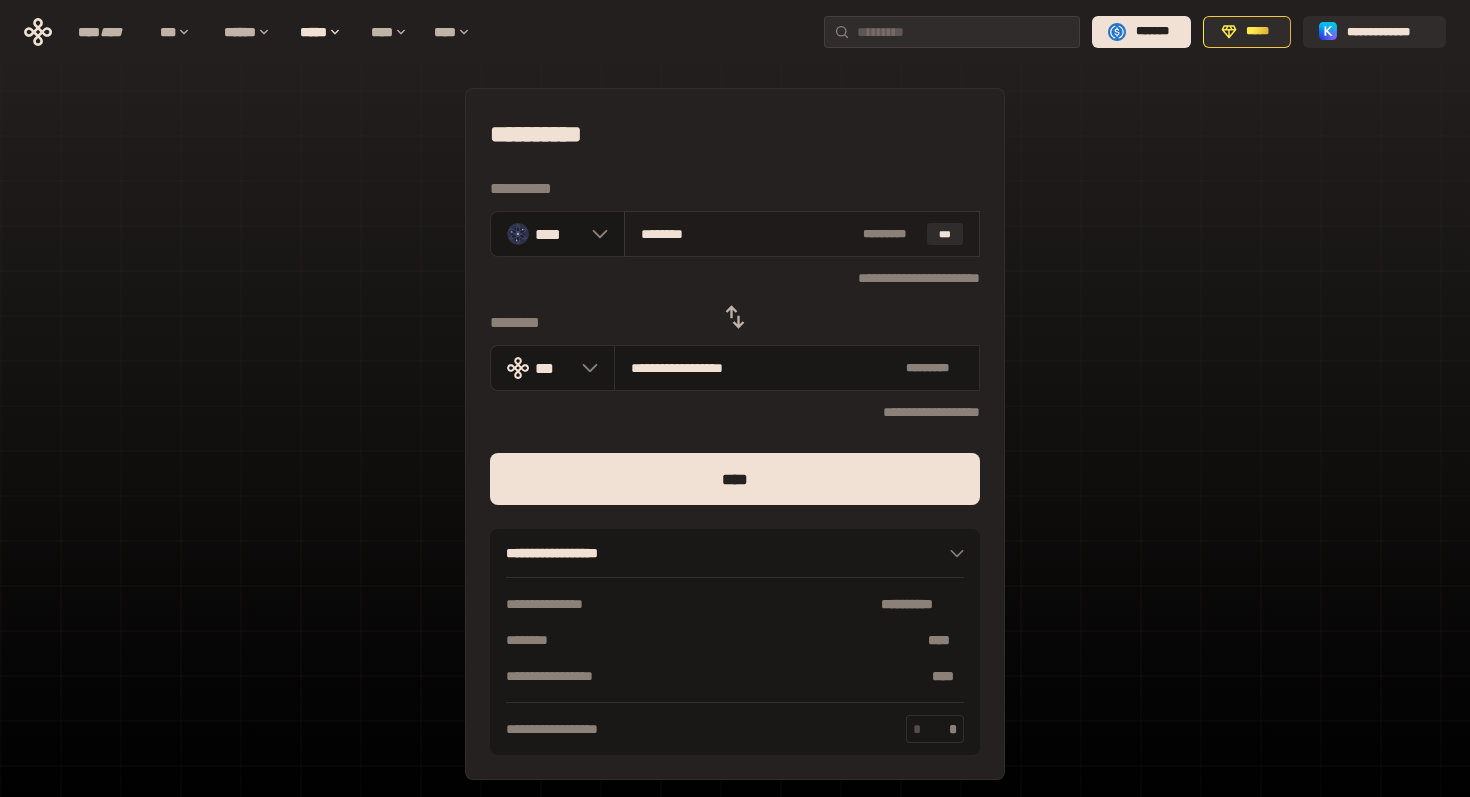 type on "*******" 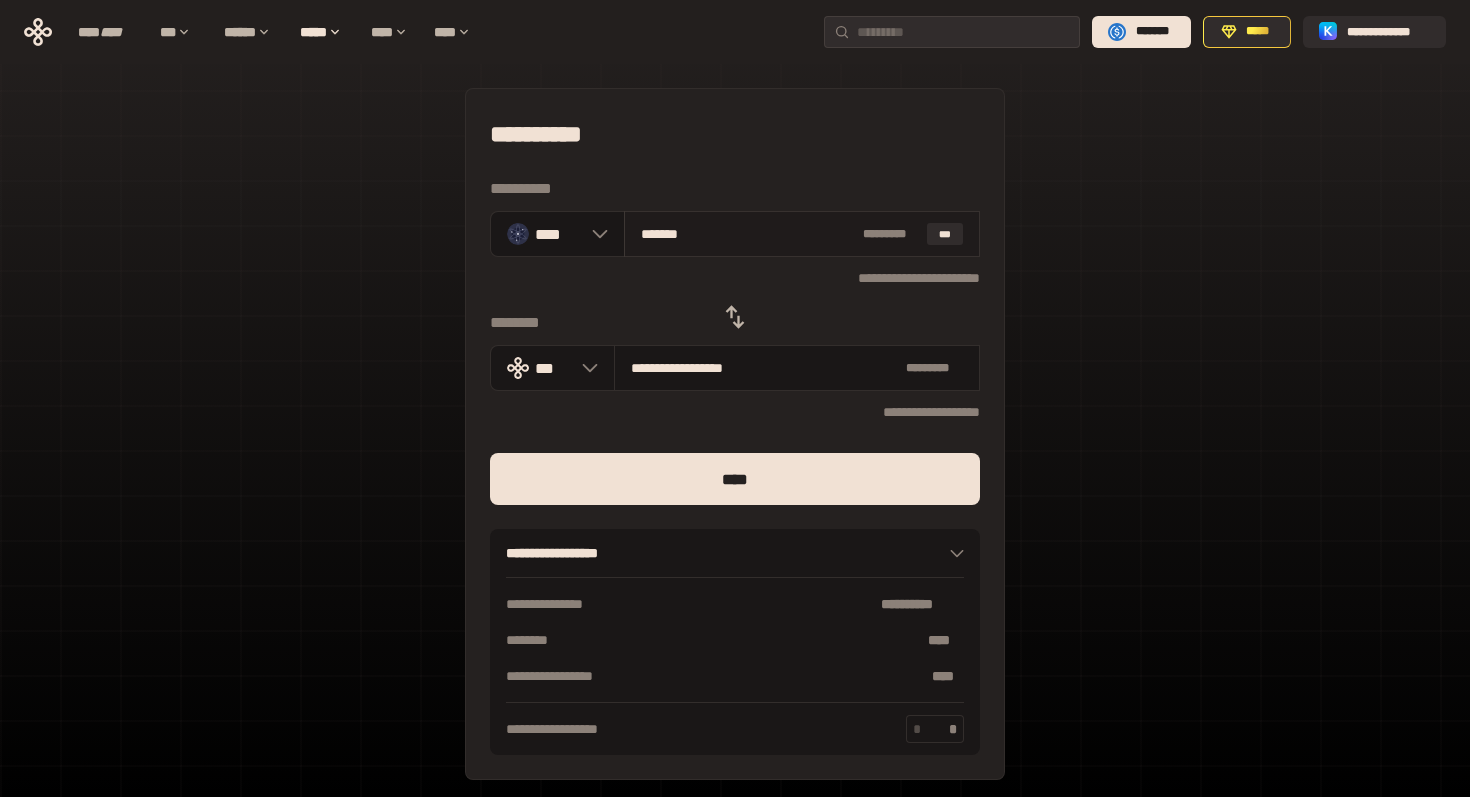 type on "**********" 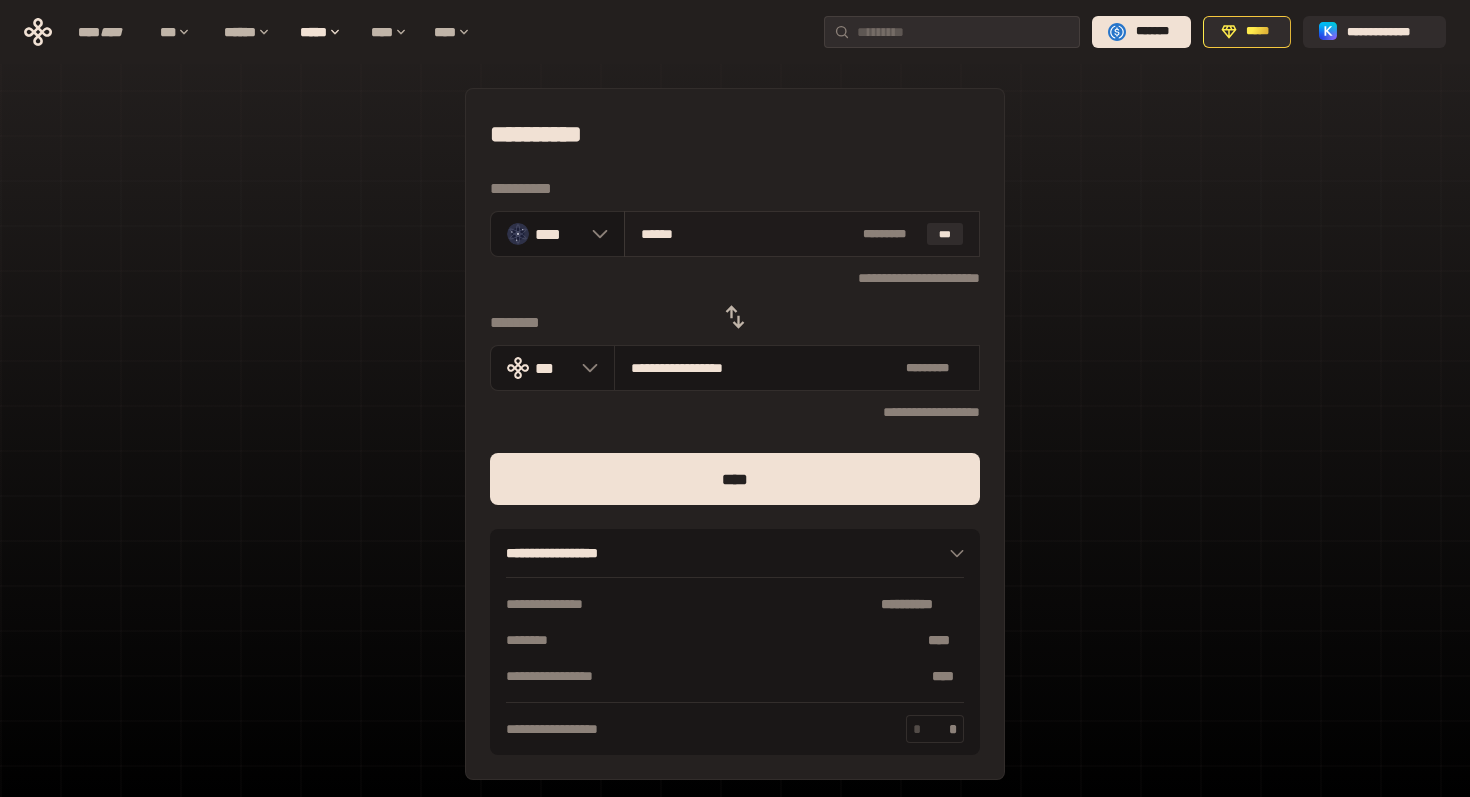 type on "**********" 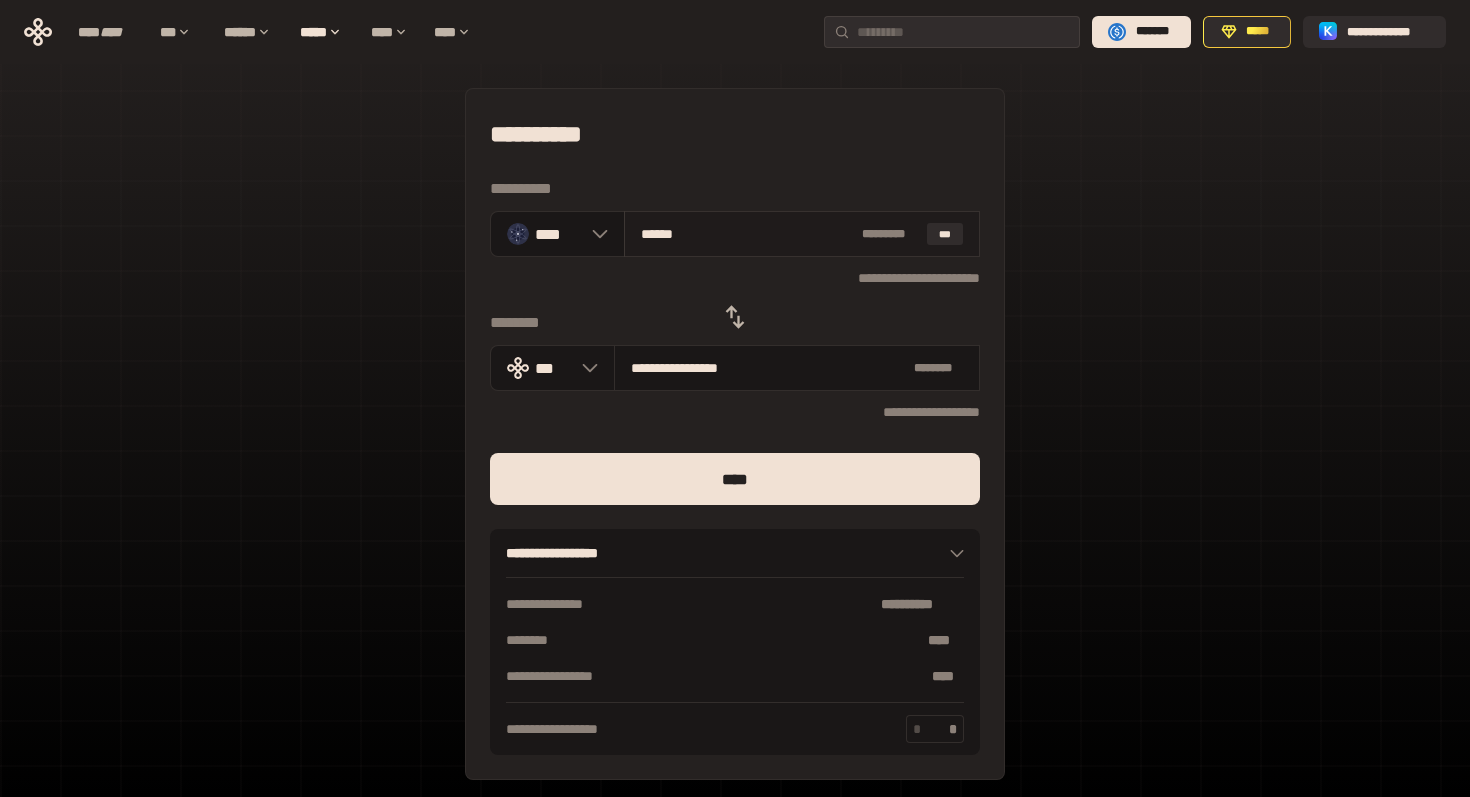 type on "*****" 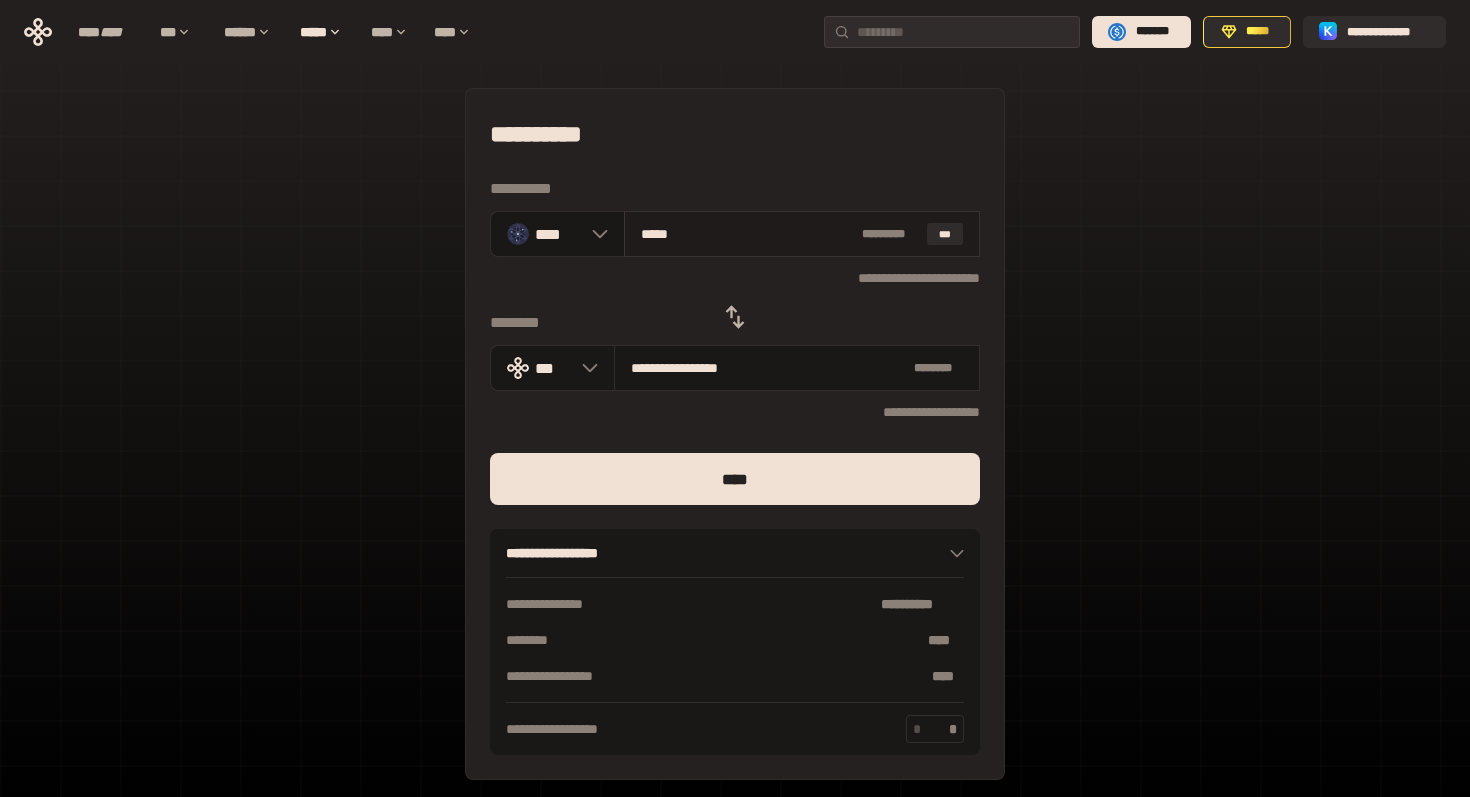 type on "**********" 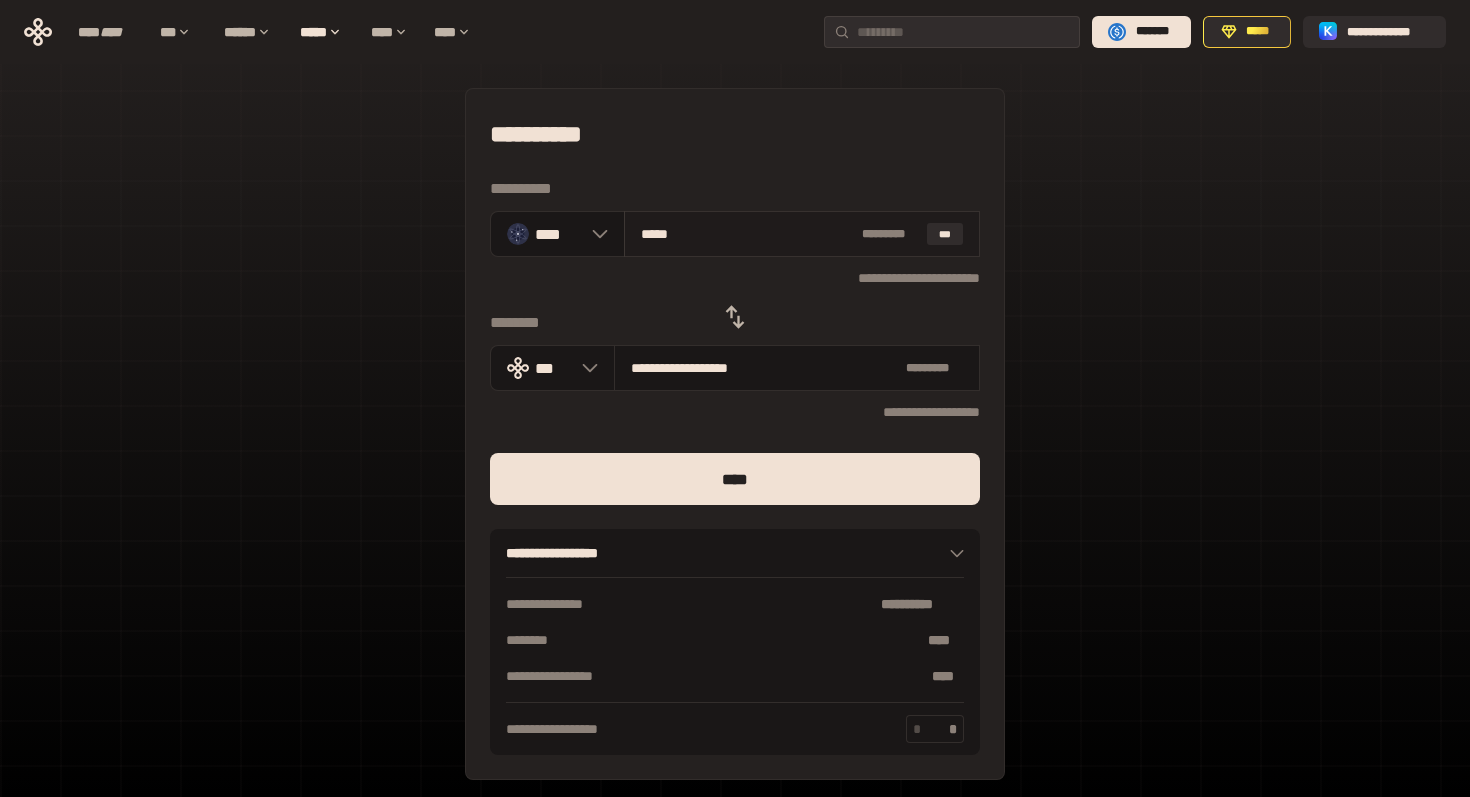 type on "****" 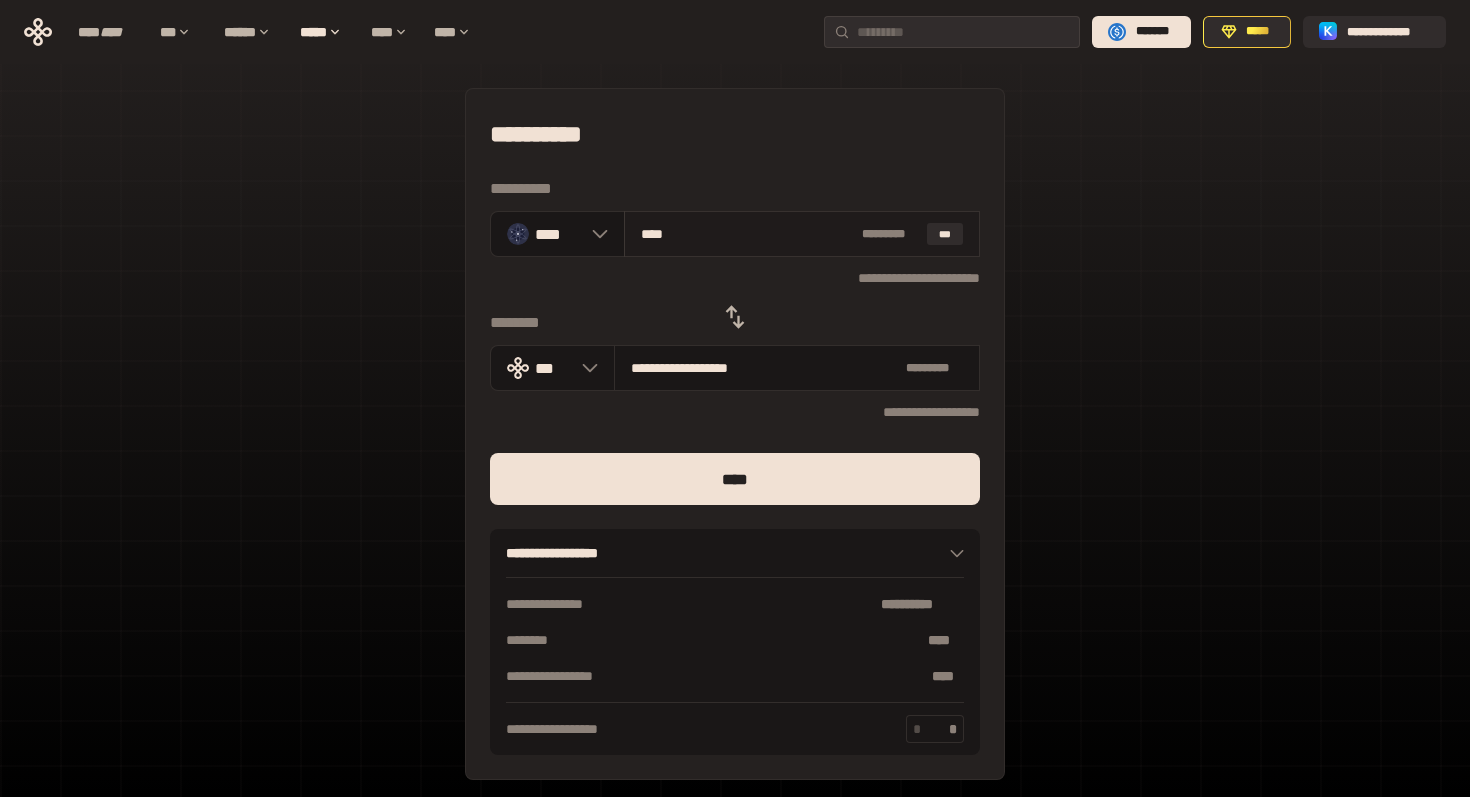 type on "**********" 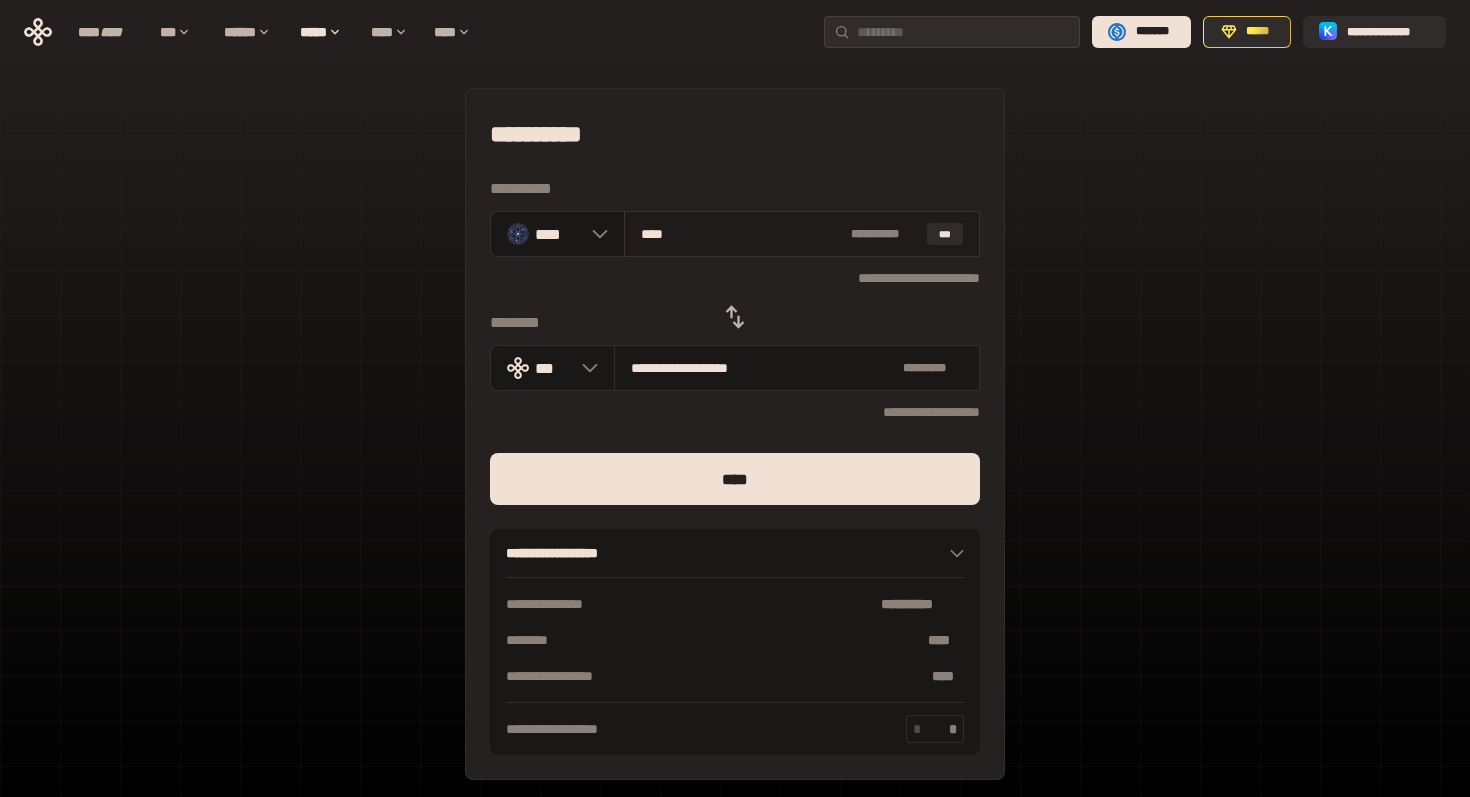 type on "***" 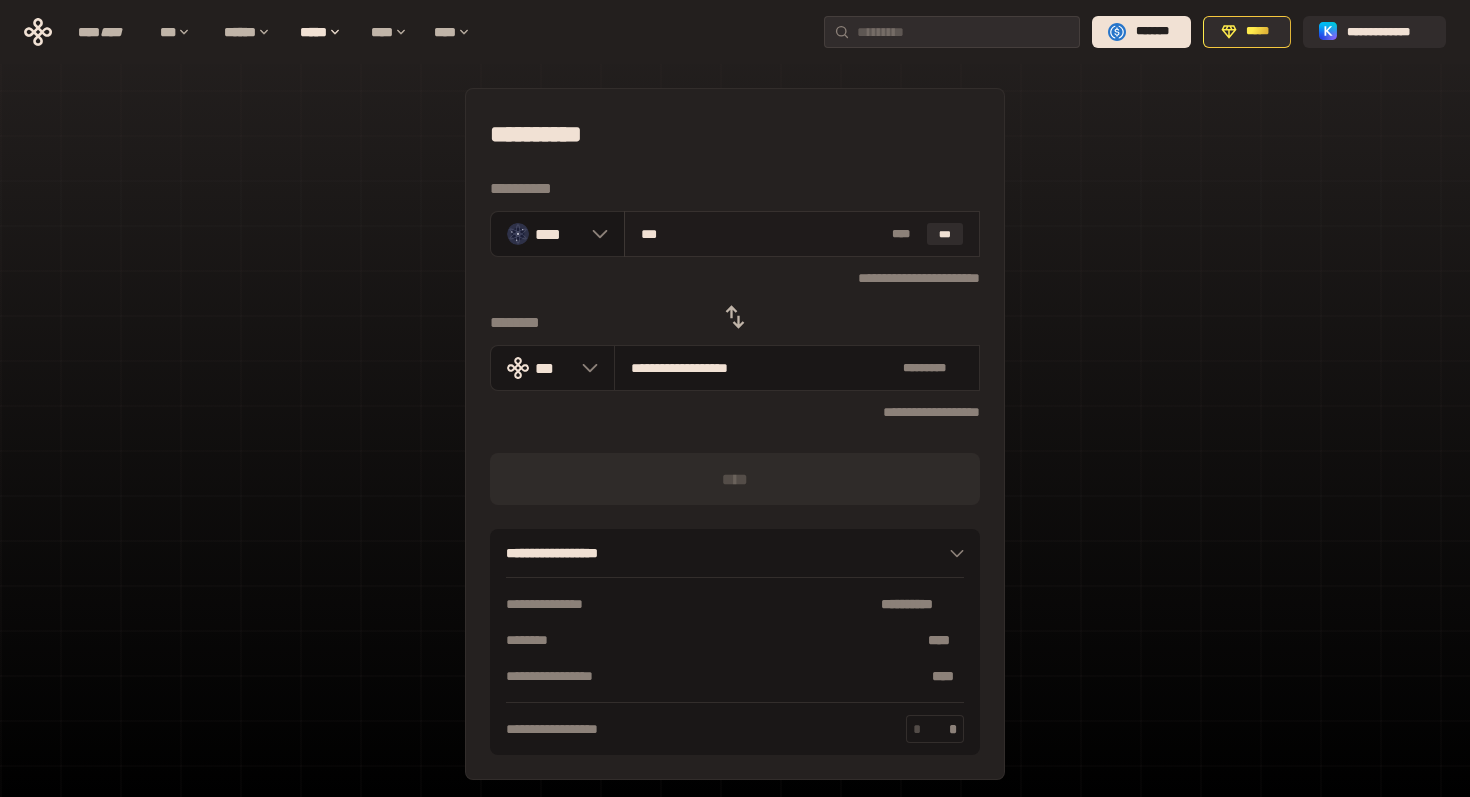 type on "****" 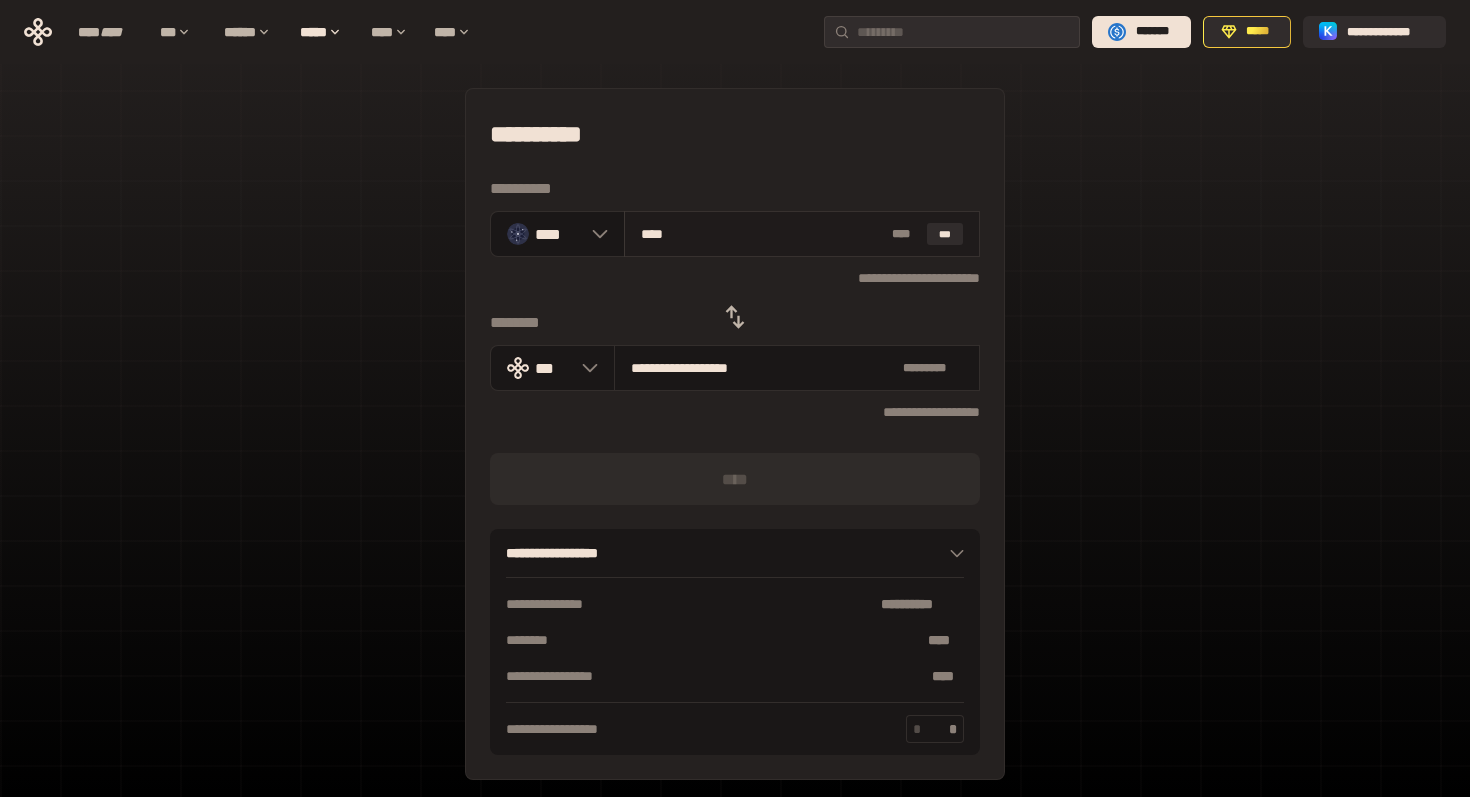type on "**********" 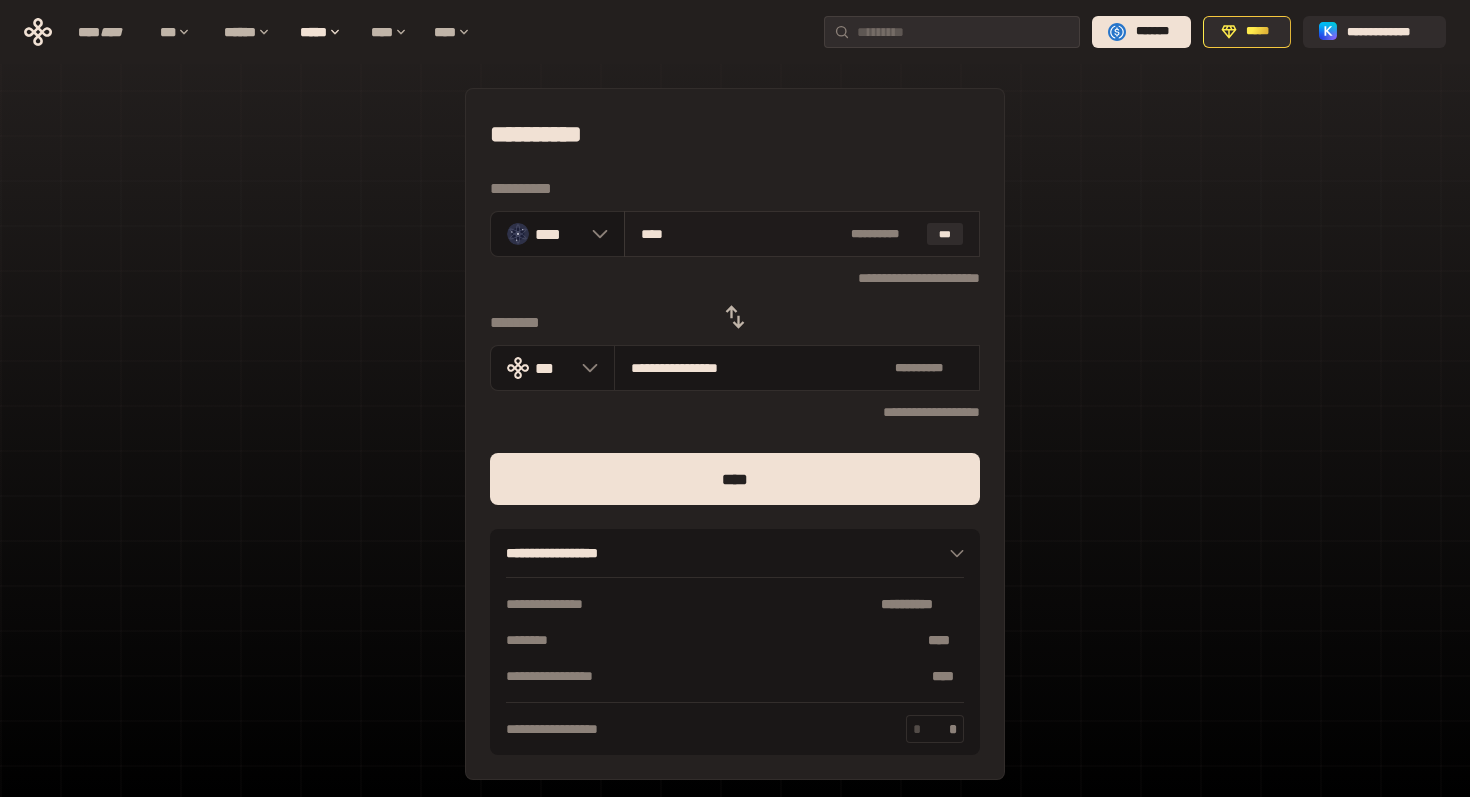 type on "*****" 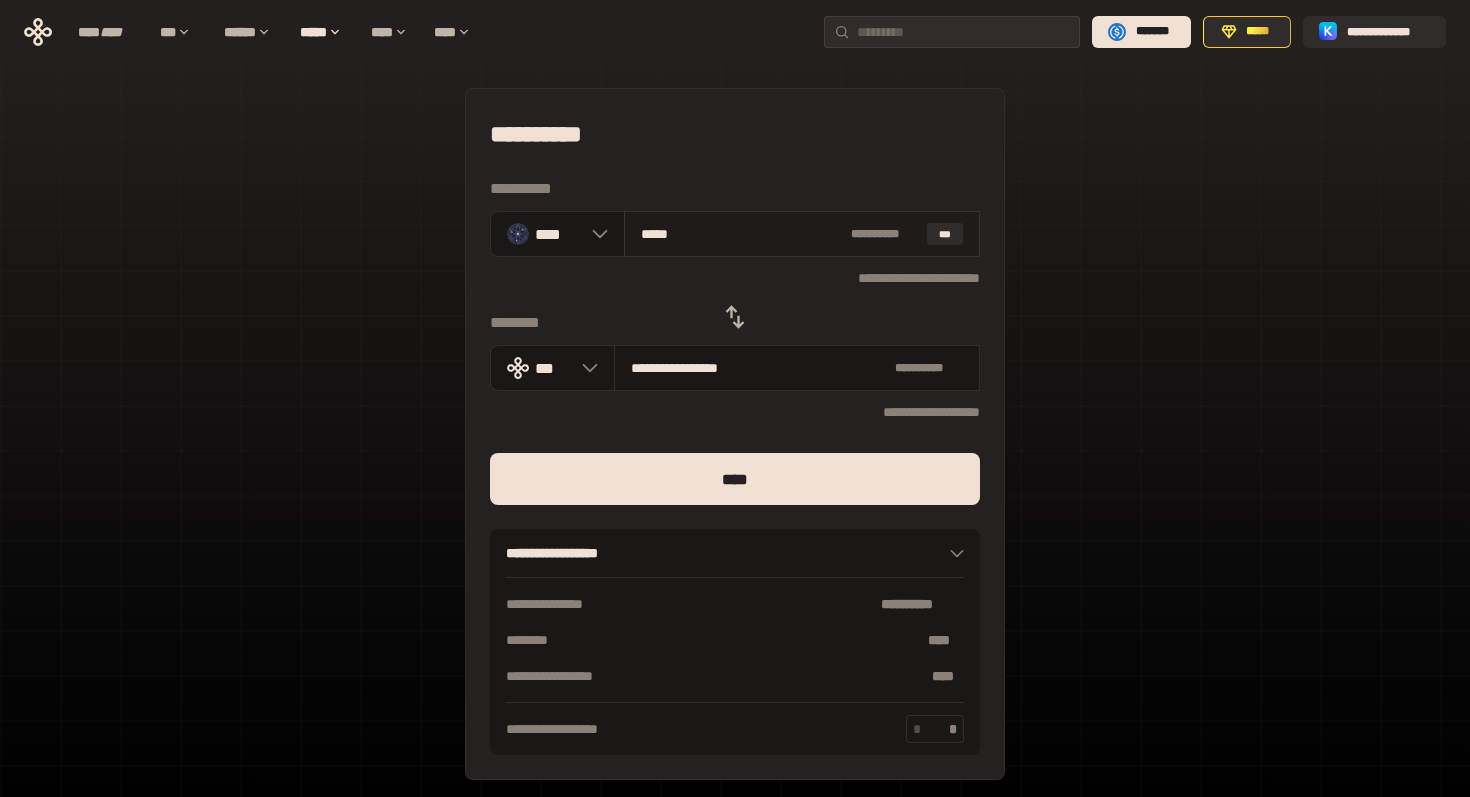 type on "**********" 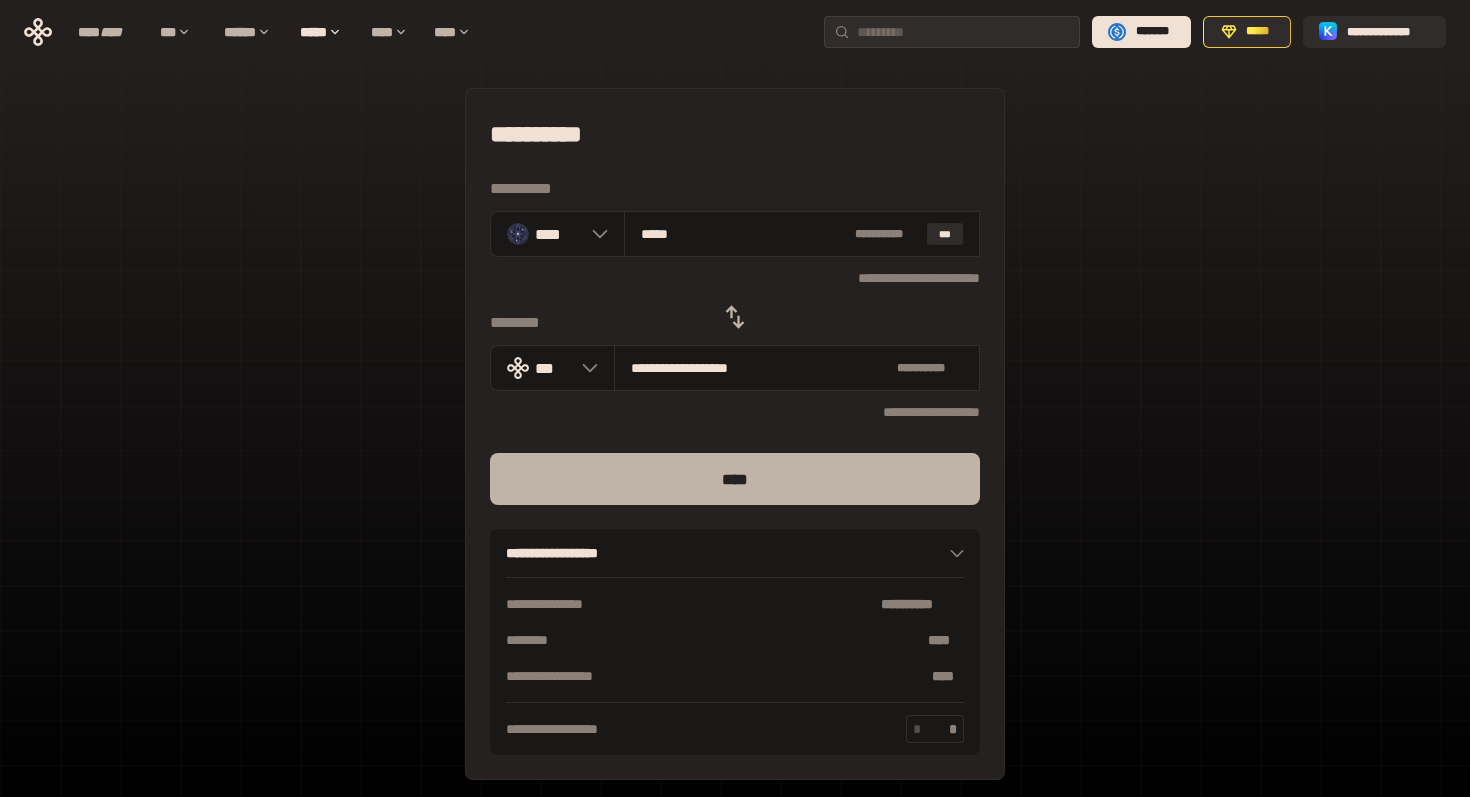 type on "*****" 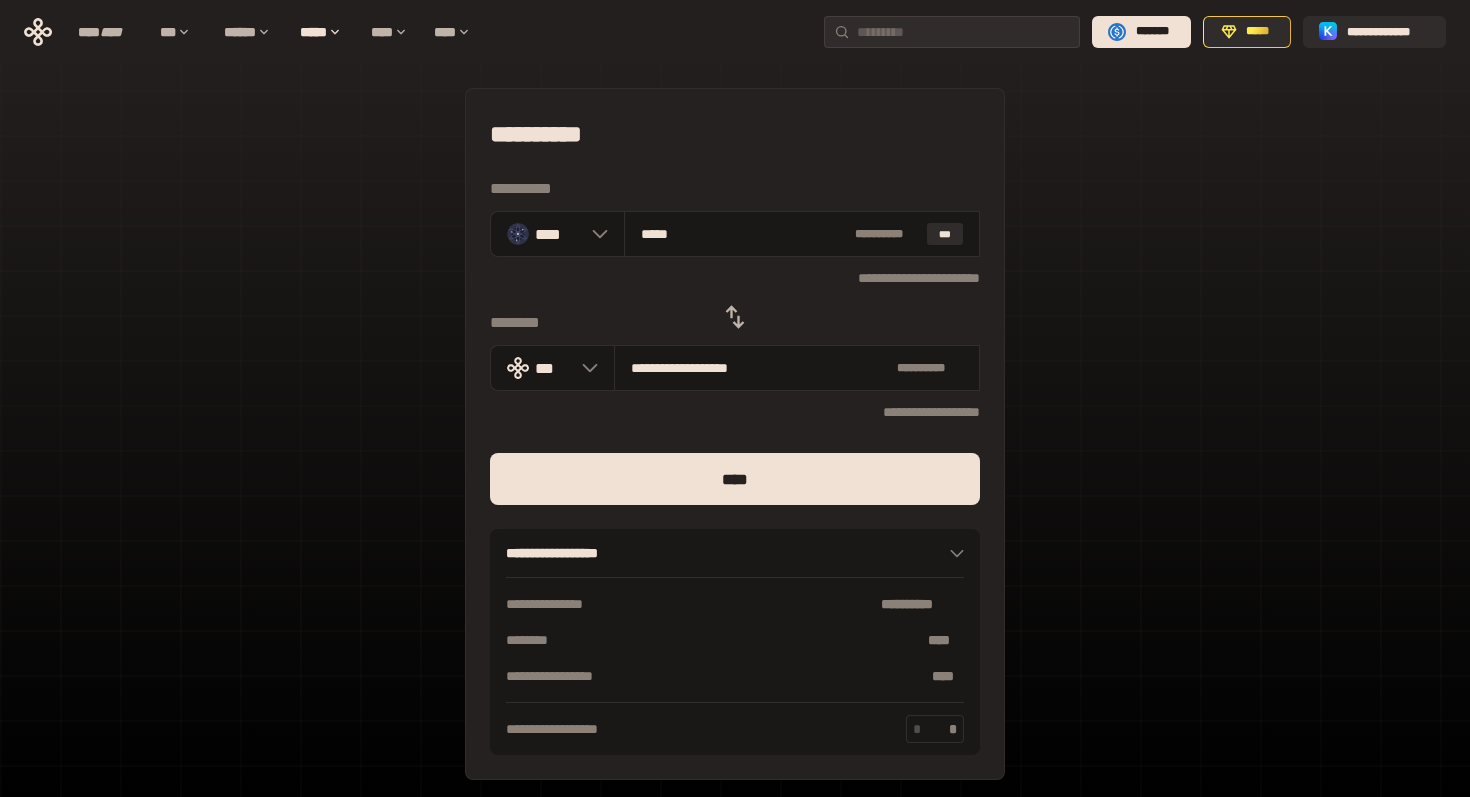 scroll, scrollTop: 75, scrollLeft: 0, axis: vertical 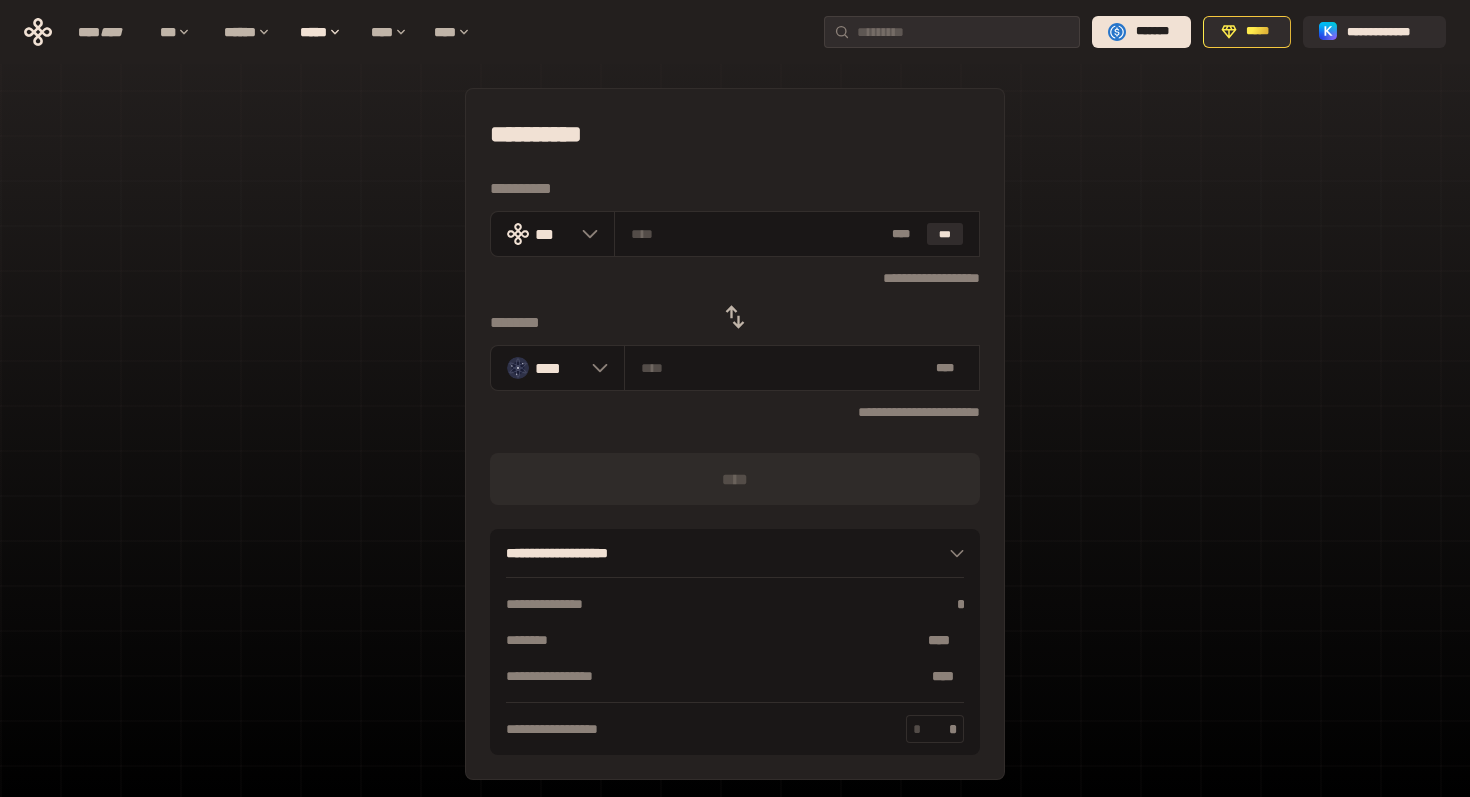 click 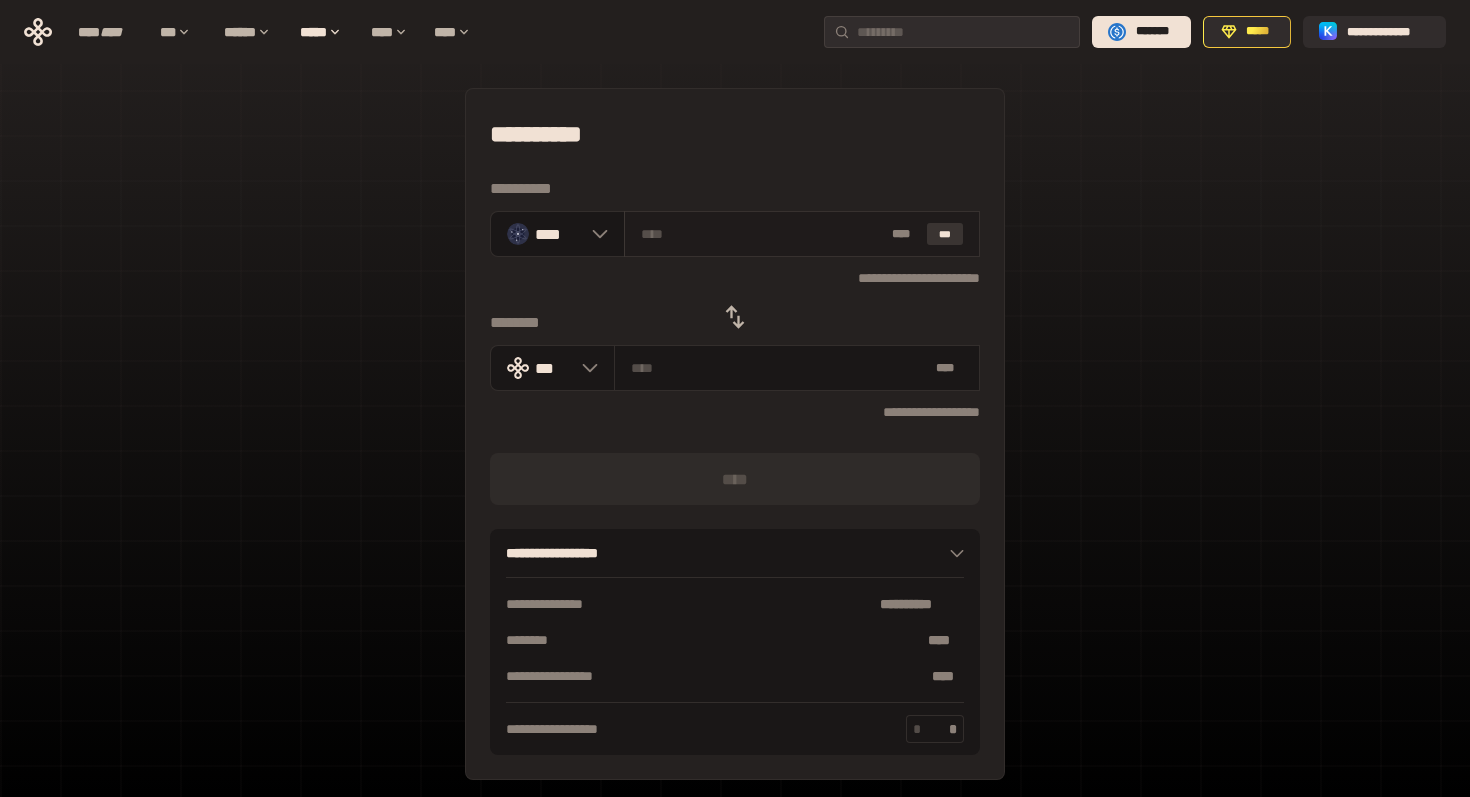 click on "***" at bounding box center [945, 234] 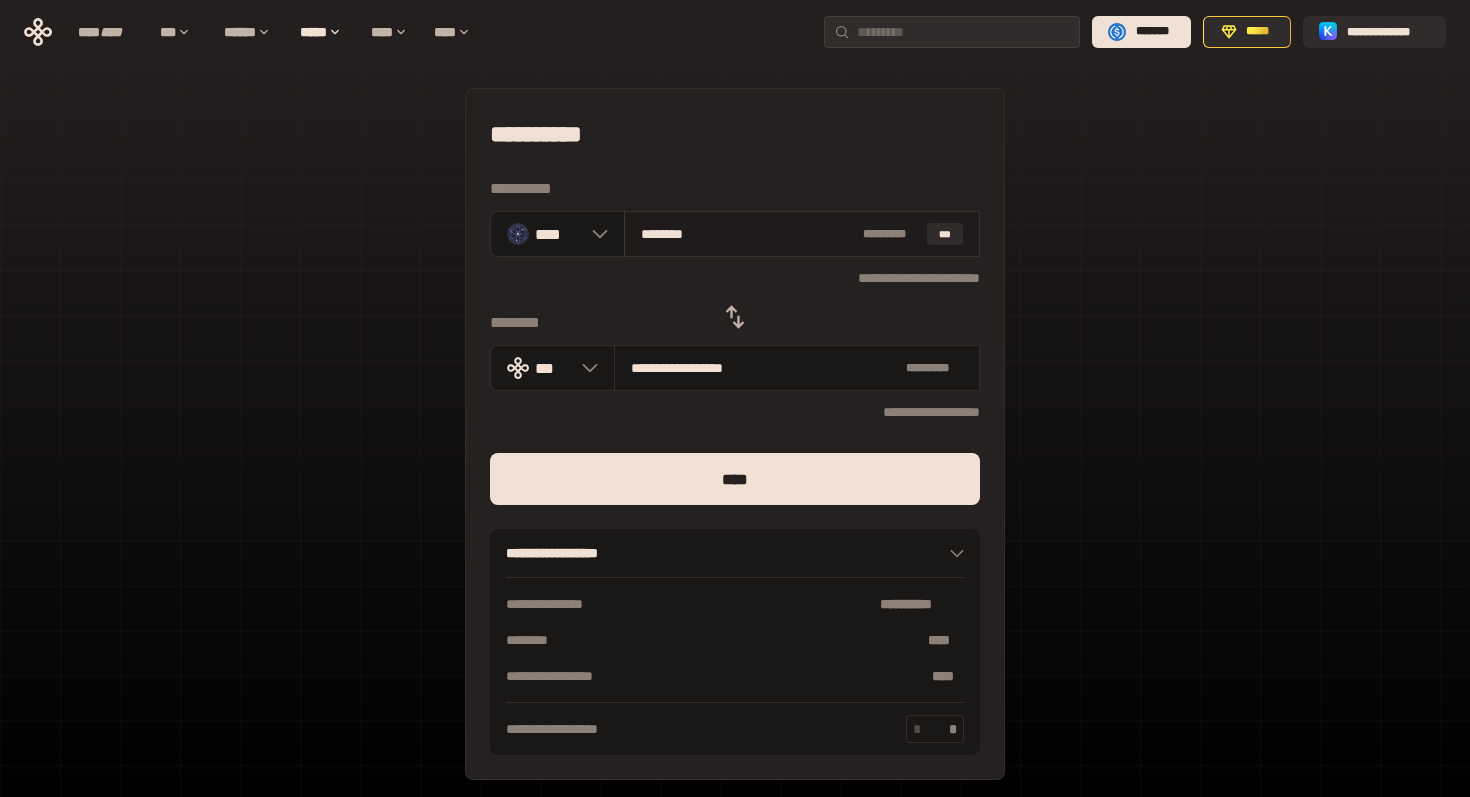 type on "*******" 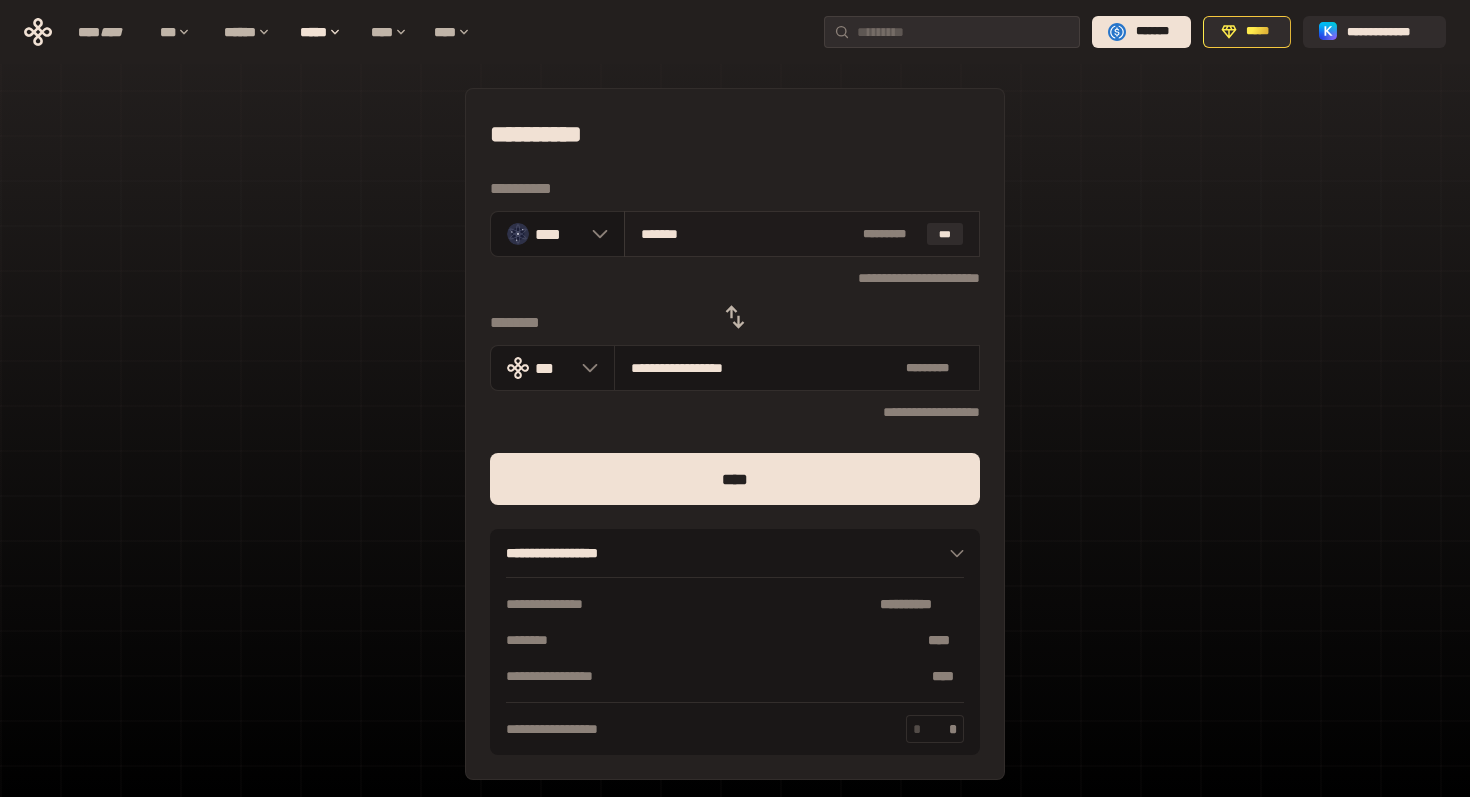 type on "**********" 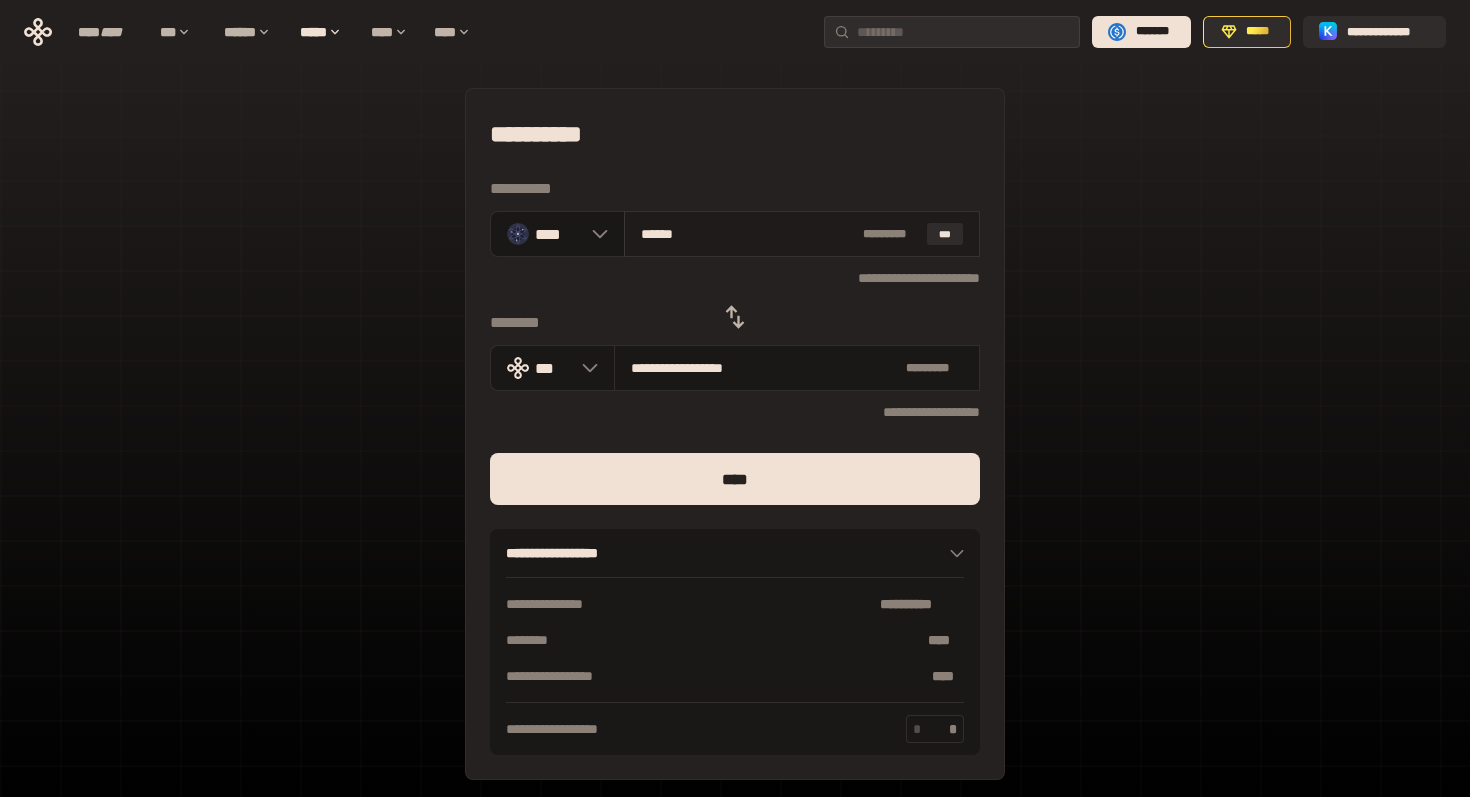 type on "**********" 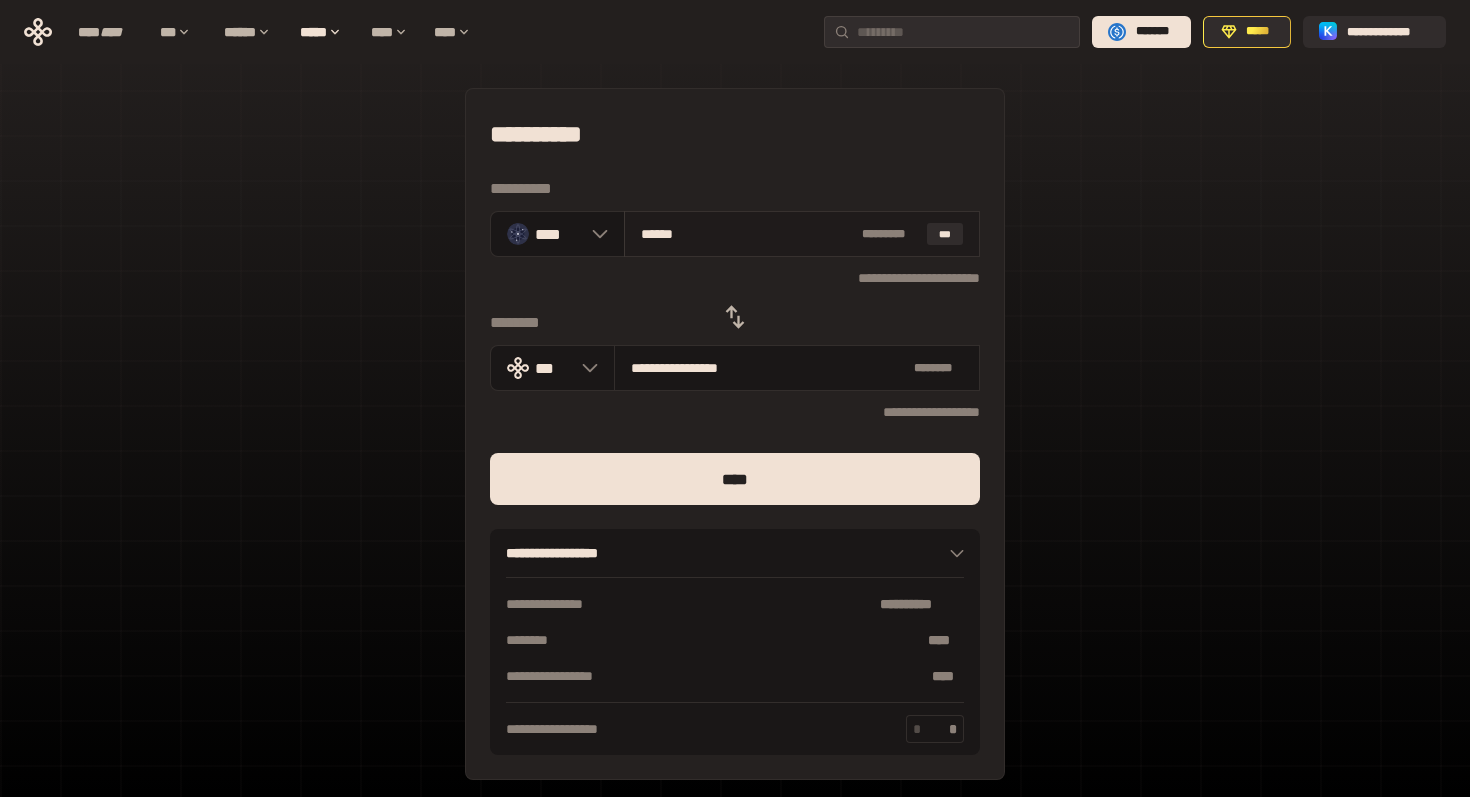 type on "*****" 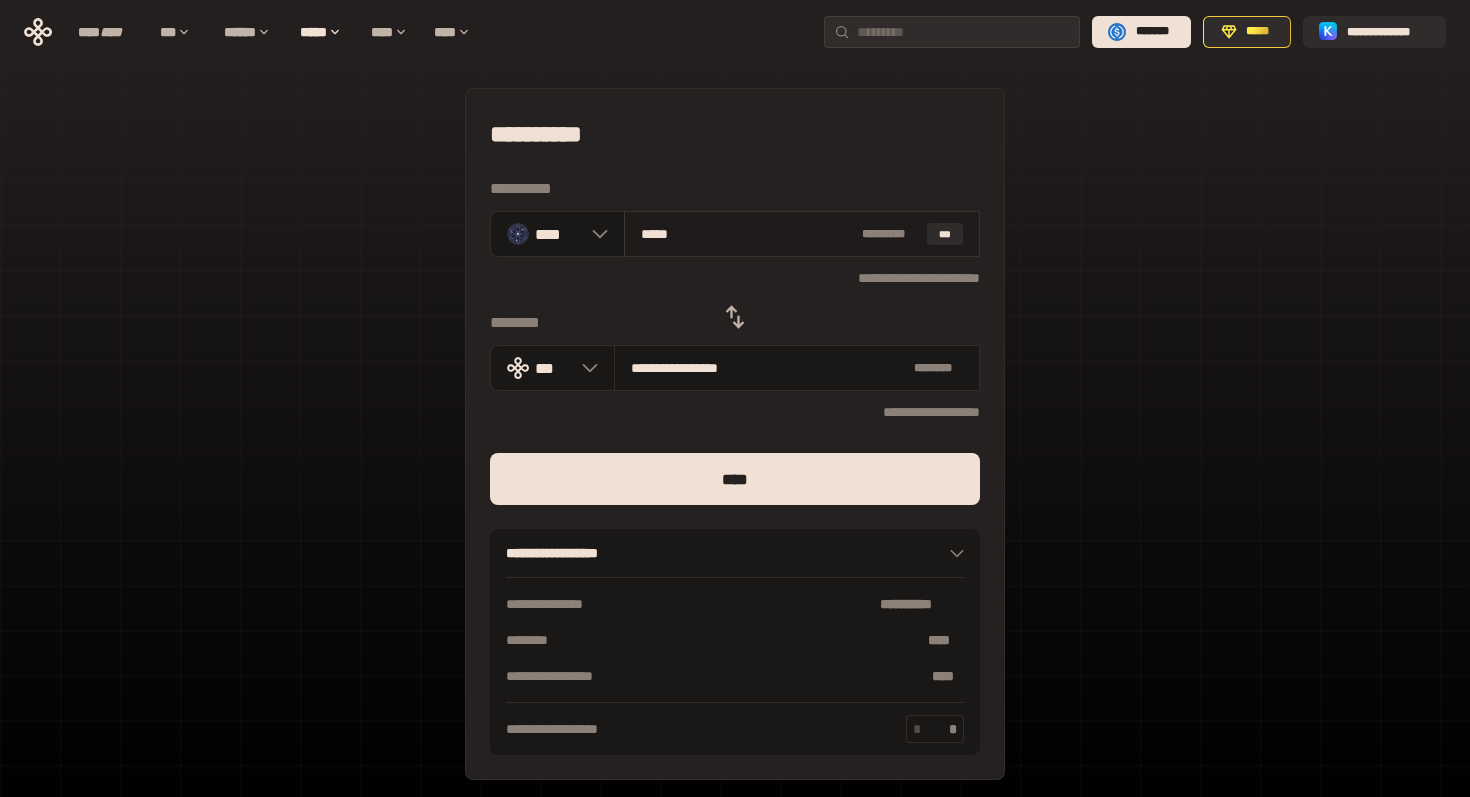 type on "**********" 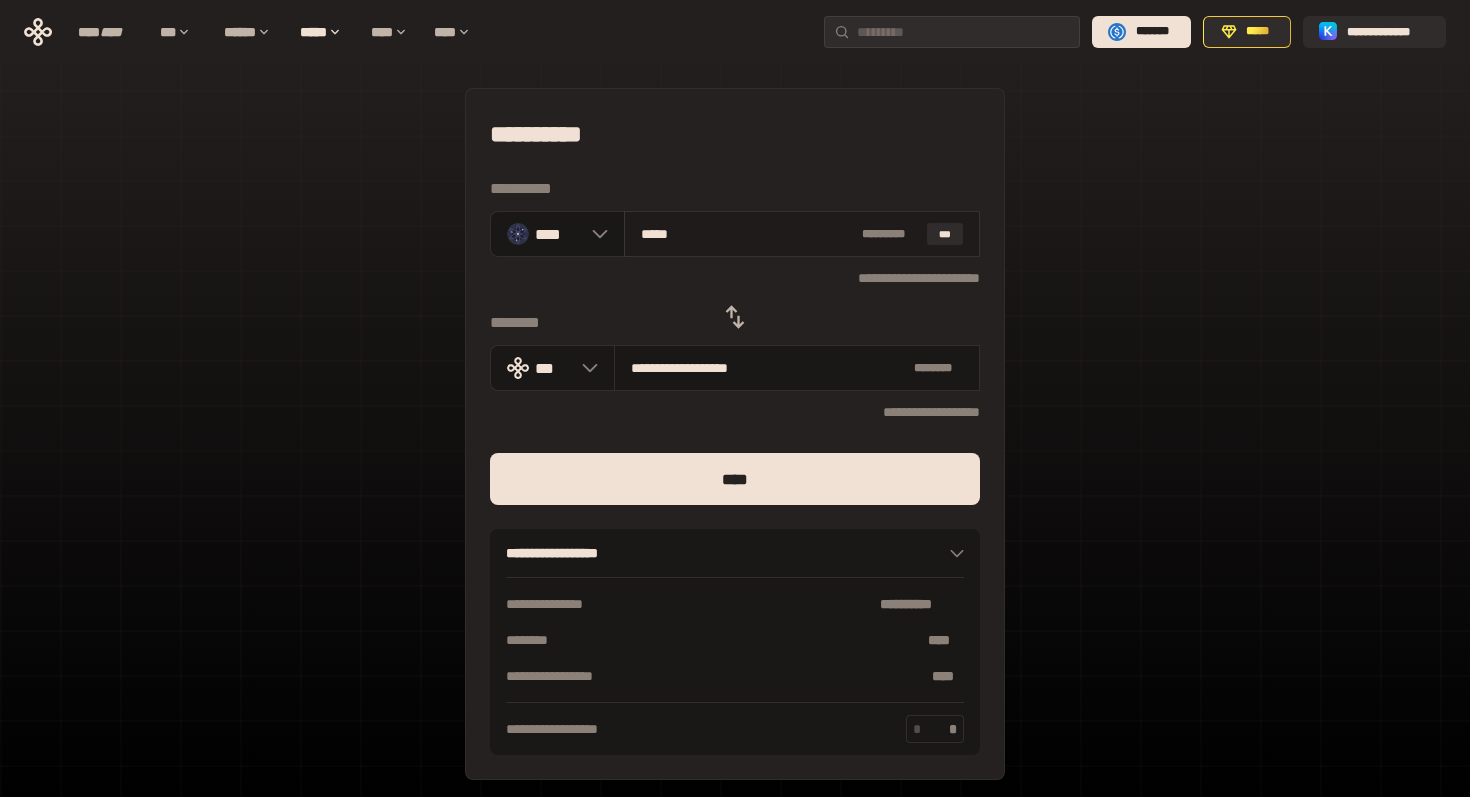 type on "****" 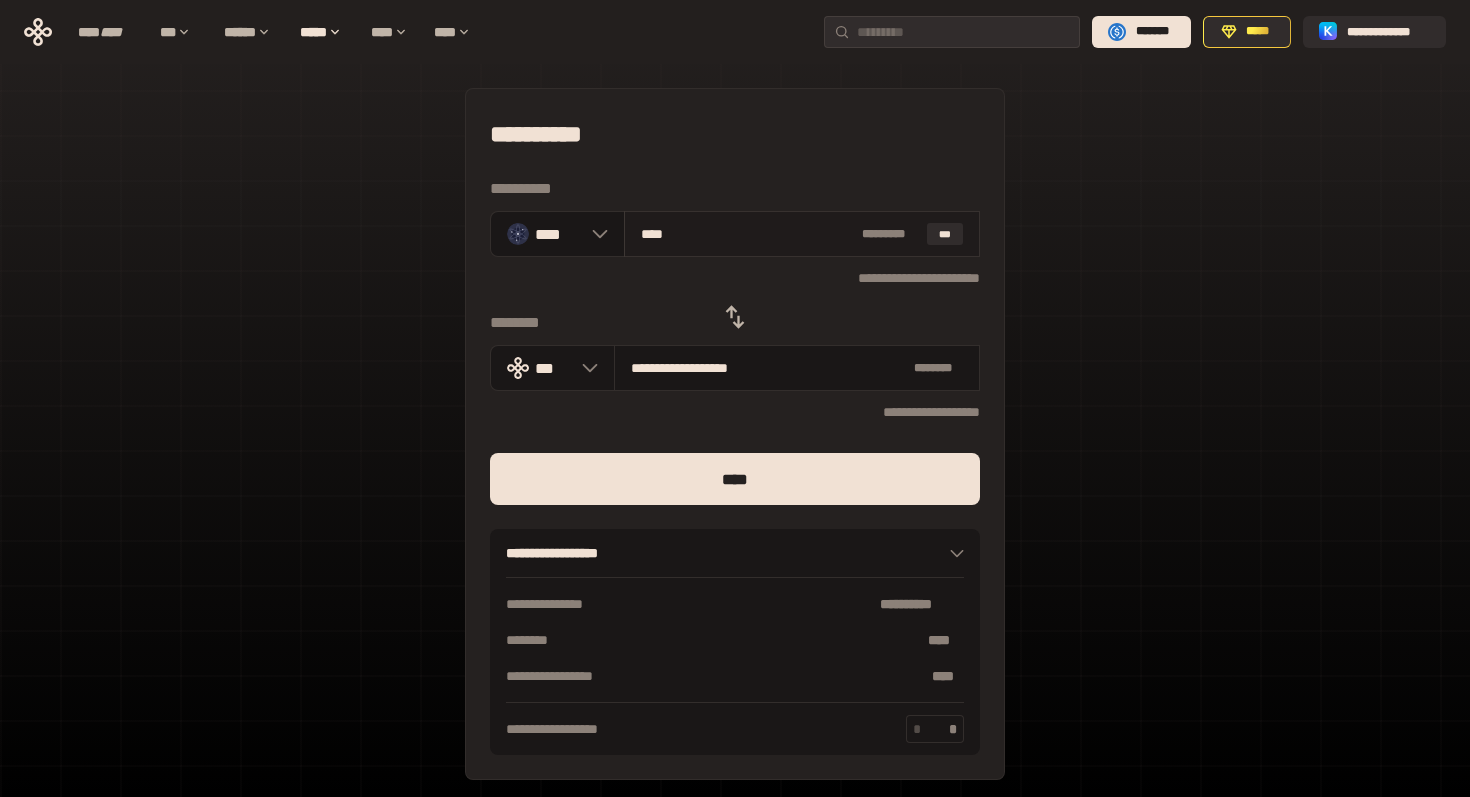 type on "**********" 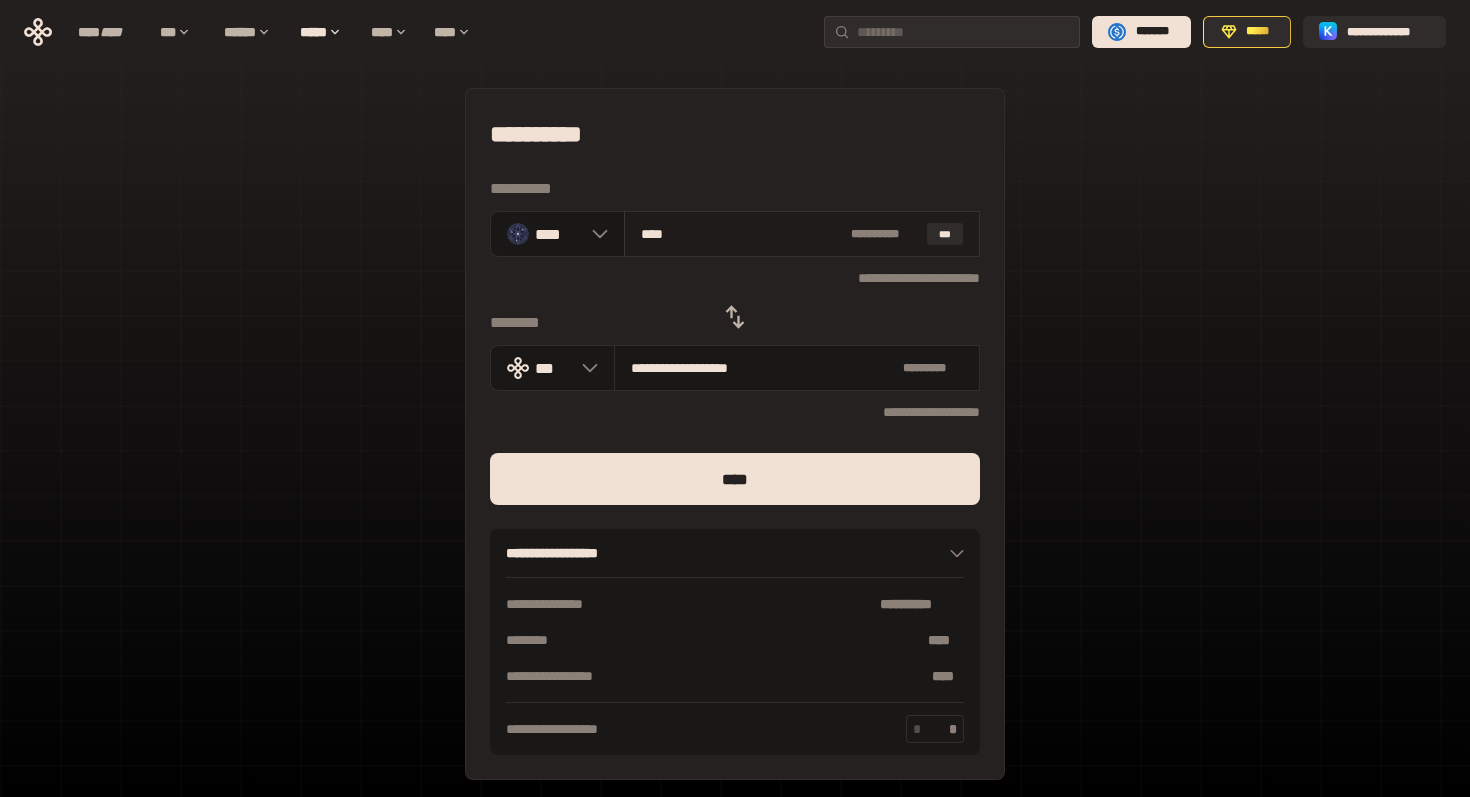 type on "***" 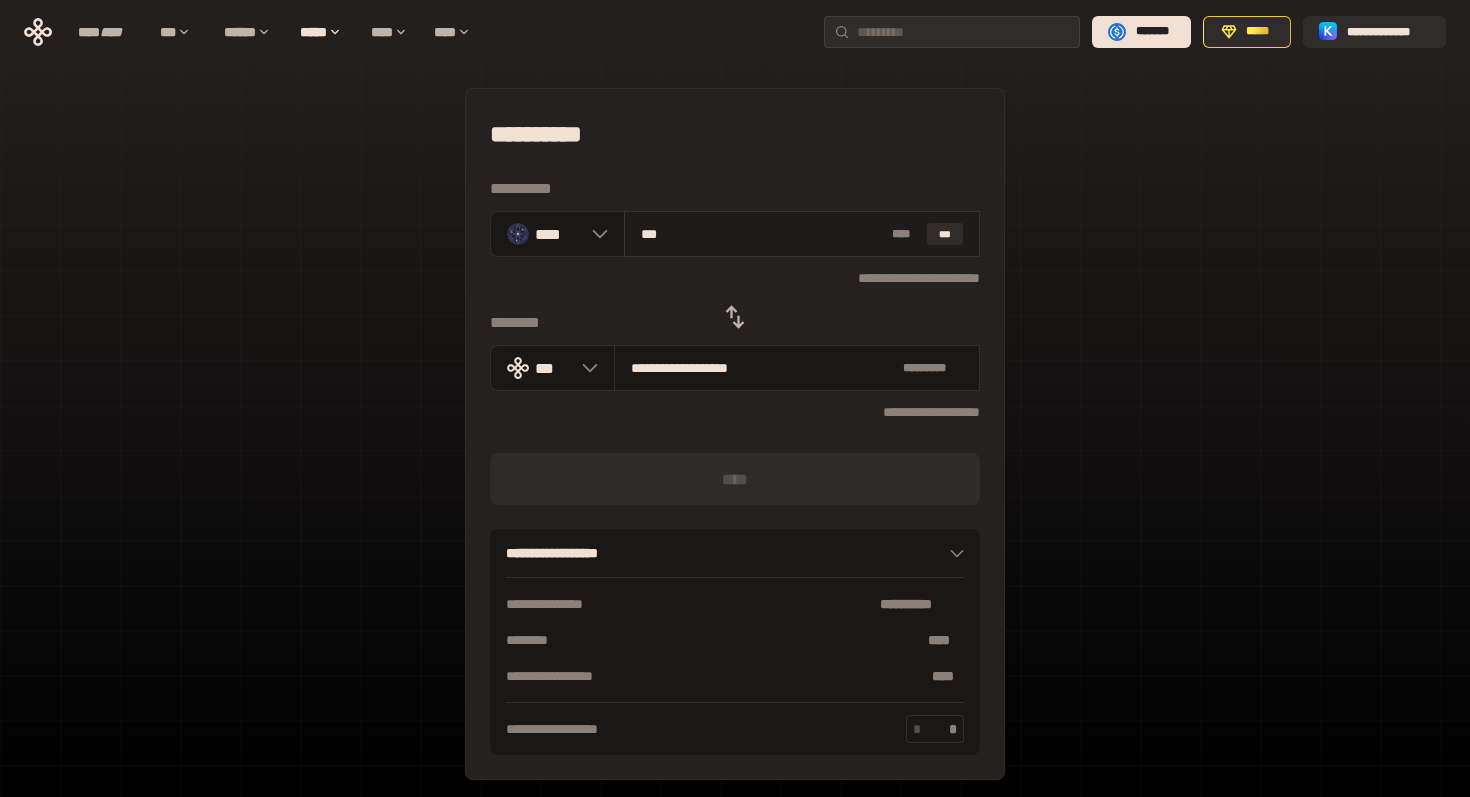 type on "****" 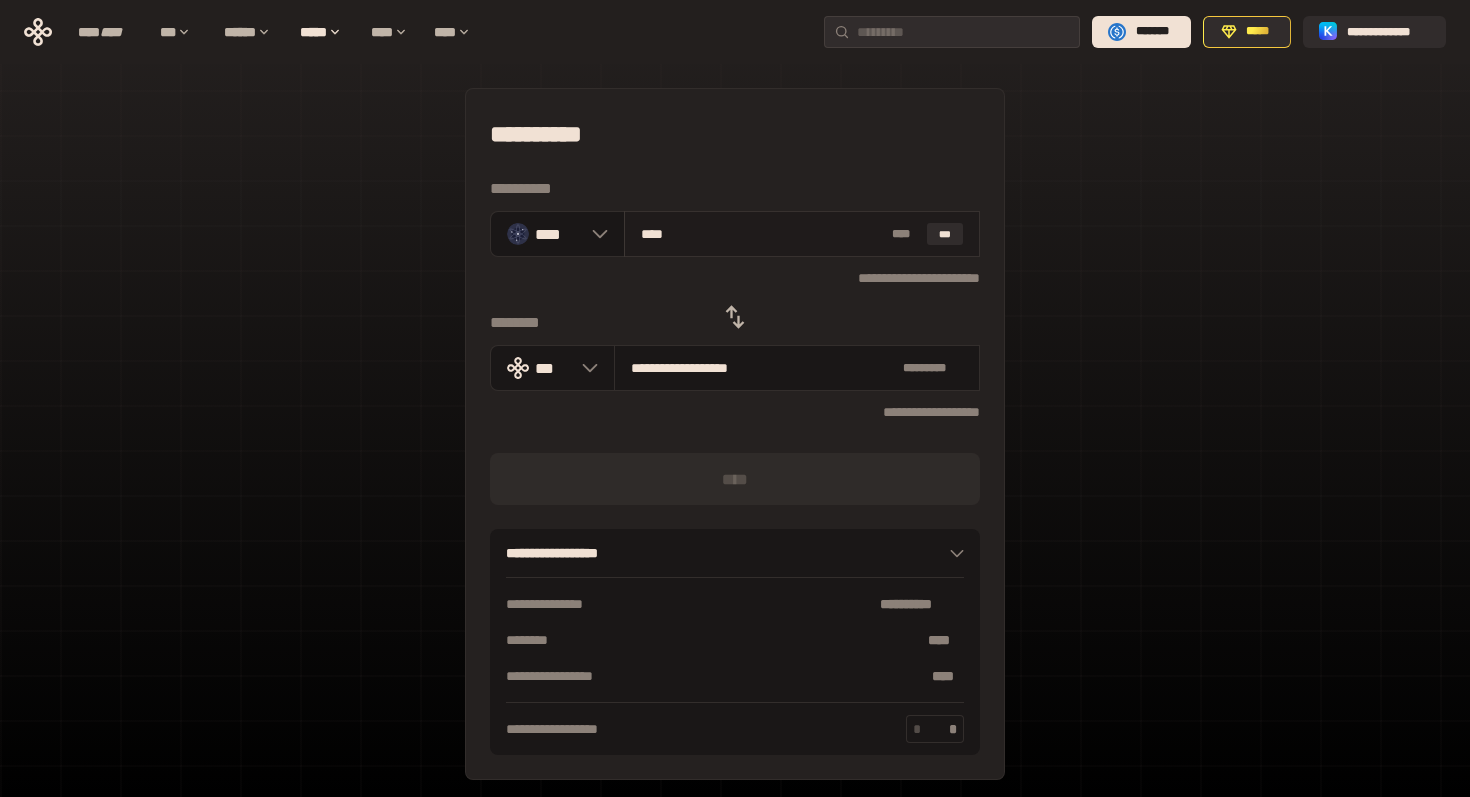 type on "**********" 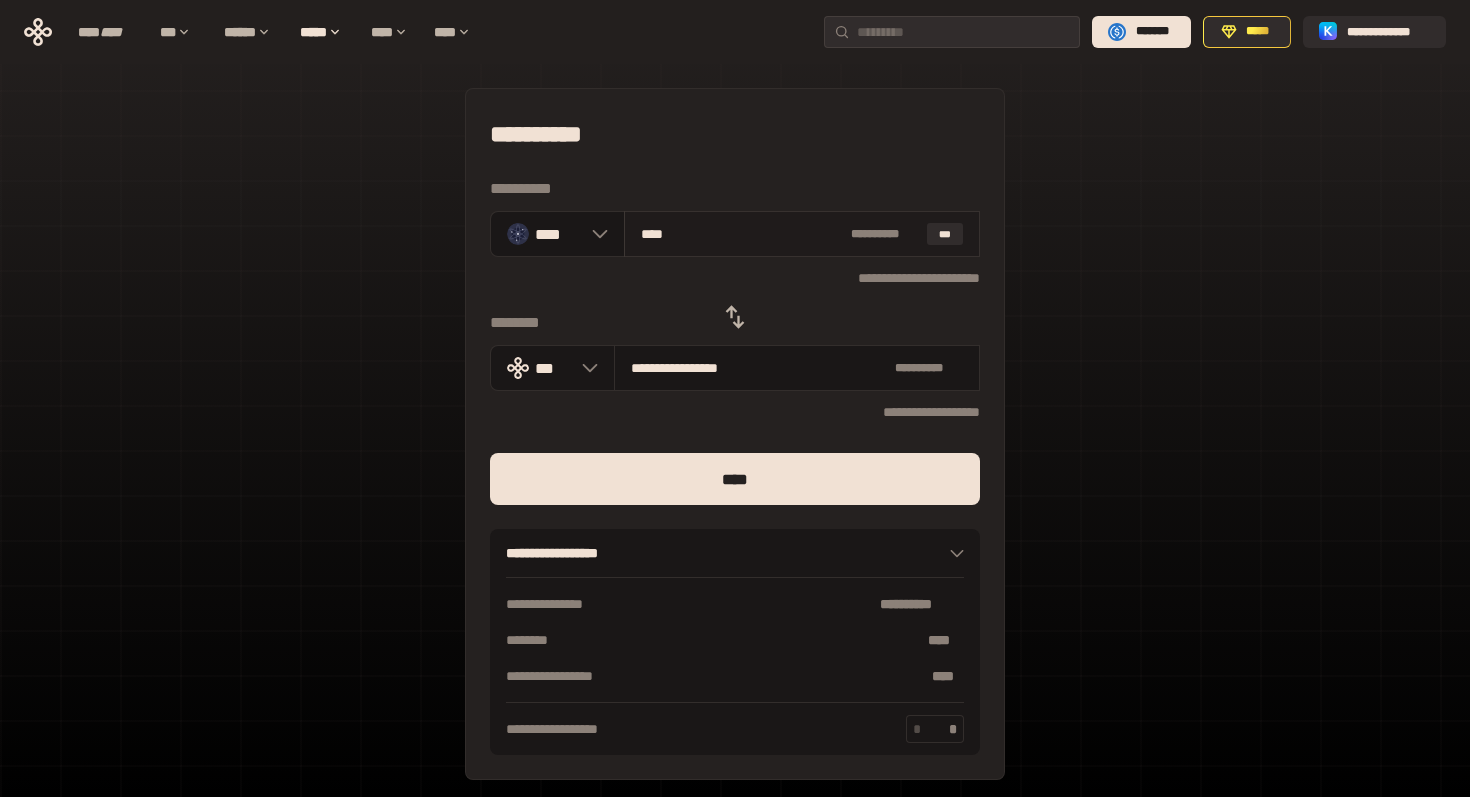 type on "*****" 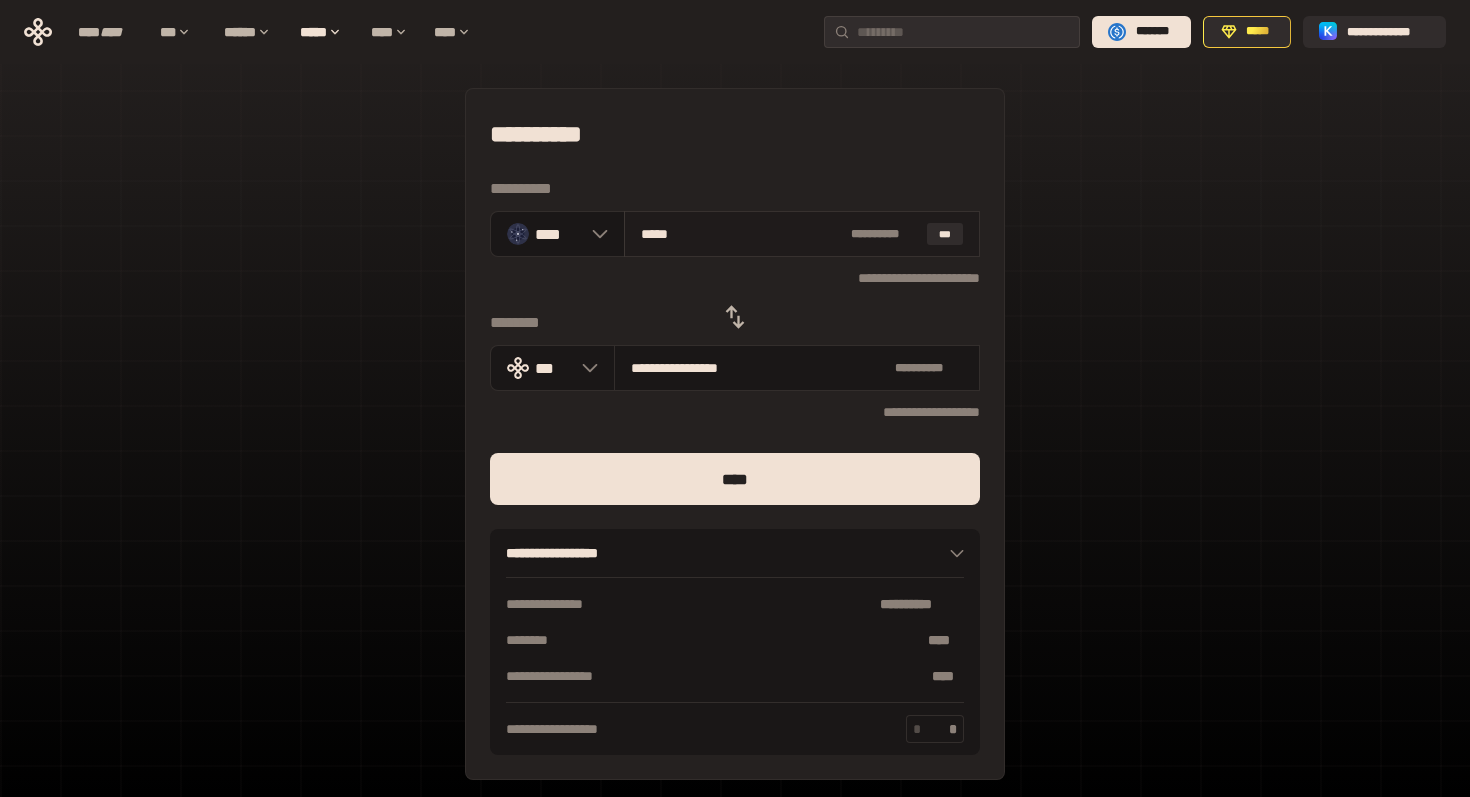 type on "**********" 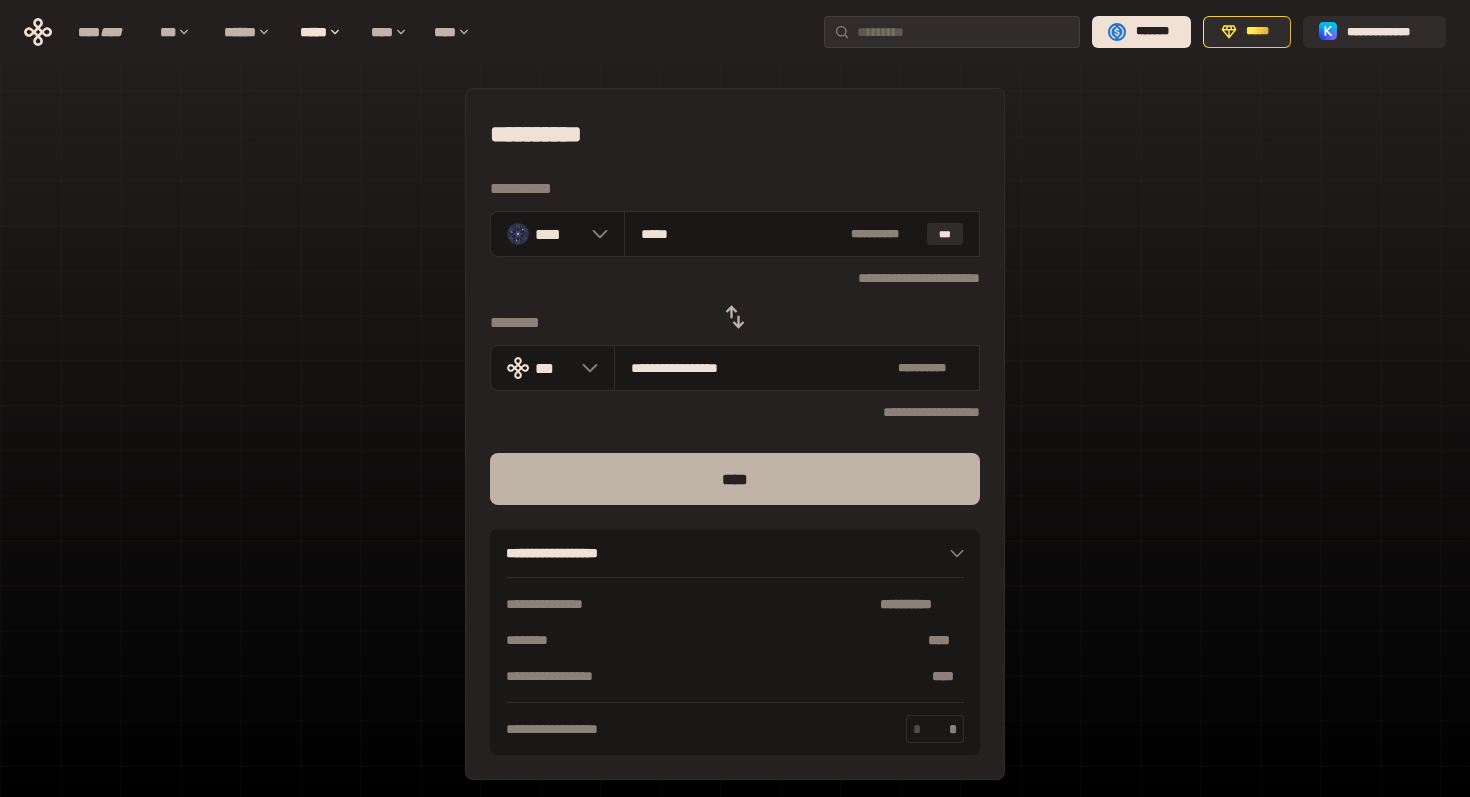 type on "*****" 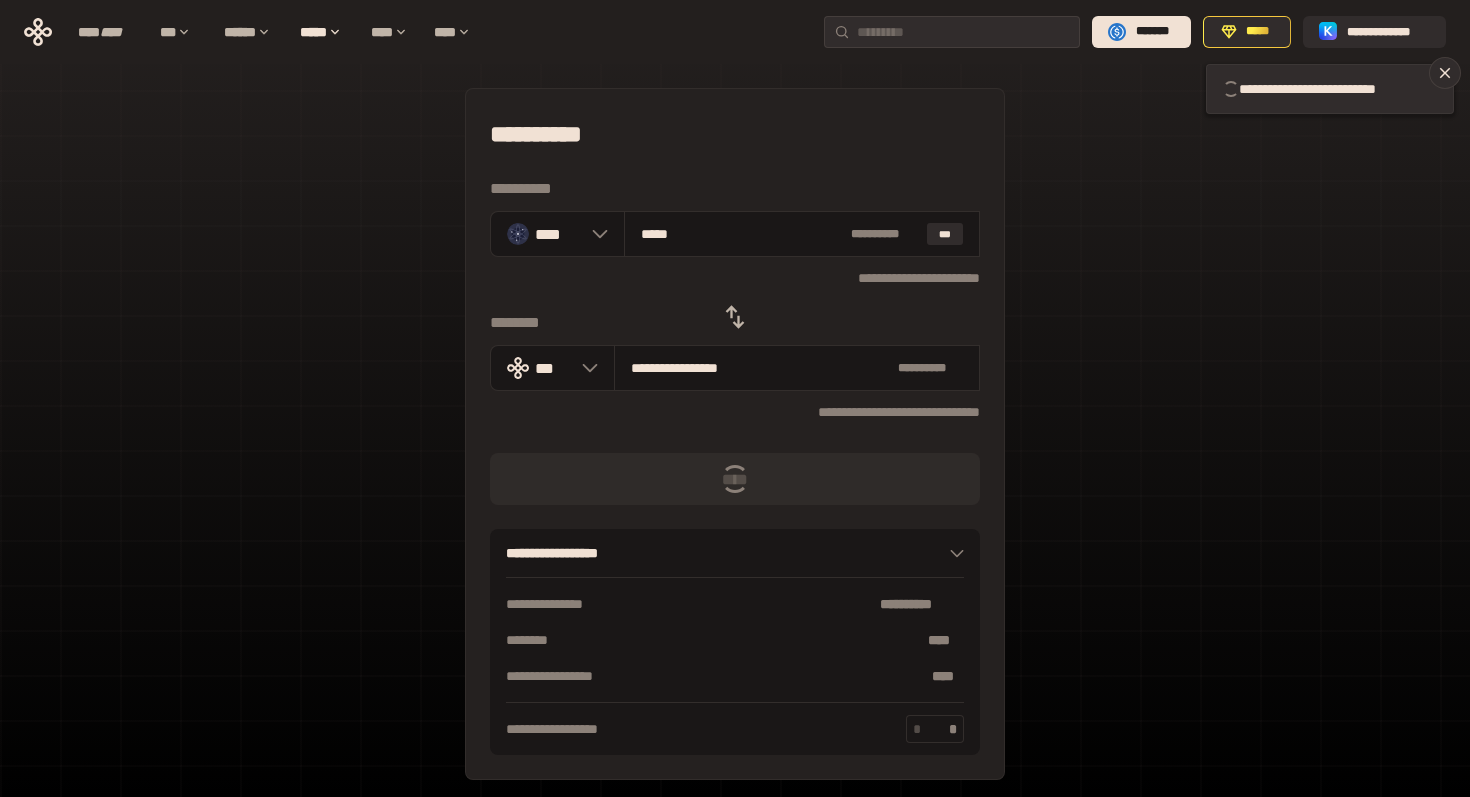 type 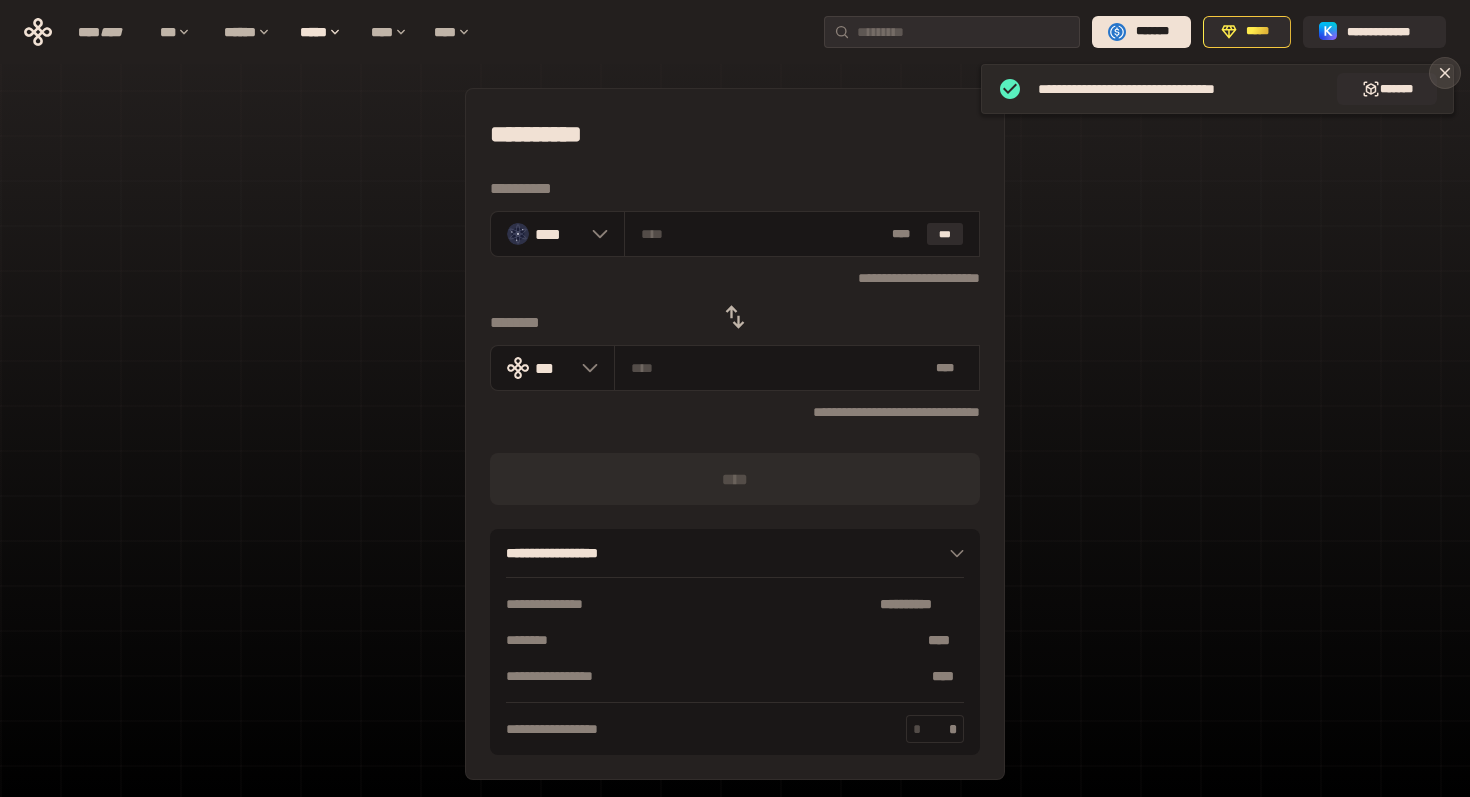 click 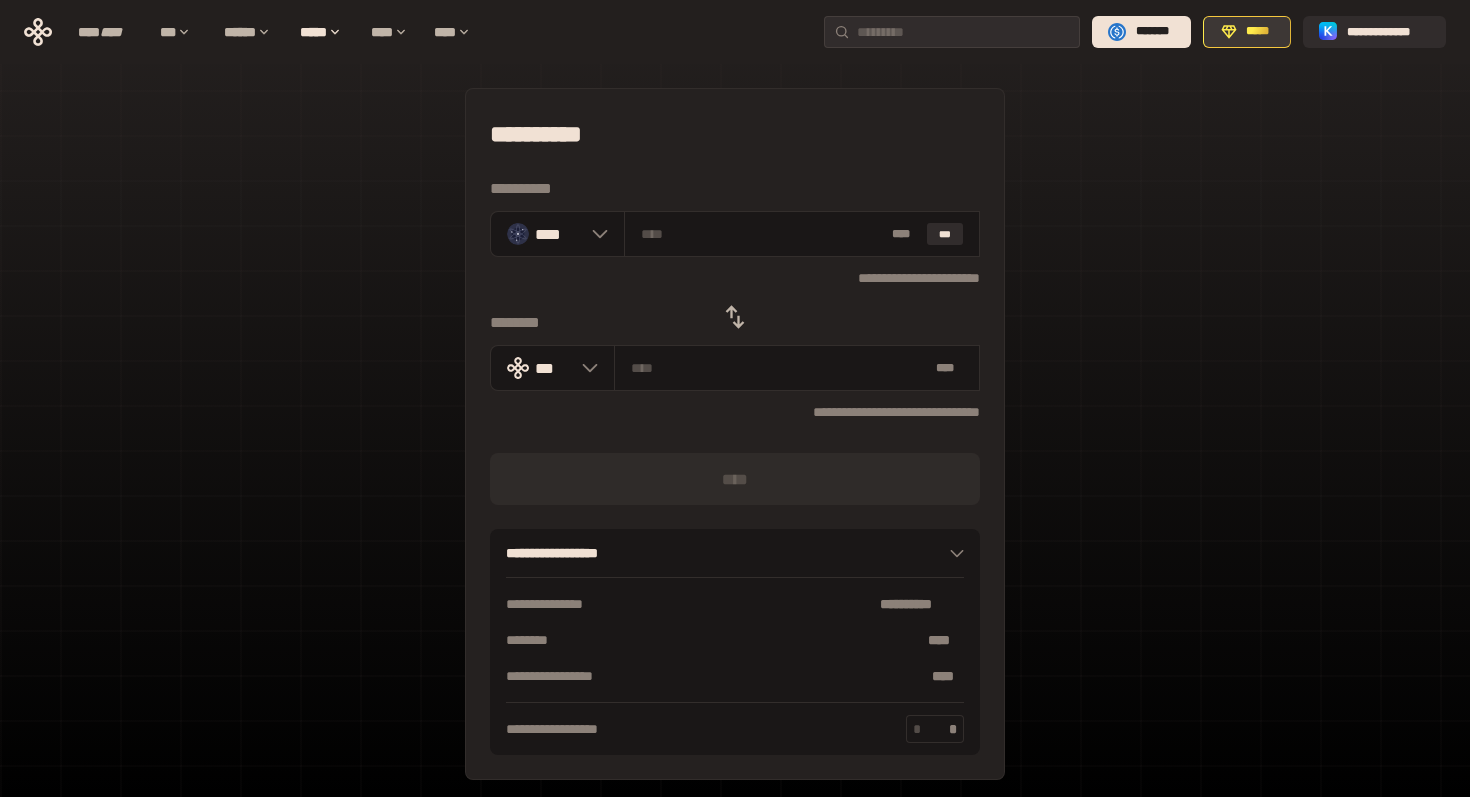 click on "*****" at bounding box center (1247, 32) 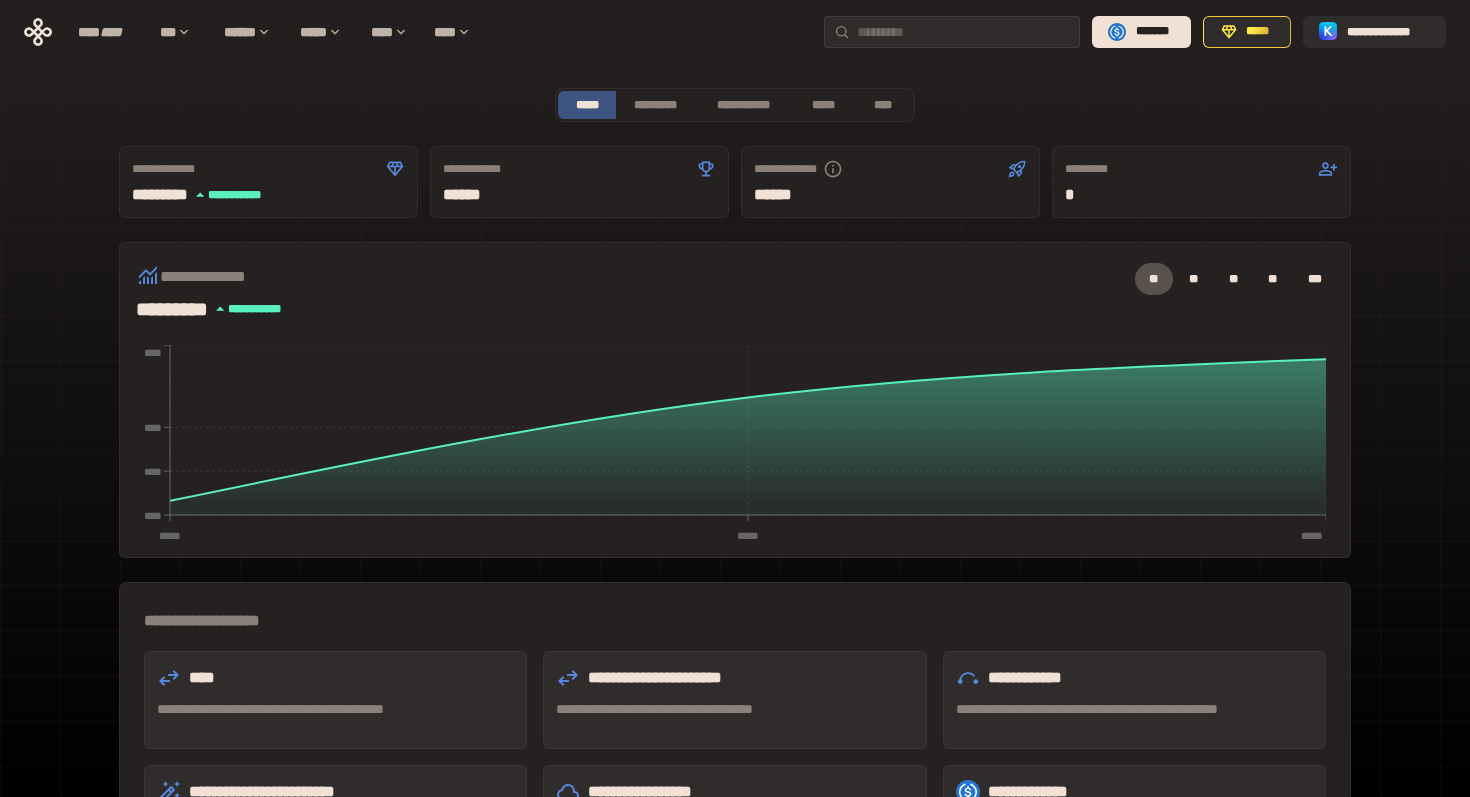 click 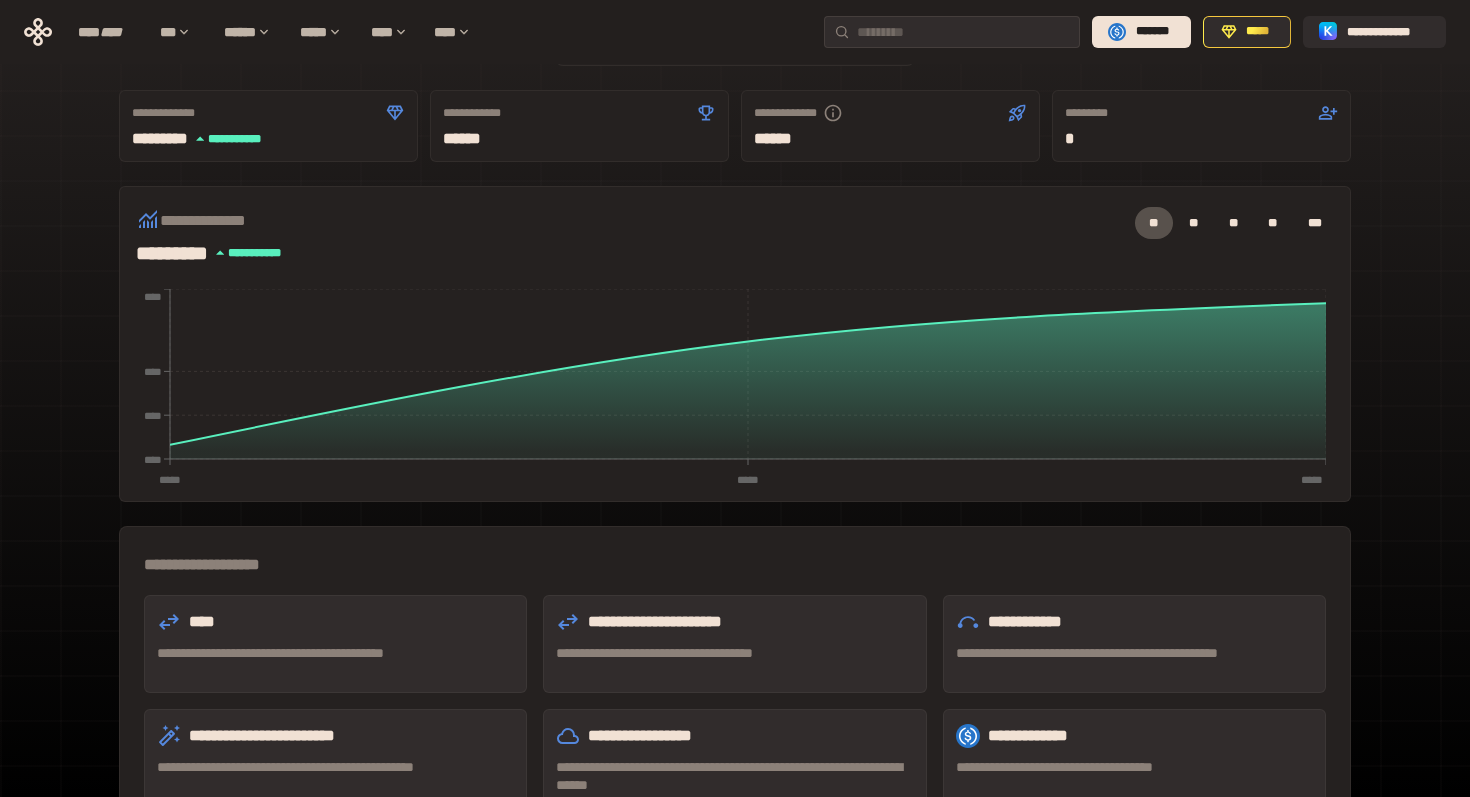 scroll, scrollTop: 0, scrollLeft: 0, axis: both 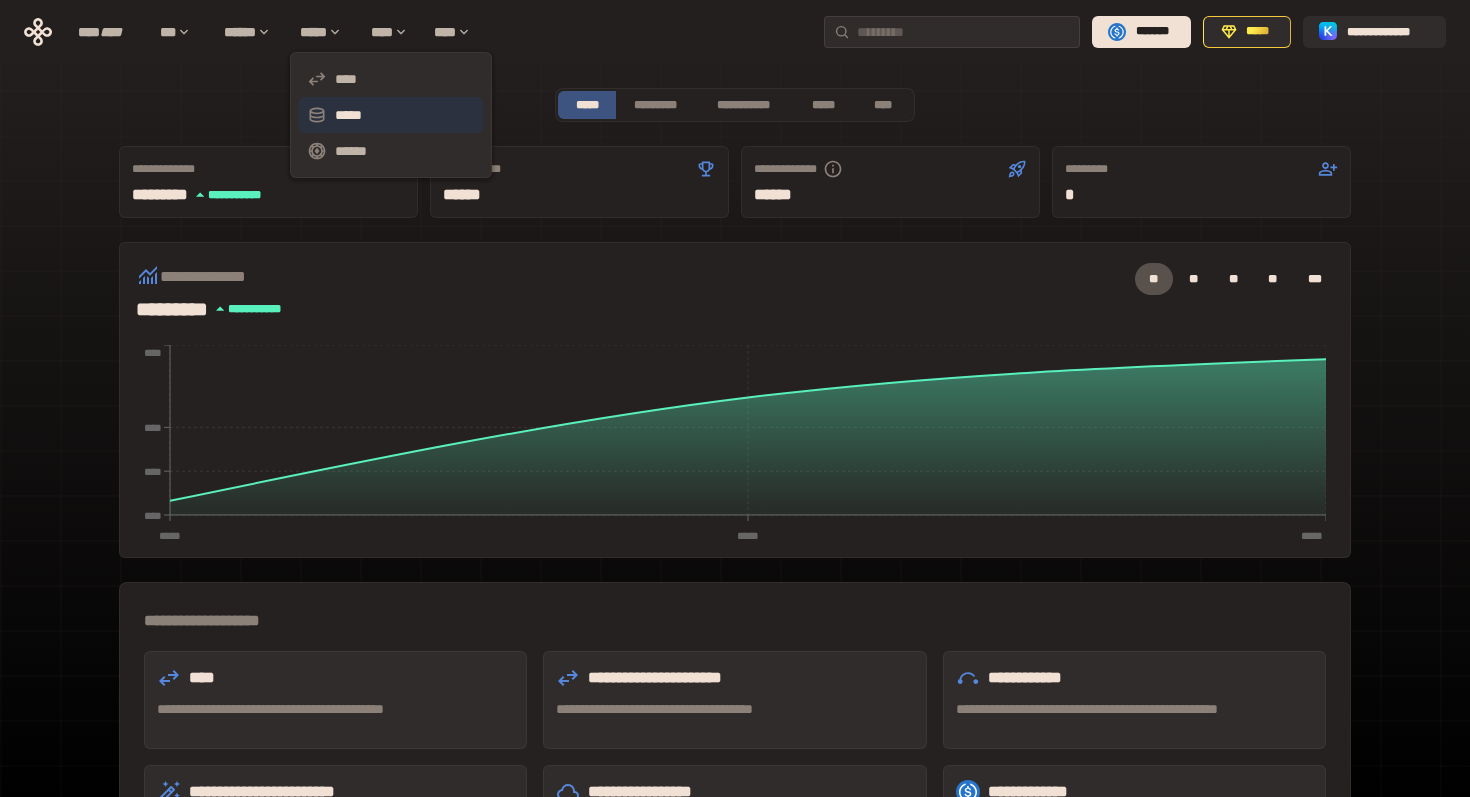 click on "*****" at bounding box center (391, 115) 